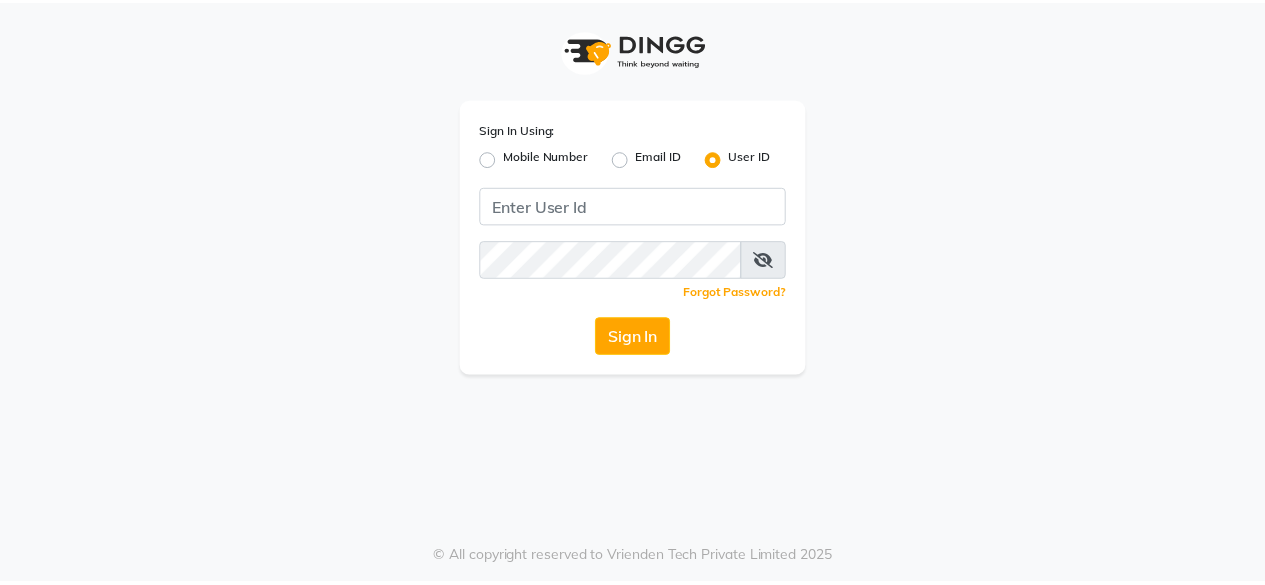 scroll, scrollTop: 0, scrollLeft: 0, axis: both 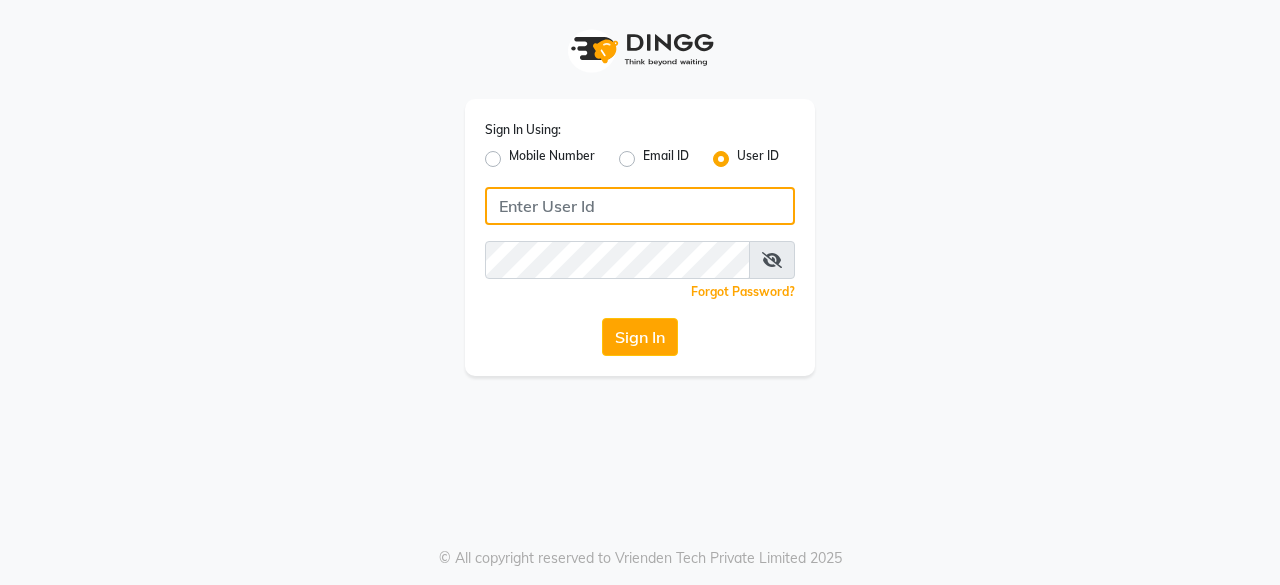 click 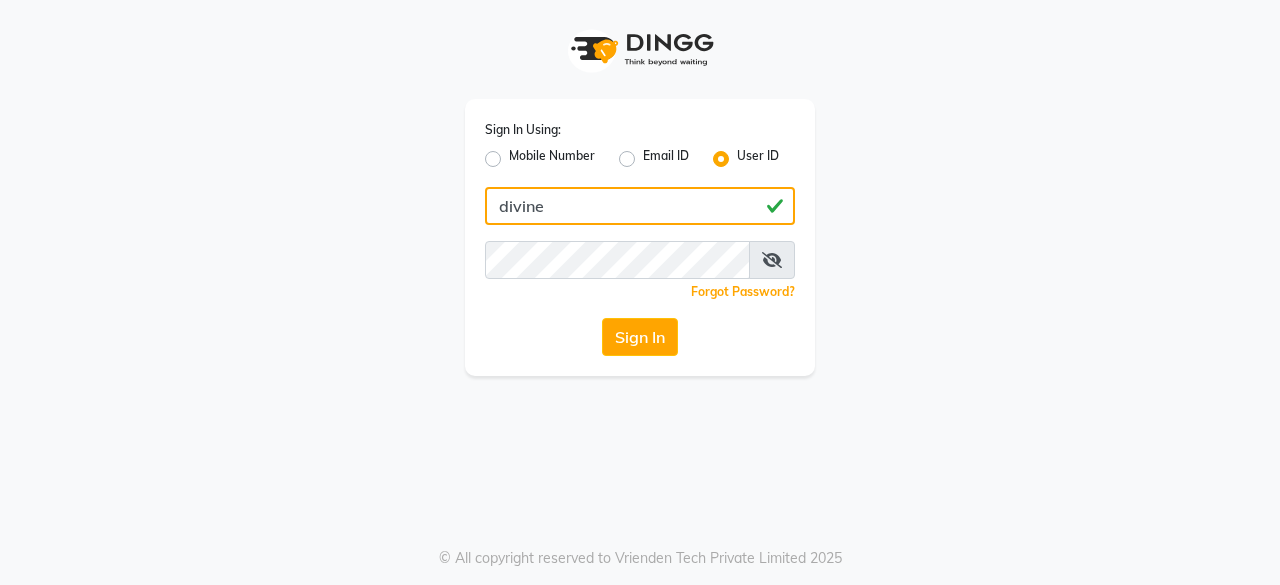 type on "divine" 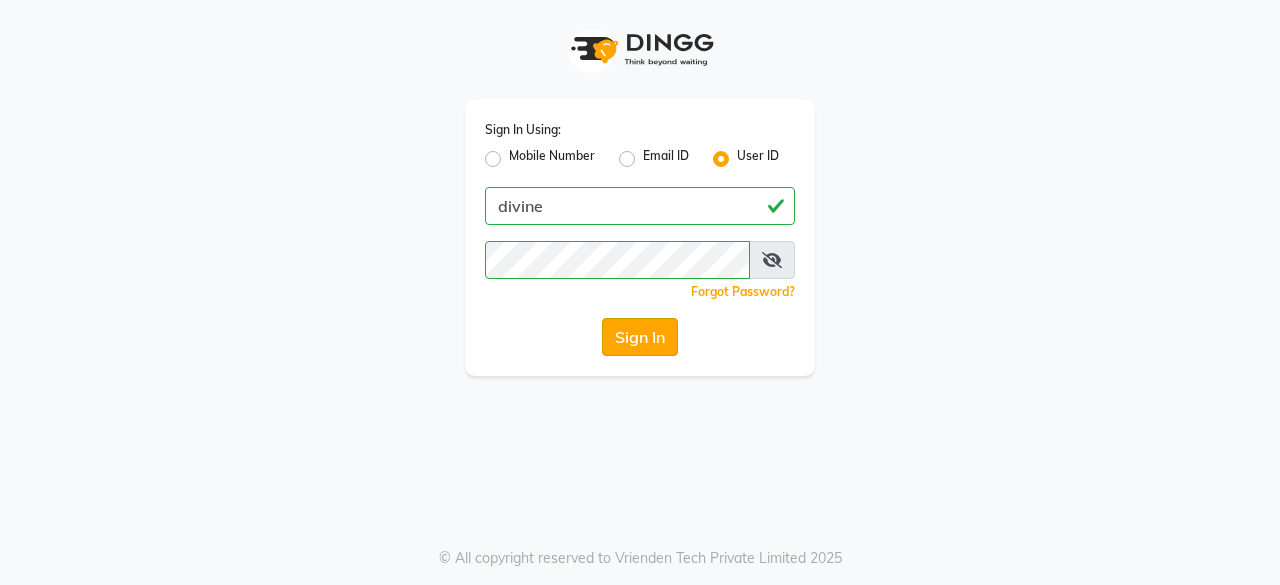 click on "Sign In" 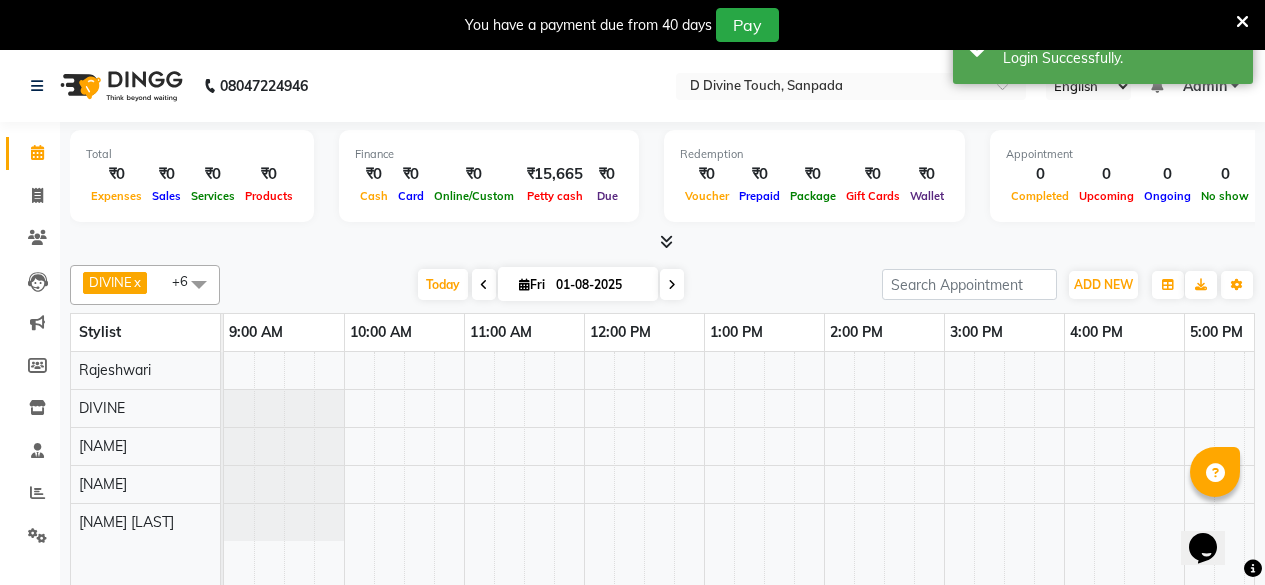 scroll, scrollTop: 0, scrollLeft: 0, axis: both 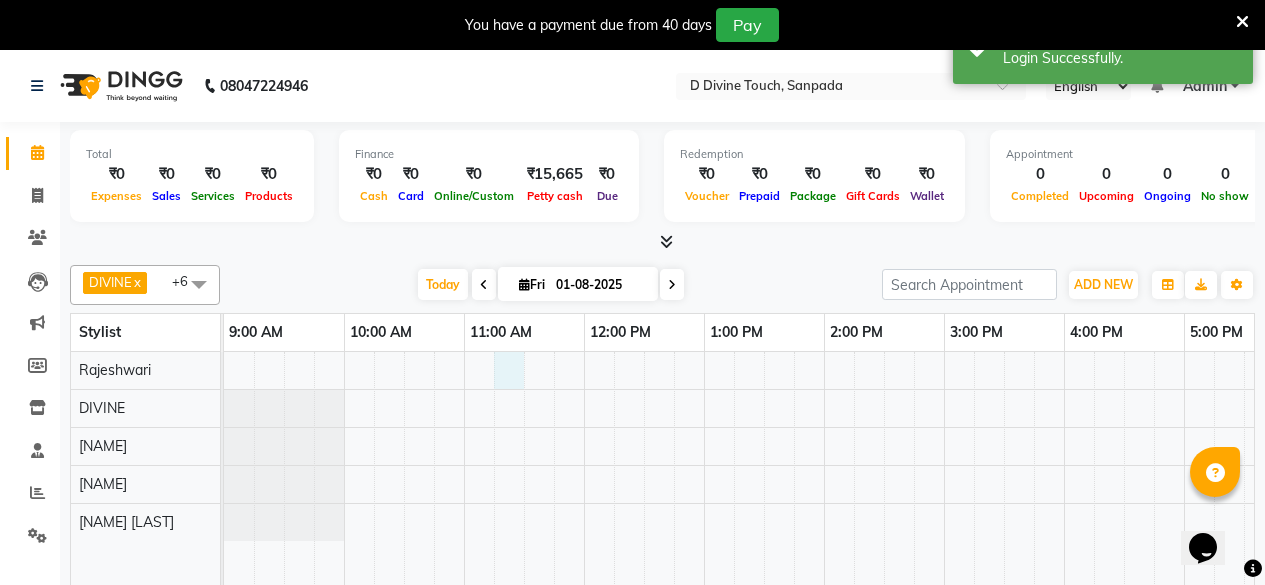 click at bounding box center [1004, 483] 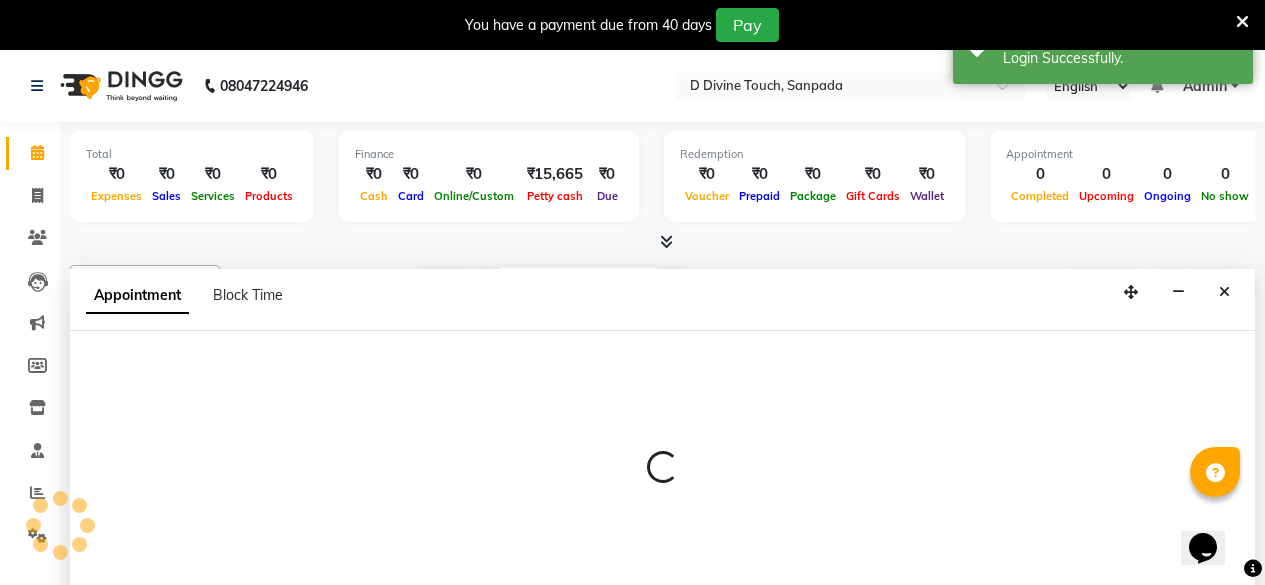 scroll, scrollTop: 50, scrollLeft: 0, axis: vertical 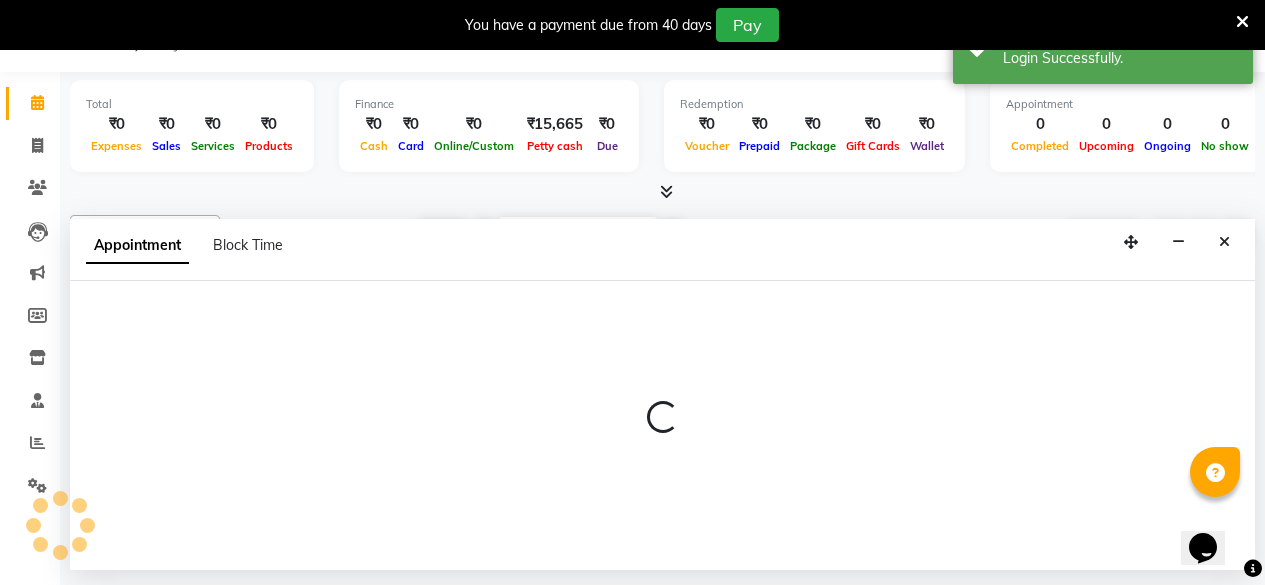 select on "35041" 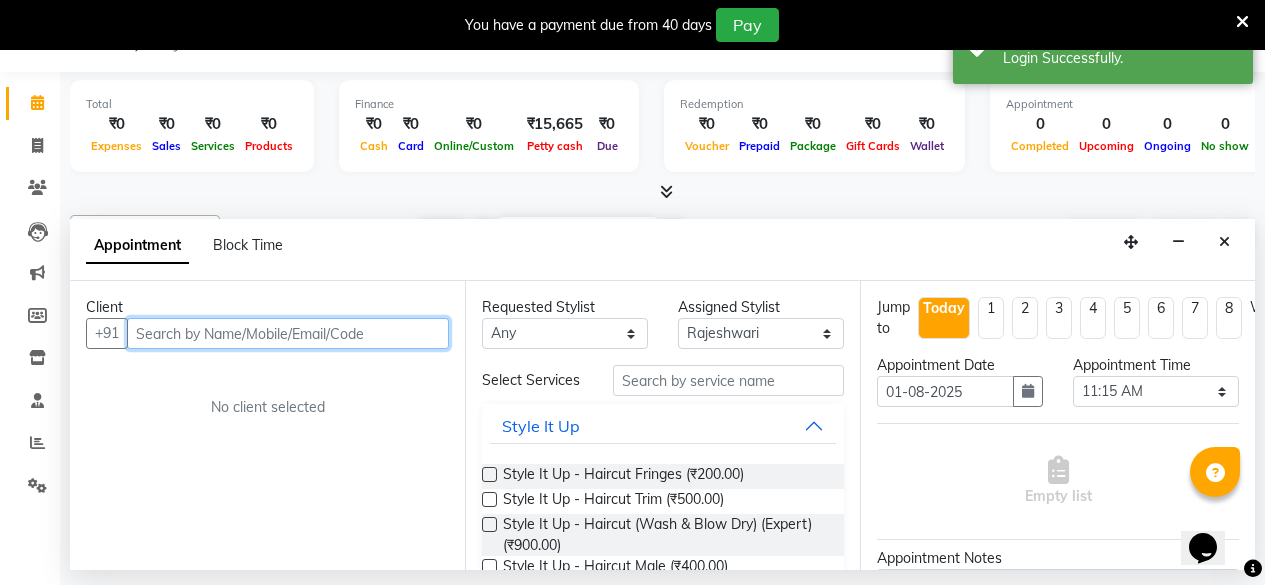 click at bounding box center [288, 333] 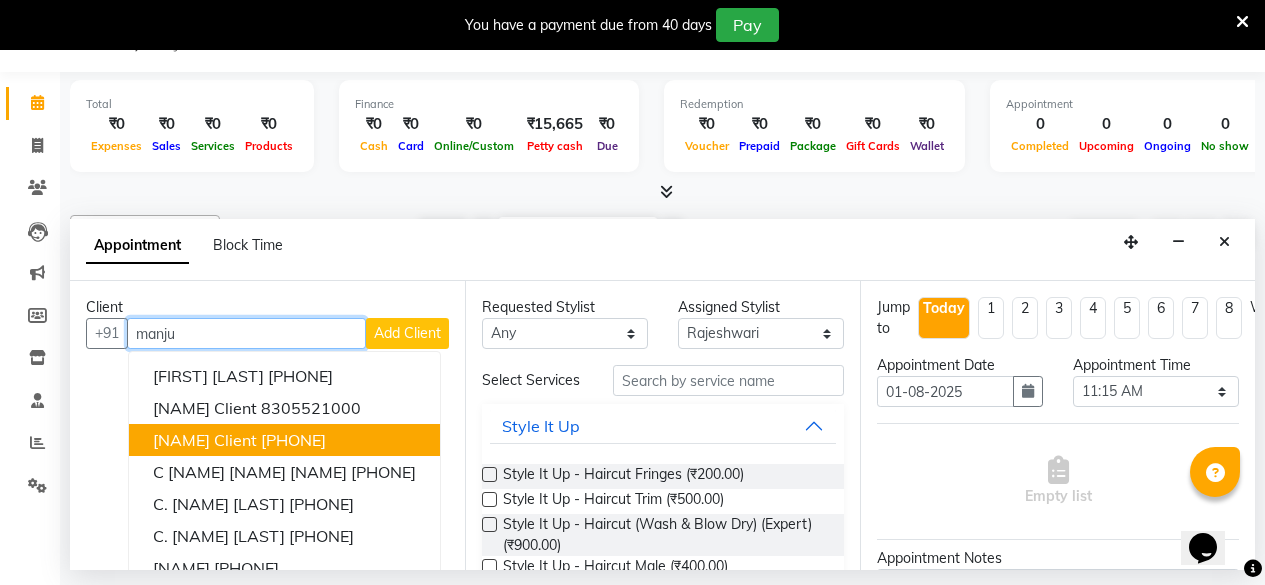click on "[PHONE]" at bounding box center (293, 440) 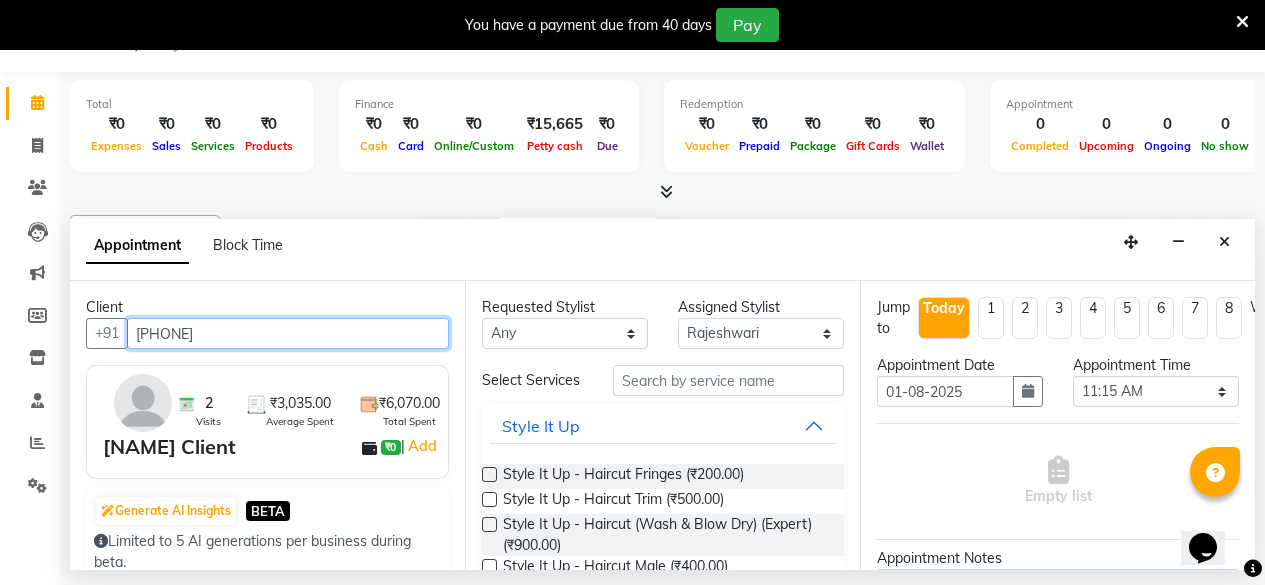 type on "[PHONE]" 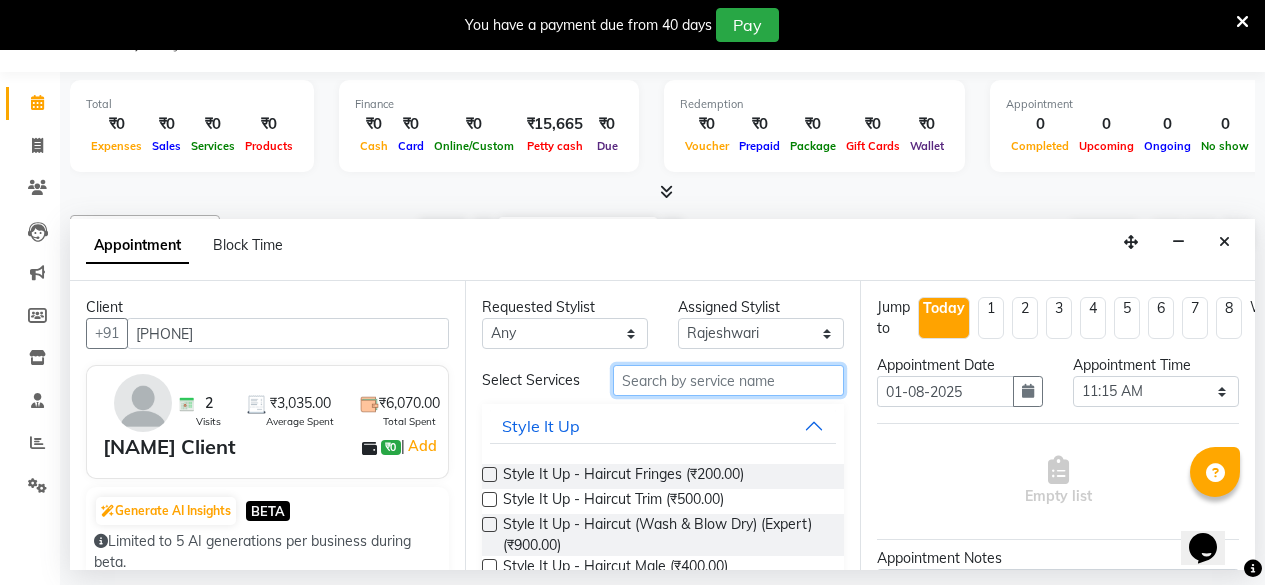 click at bounding box center [728, 380] 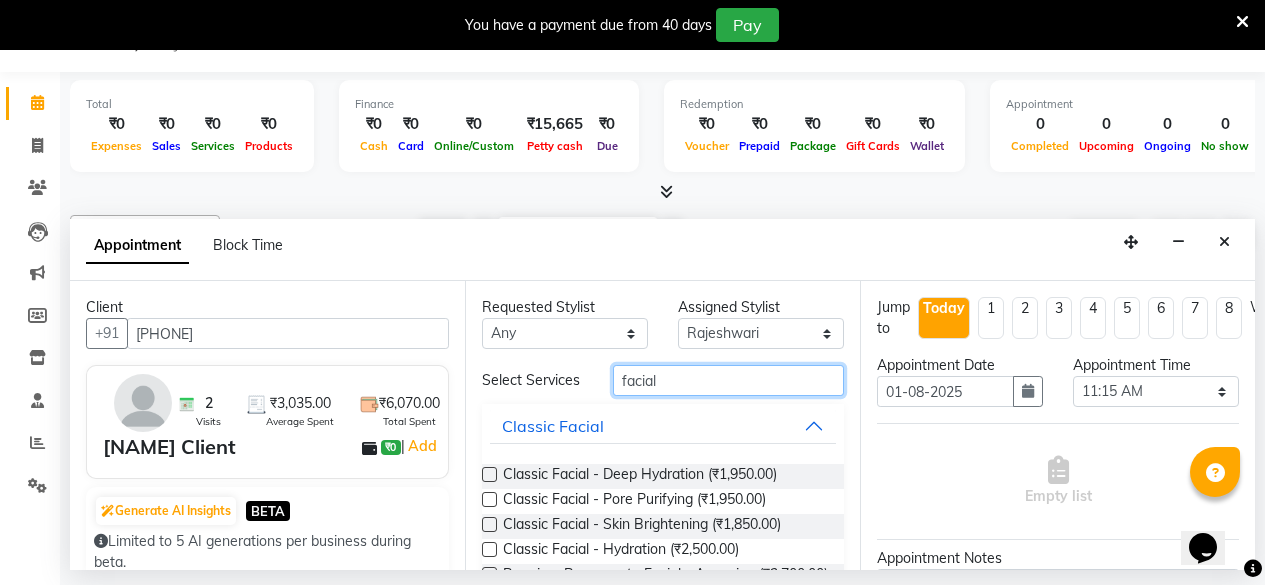 scroll, scrollTop: 148, scrollLeft: 0, axis: vertical 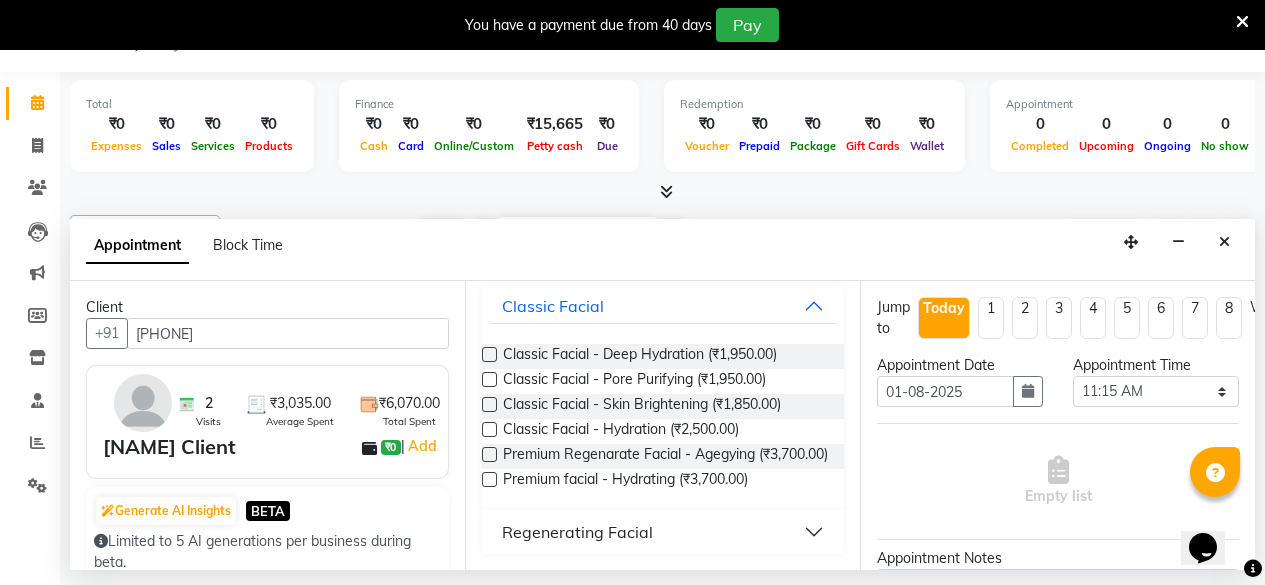 click on "Regenerating Facial" at bounding box center (577, 532) 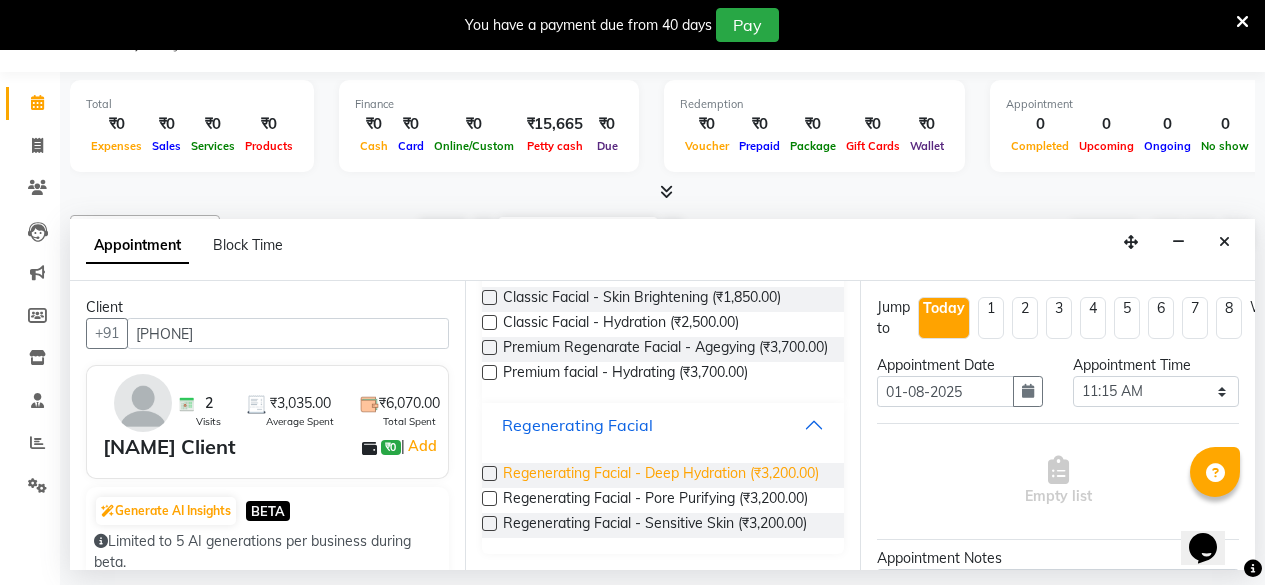 scroll, scrollTop: 0, scrollLeft: 0, axis: both 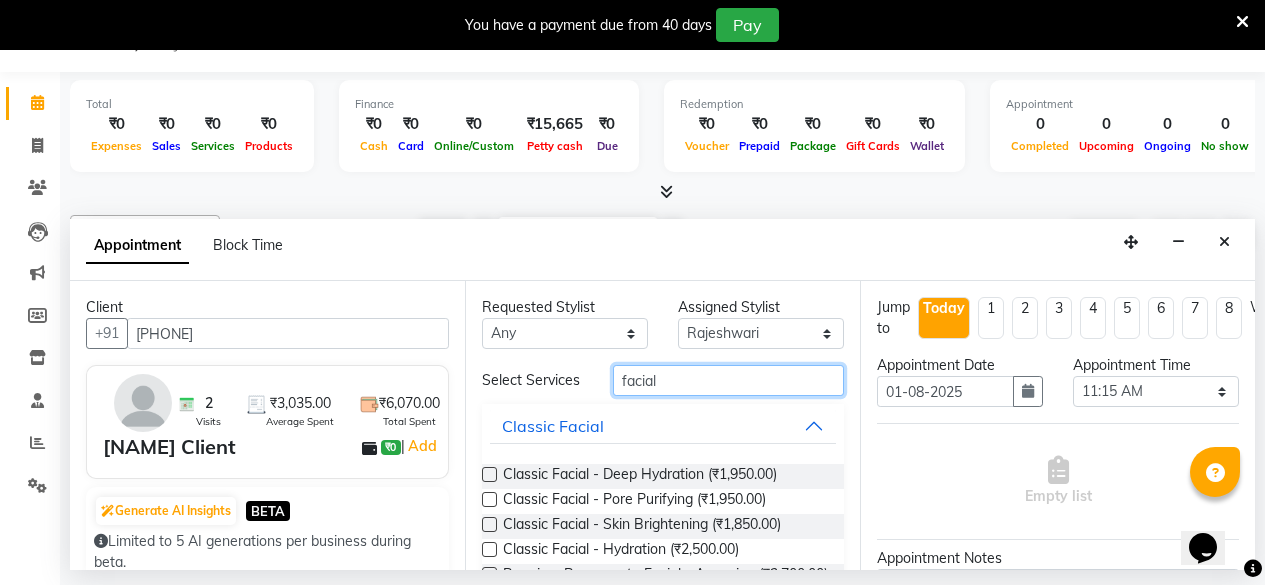 click on "facial" at bounding box center (728, 380) 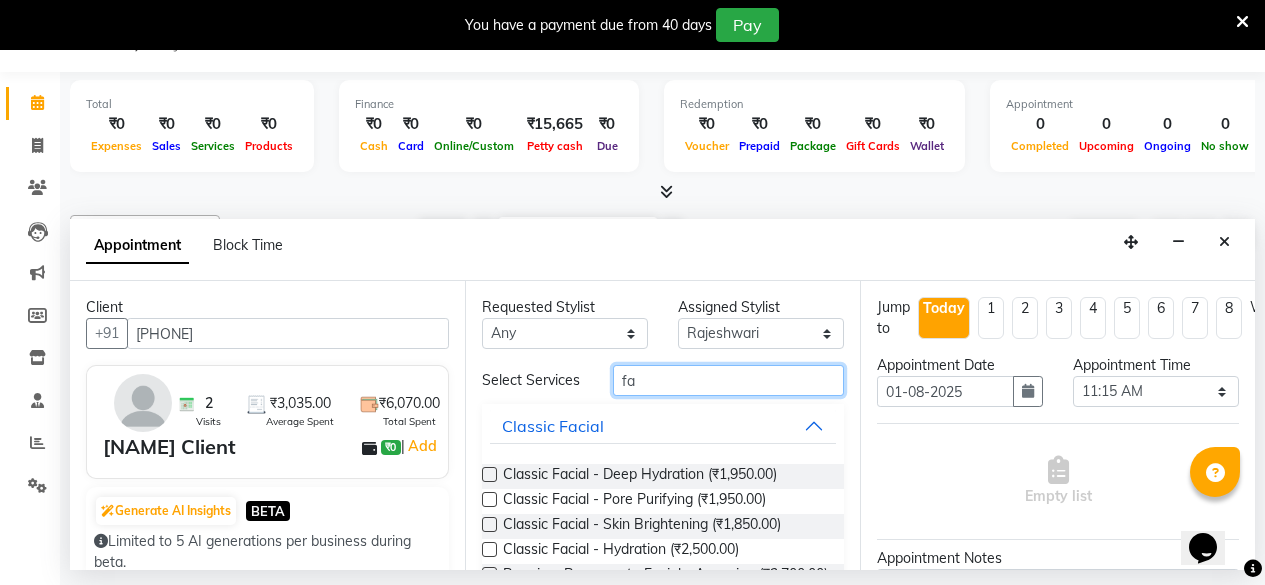 type on "f" 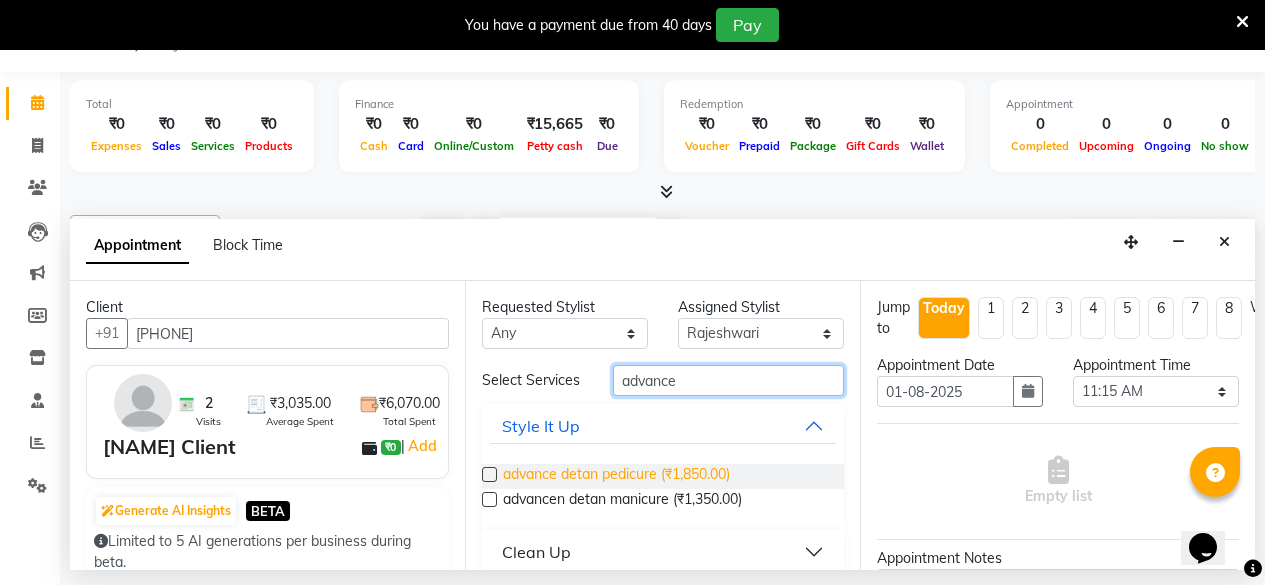 scroll, scrollTop: 119, scrollLeft: 0, axis: vertical 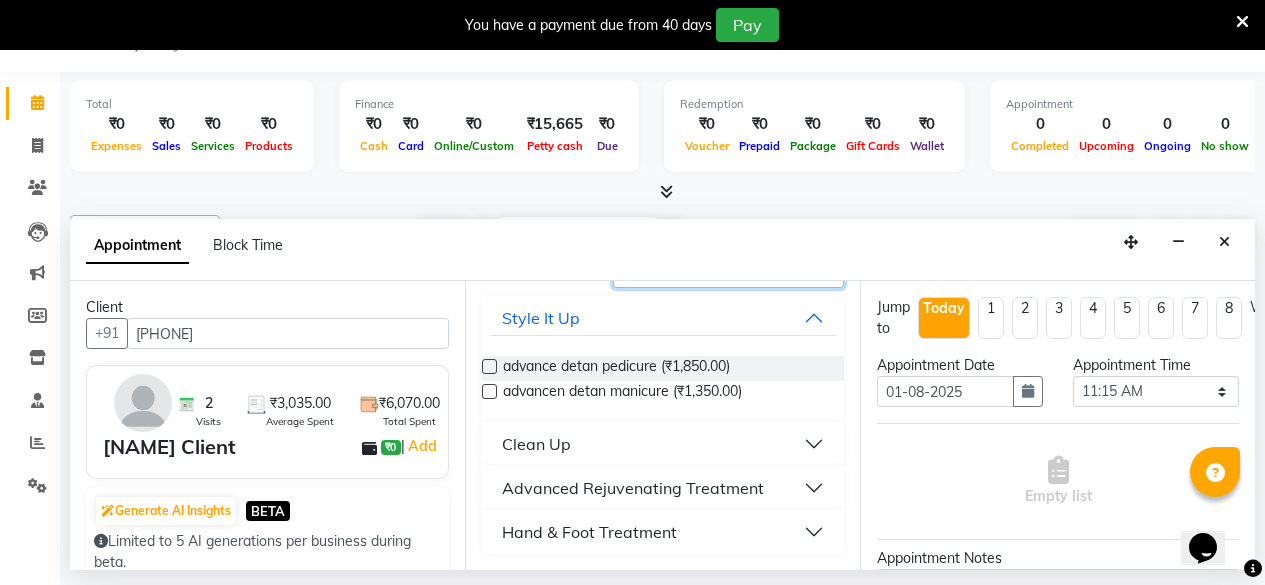 type on "advance" 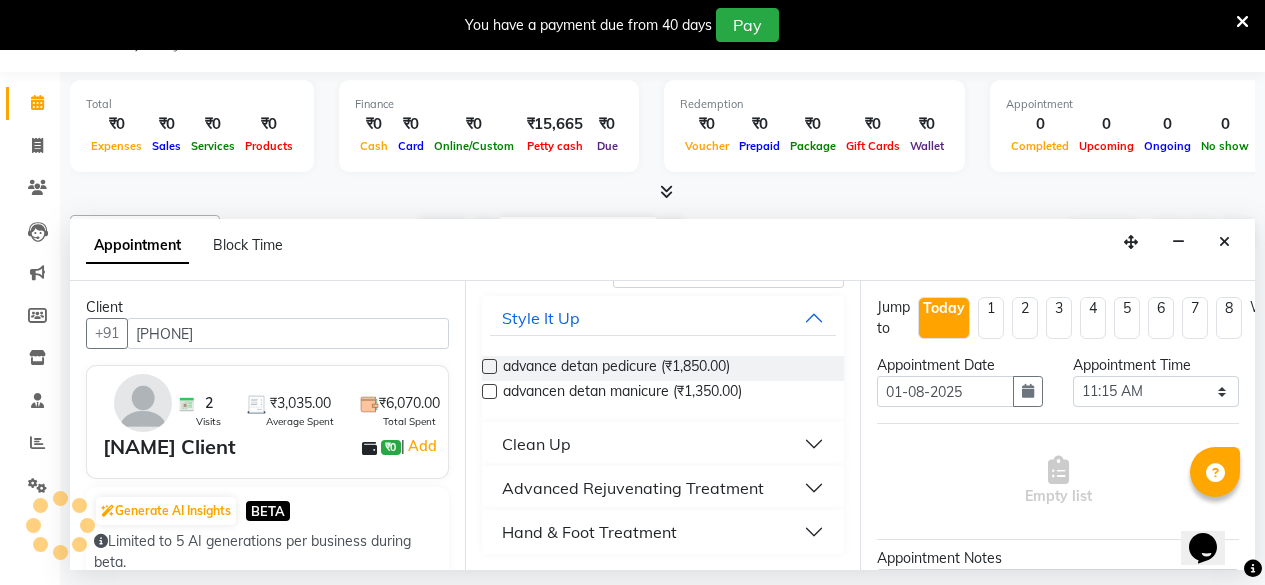 click on "Advanced Rejuvenating Treatment" at bounding box center [633, 488] 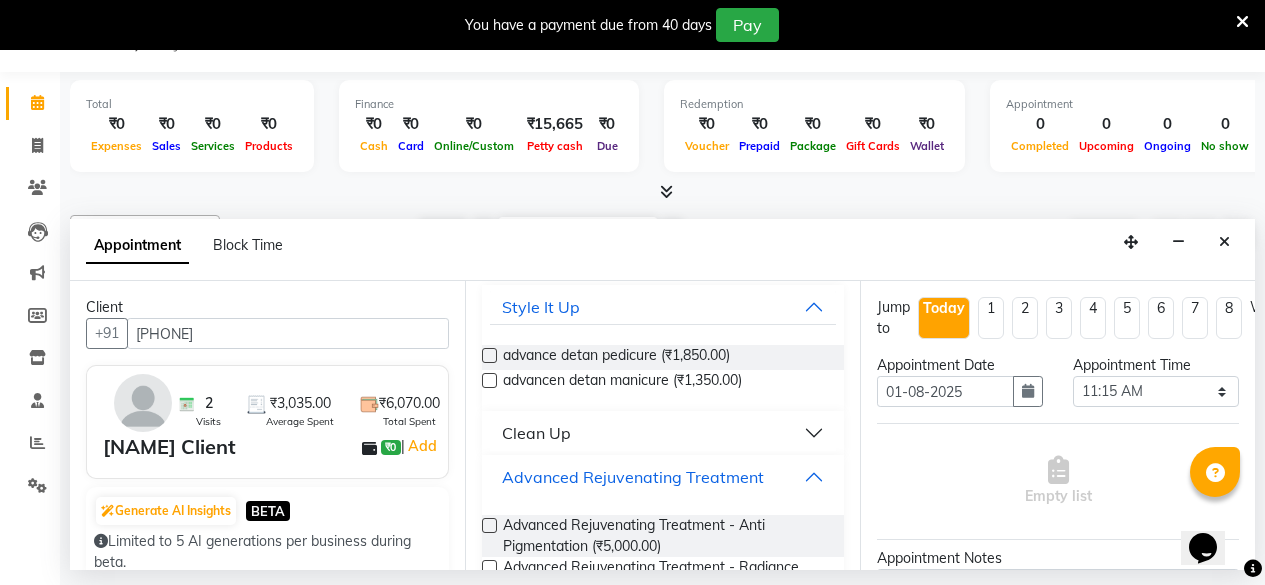 scroll, scrollTop: 319, scrollLeft: 0, axis: vertical 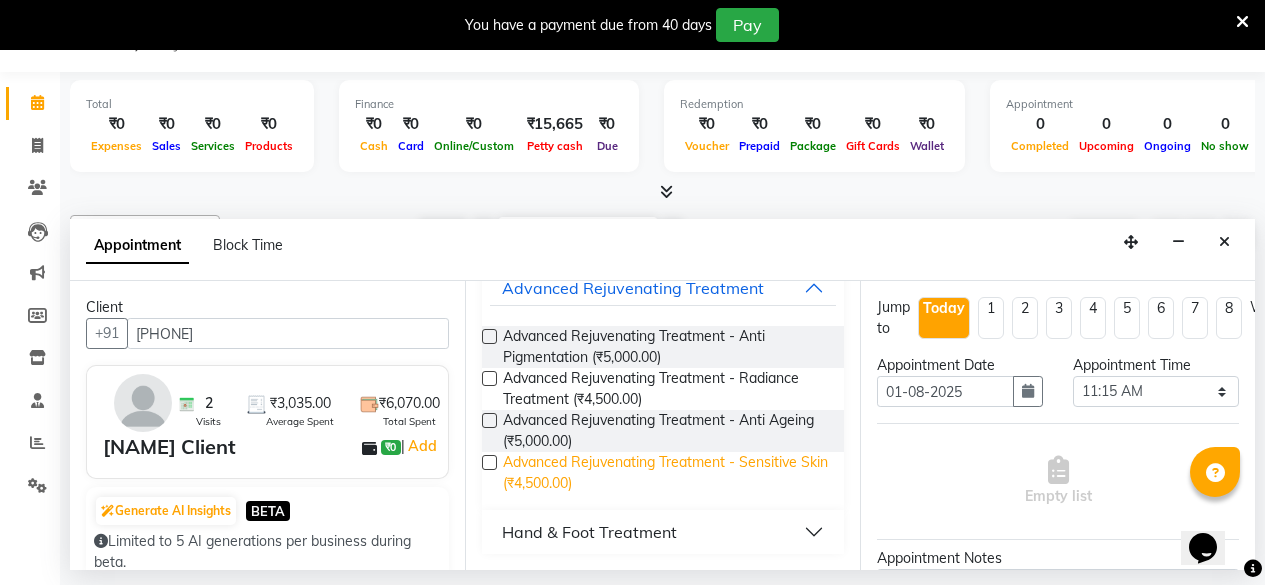 click on "Advanced Rejuvenating Treatment - Sensitive Skin (₹4,500.00)" at bounding box center (665, 473) 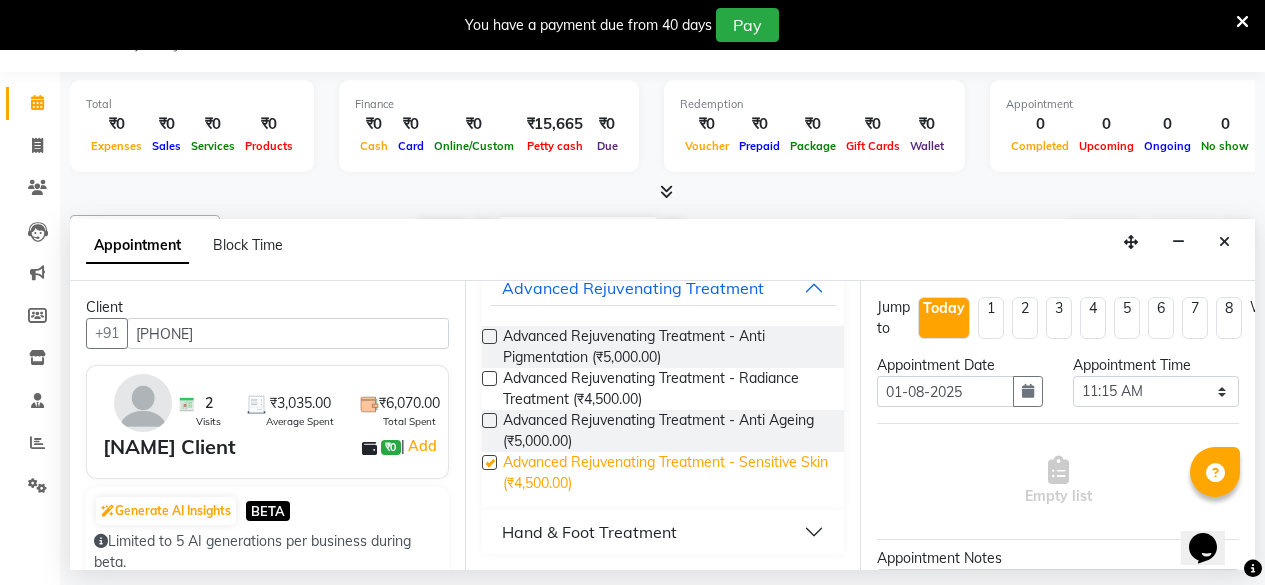 checkbox on "false" 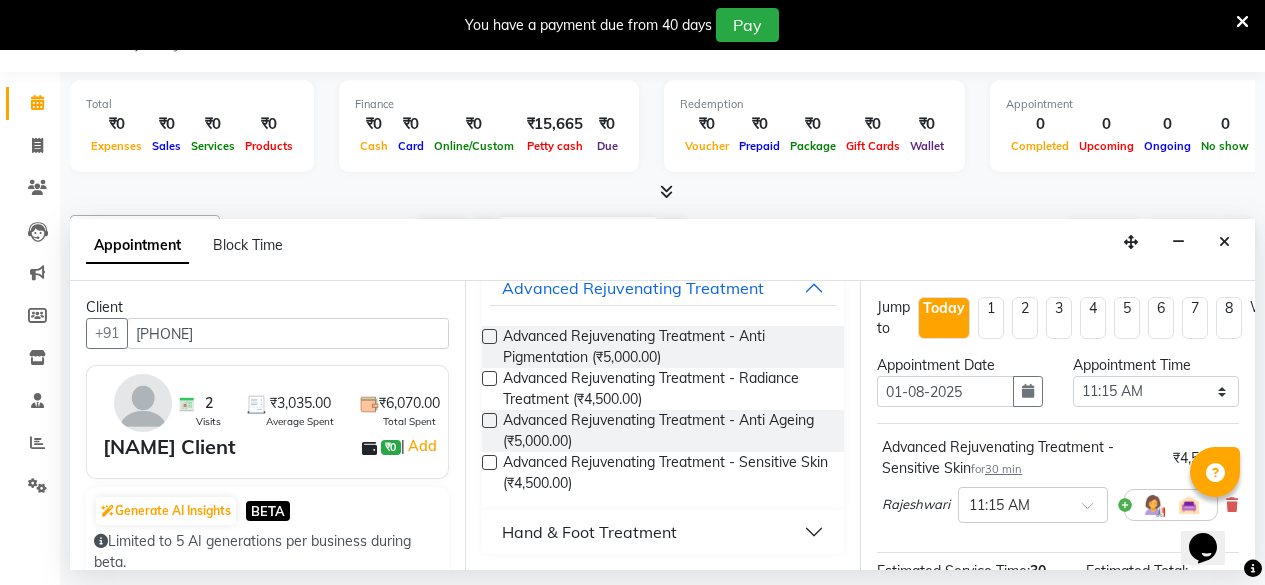 scroll, scrollTop: 294, scrollLeft: 0, axis: vertical 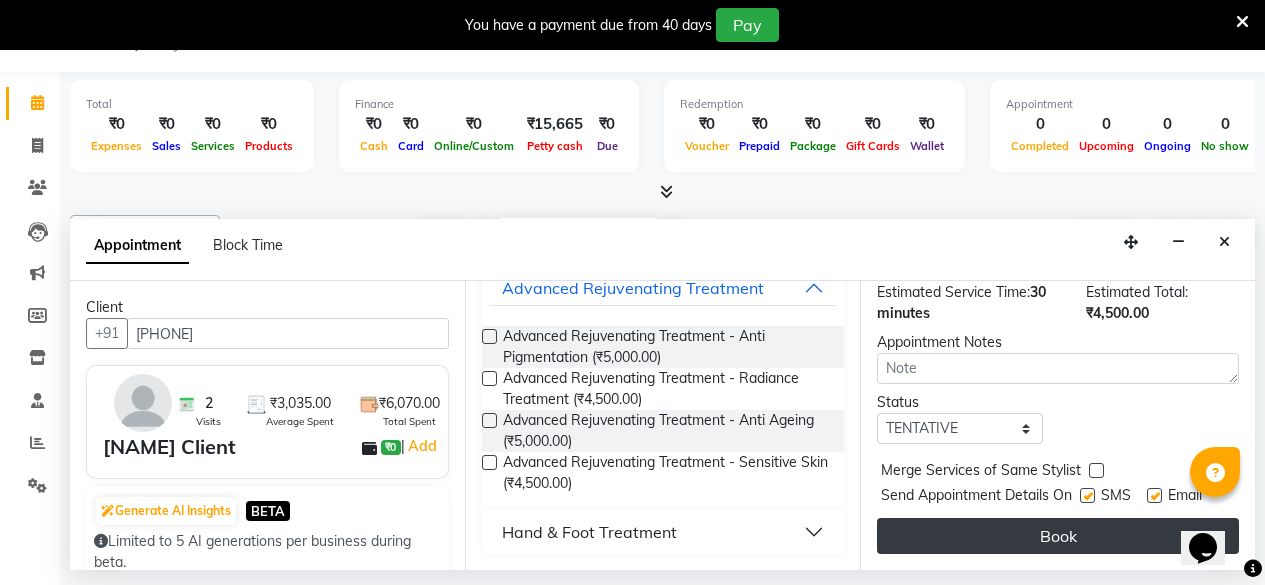 click on "Book" at bounding box center (1058, 536) 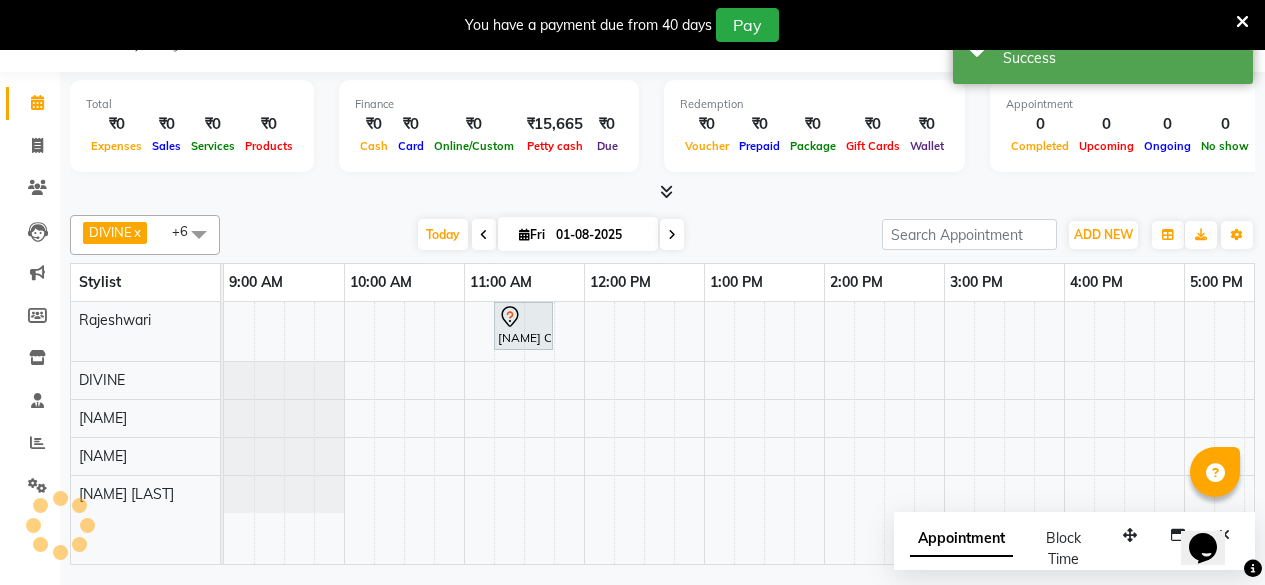 scroll, scrollTop: 0, scrollLeft: 0, axis: both 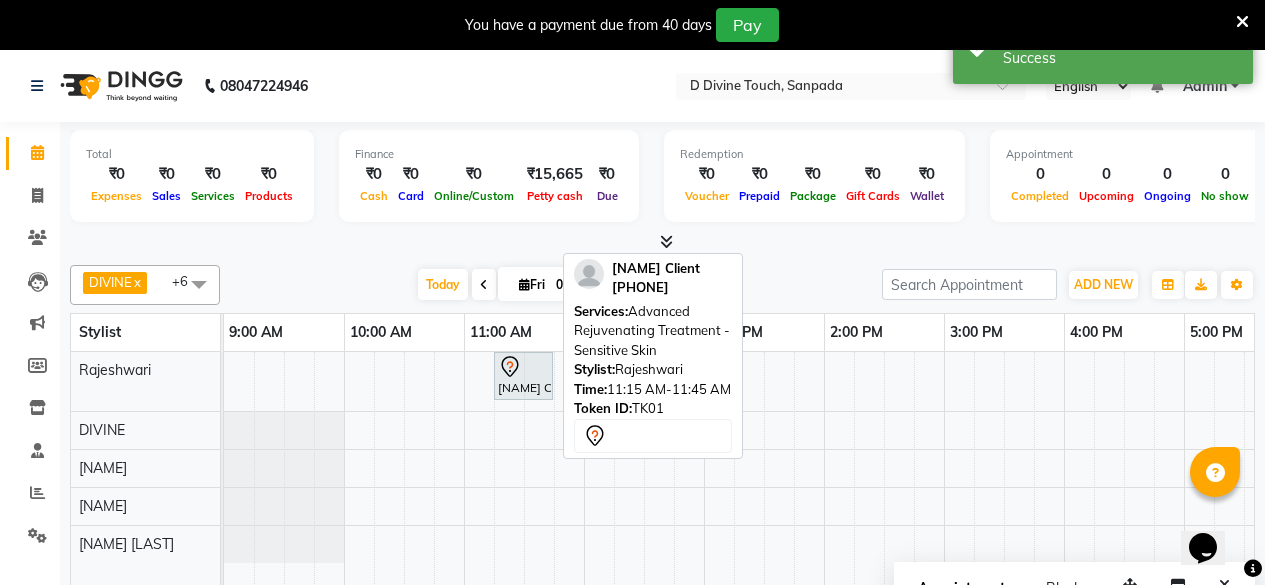 click 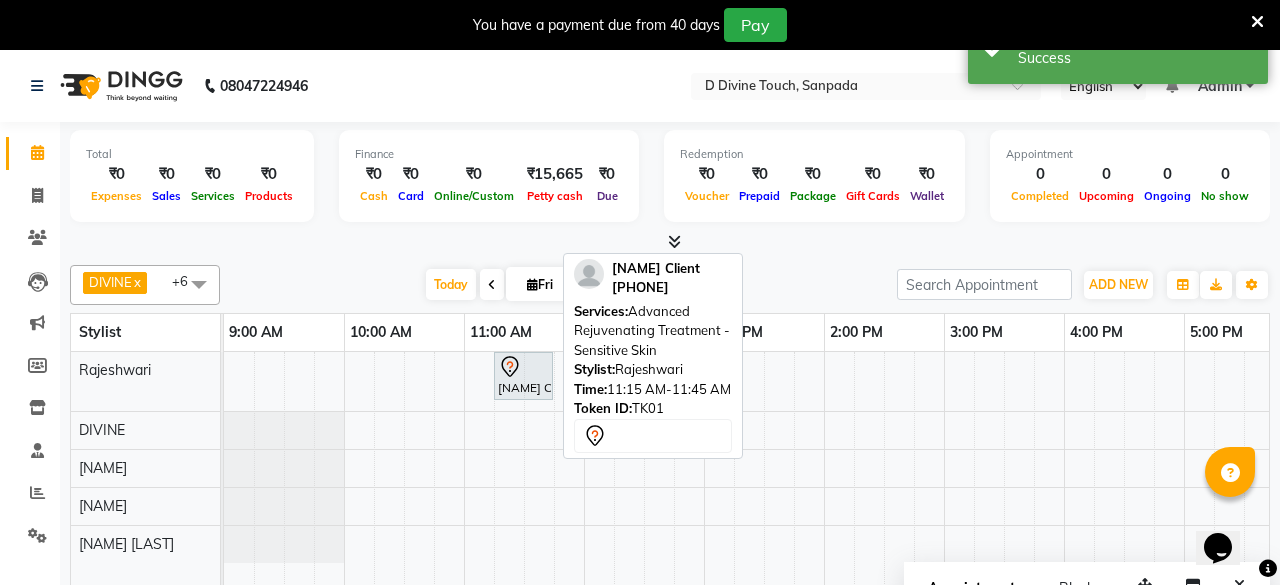 select on "7" 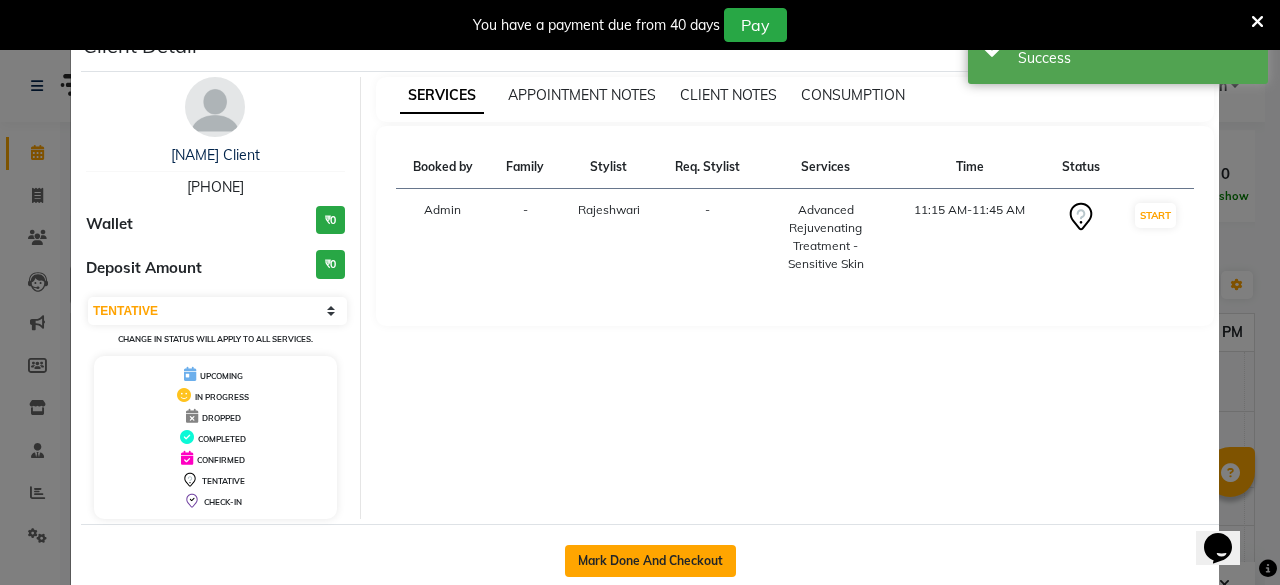 click on "Mark Done And Checkout" 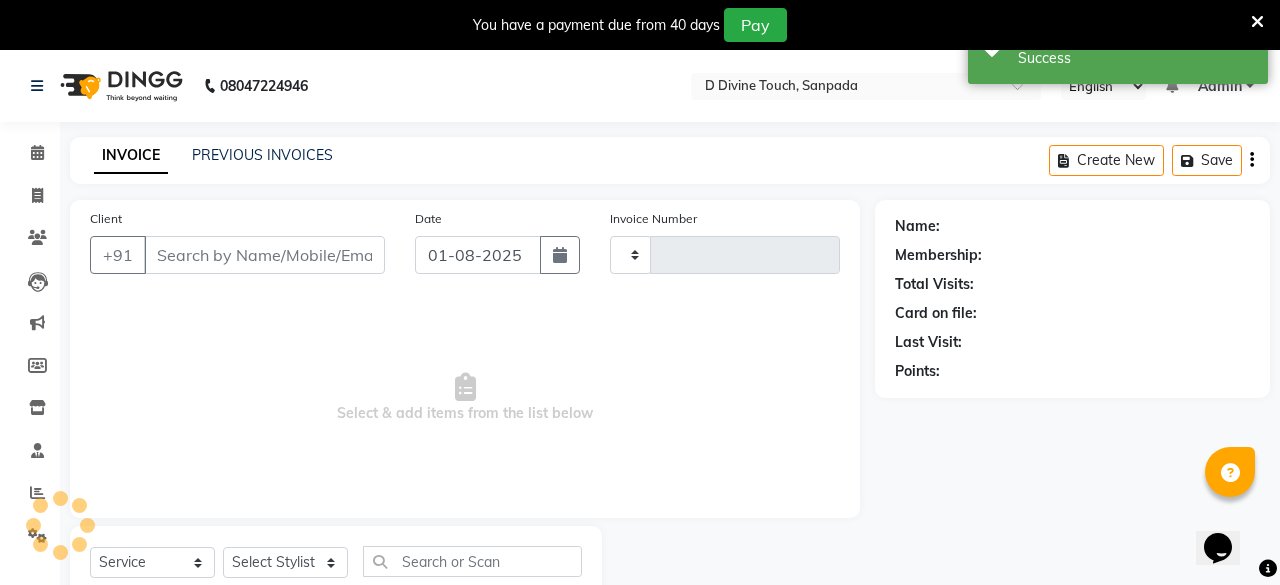 type on "0439" 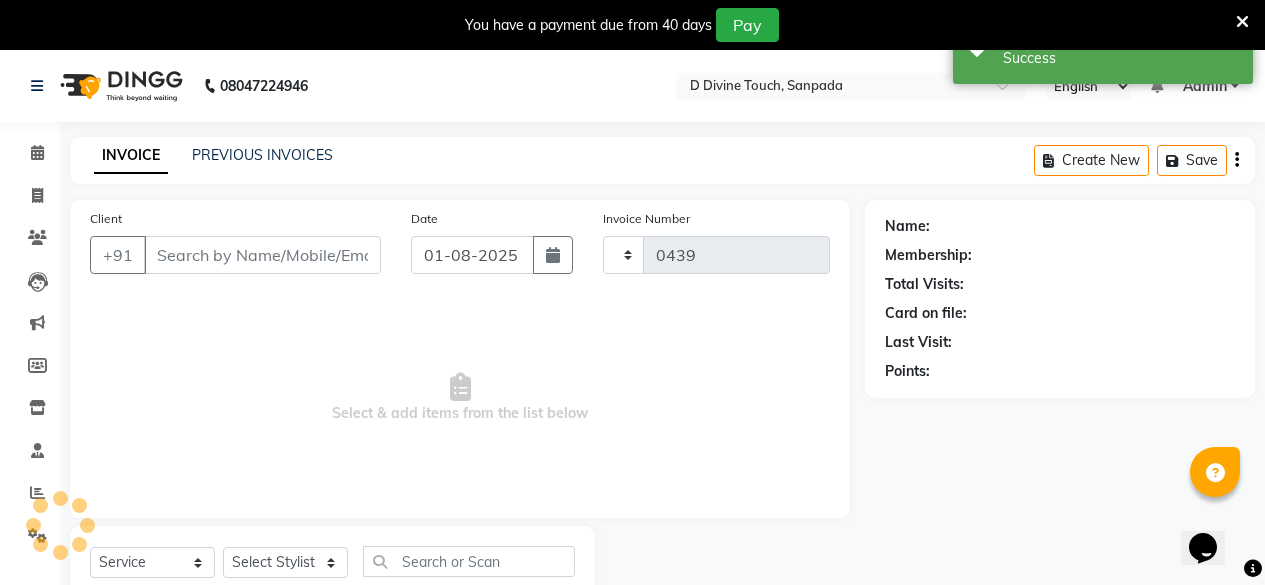 select on "5314" 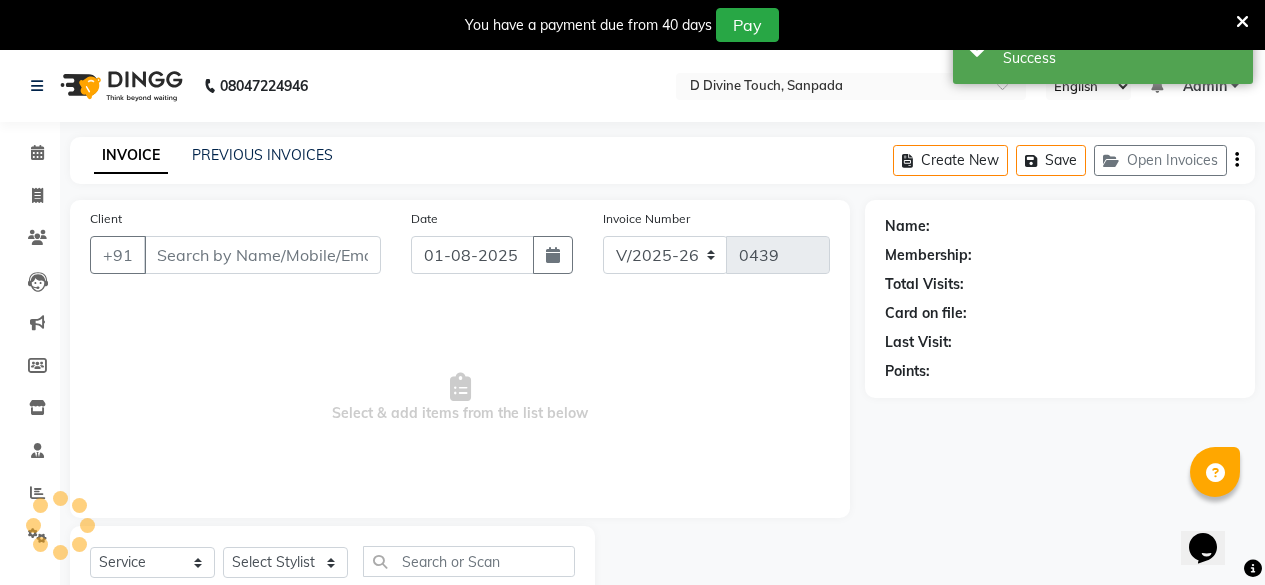 type on "[PHONE]" 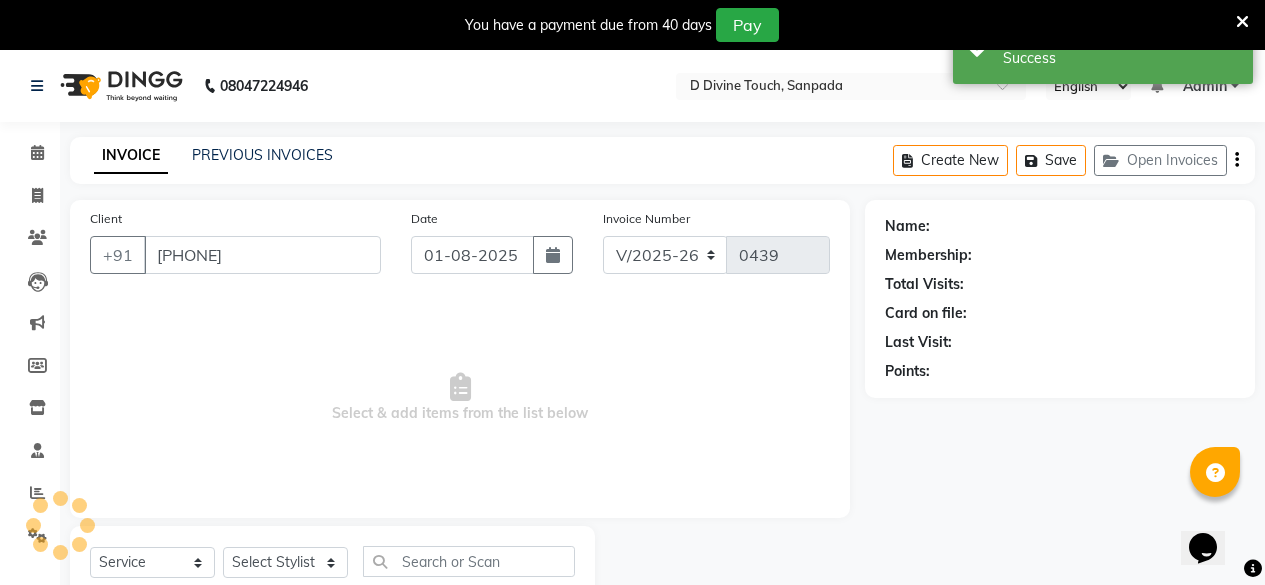 select on "35041" 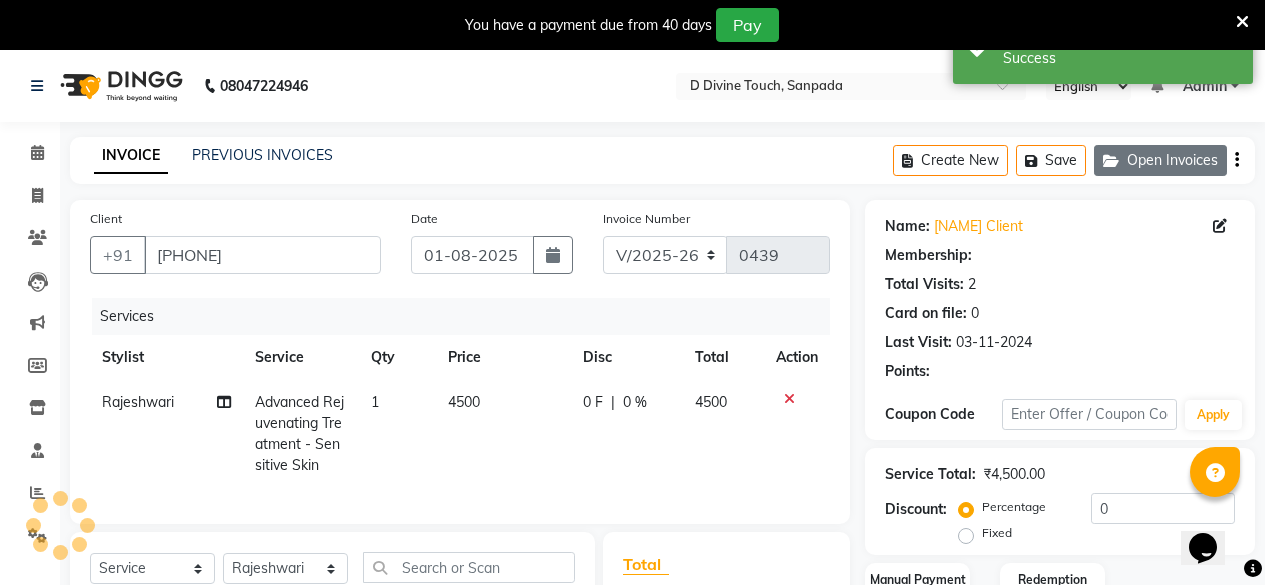 select on "1: Object" 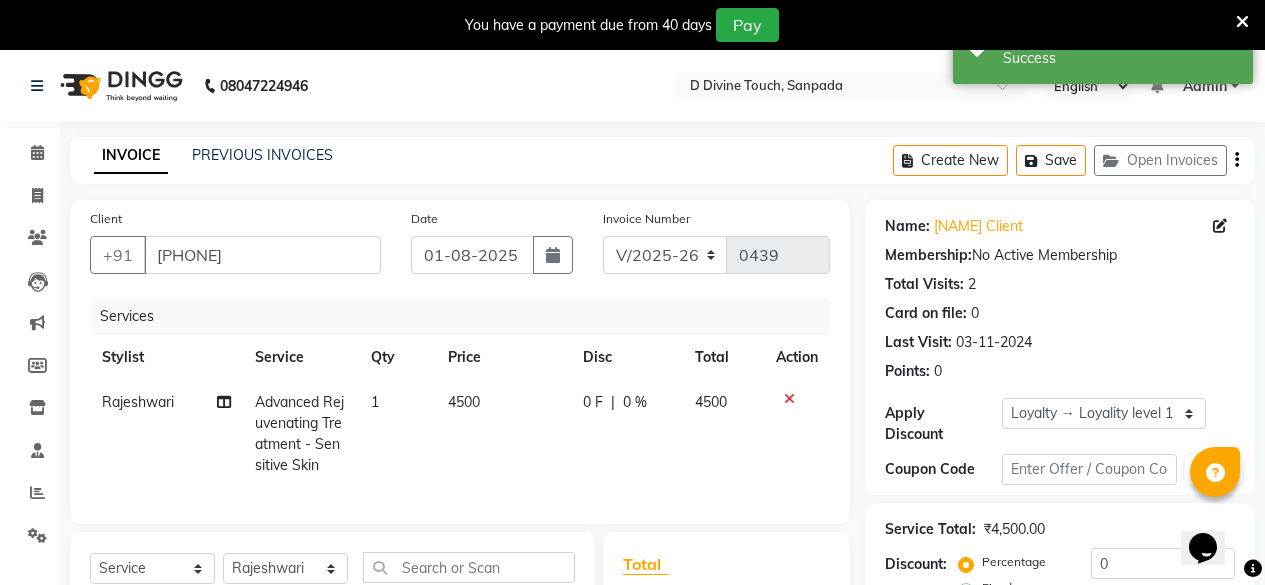 scroll, scrollTop: 287, scrollLeft: 0, axis: vertical 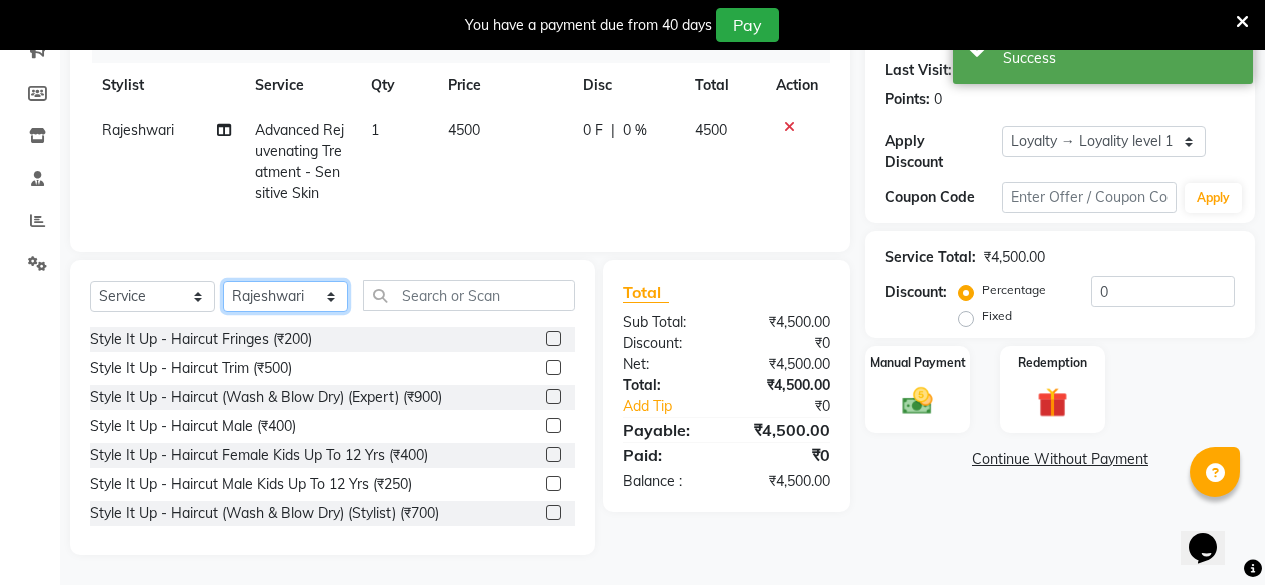 click on "Select Stylist DIVINE [NAME] [NAME] [NAME] [NAME] [NAME]" 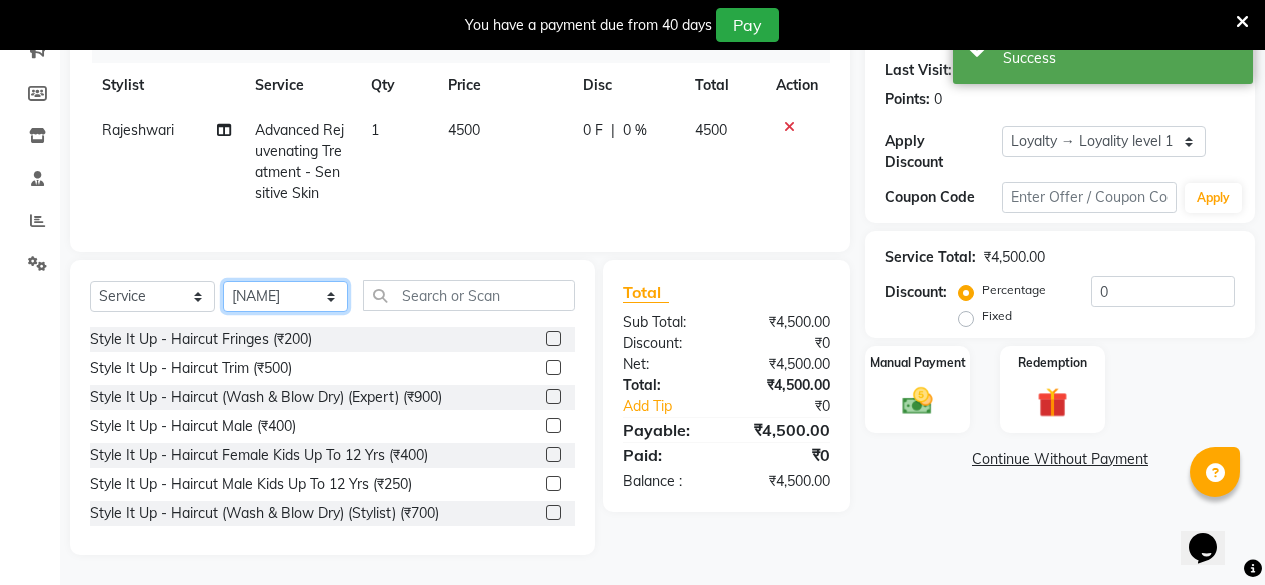 click on "Select Stylist DIVINE [NAME] [NAME] [NAME] [NAME] [NAME]" 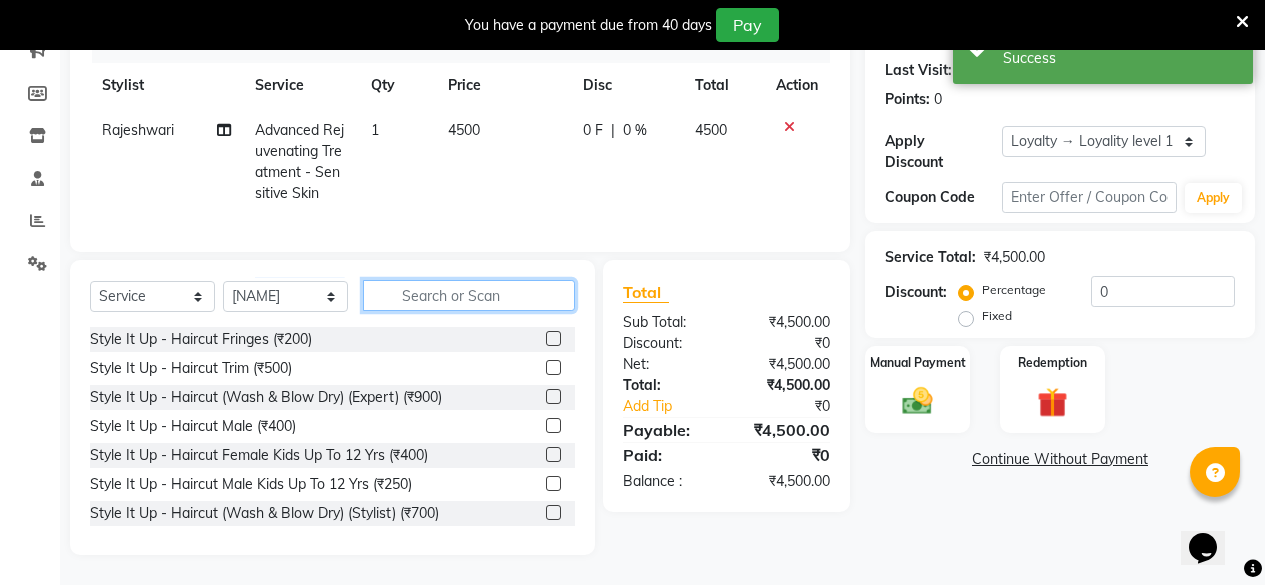 click 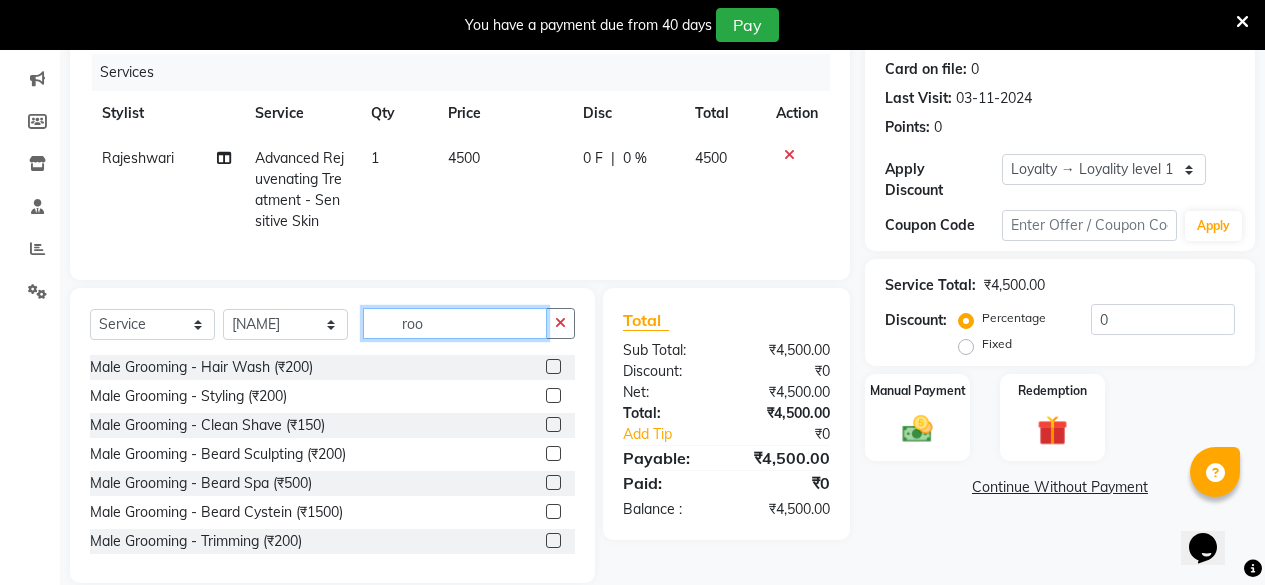 scroll, scrollTop: 287, scrollLeft: 0, axis: vertical 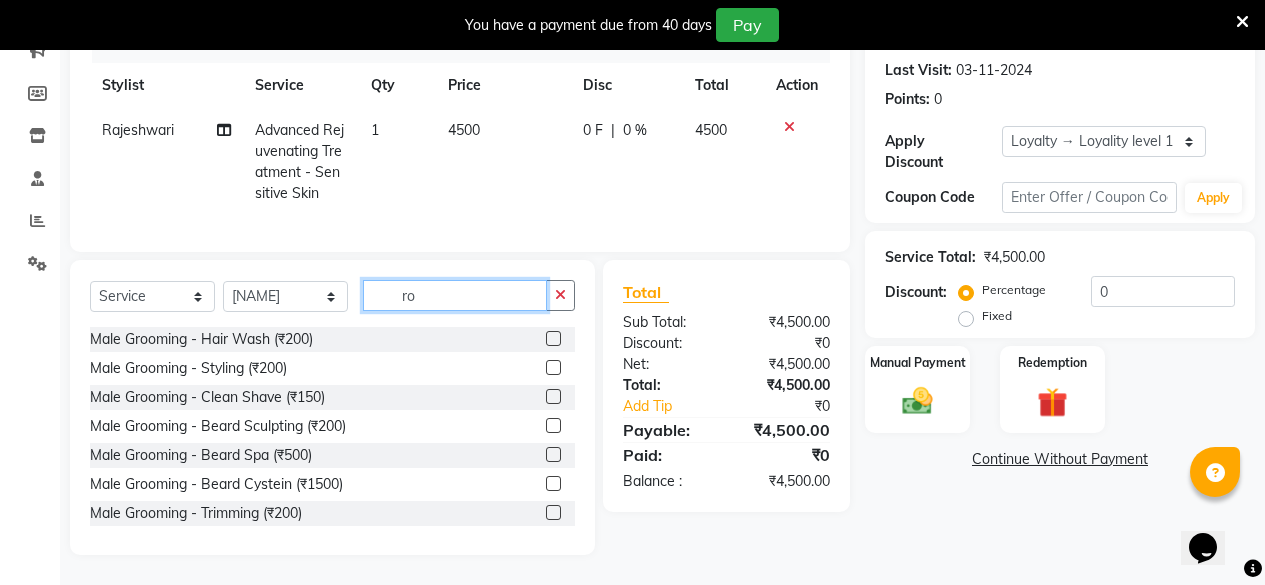 type on "r" 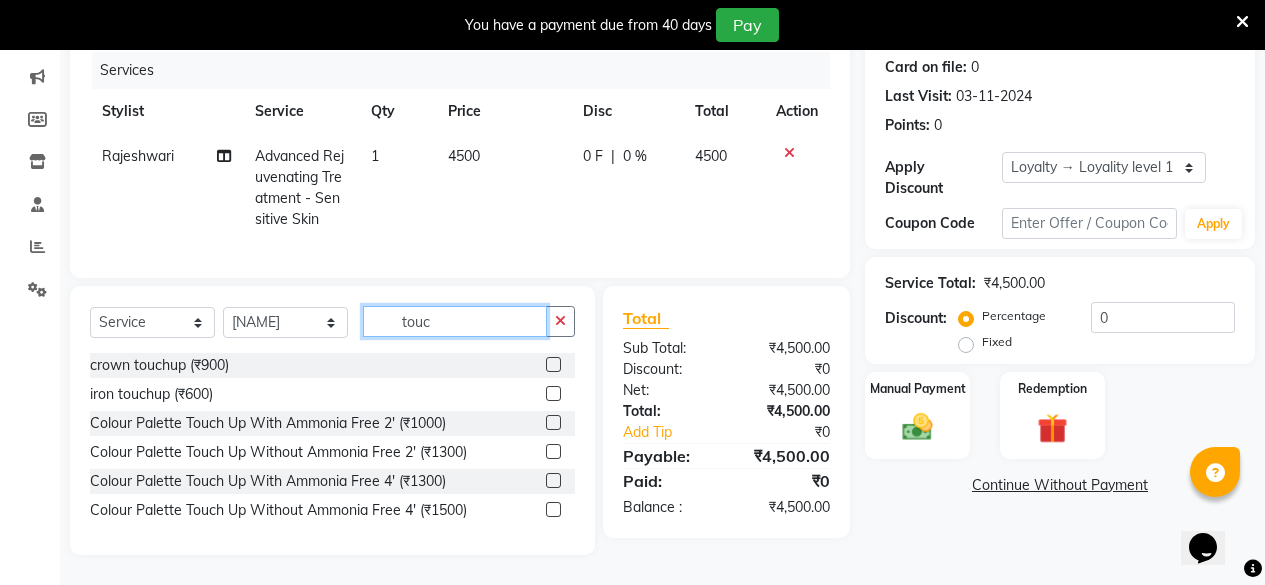 scroll, scrollTop: 261, scrollLeft: 0, axis: vertical 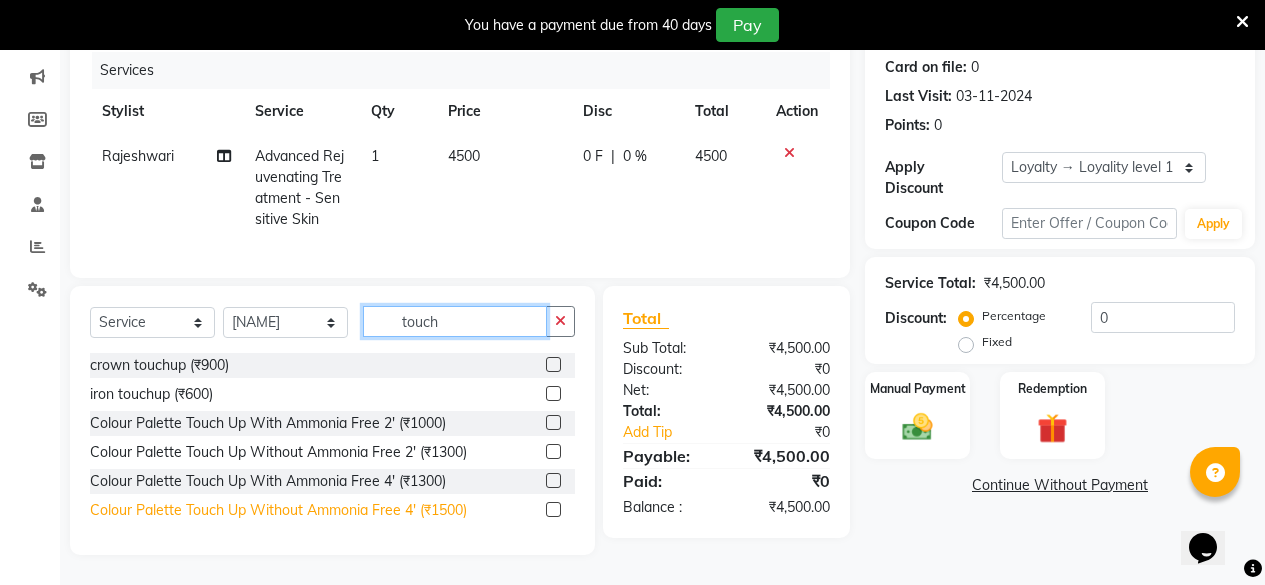 type on "touch" 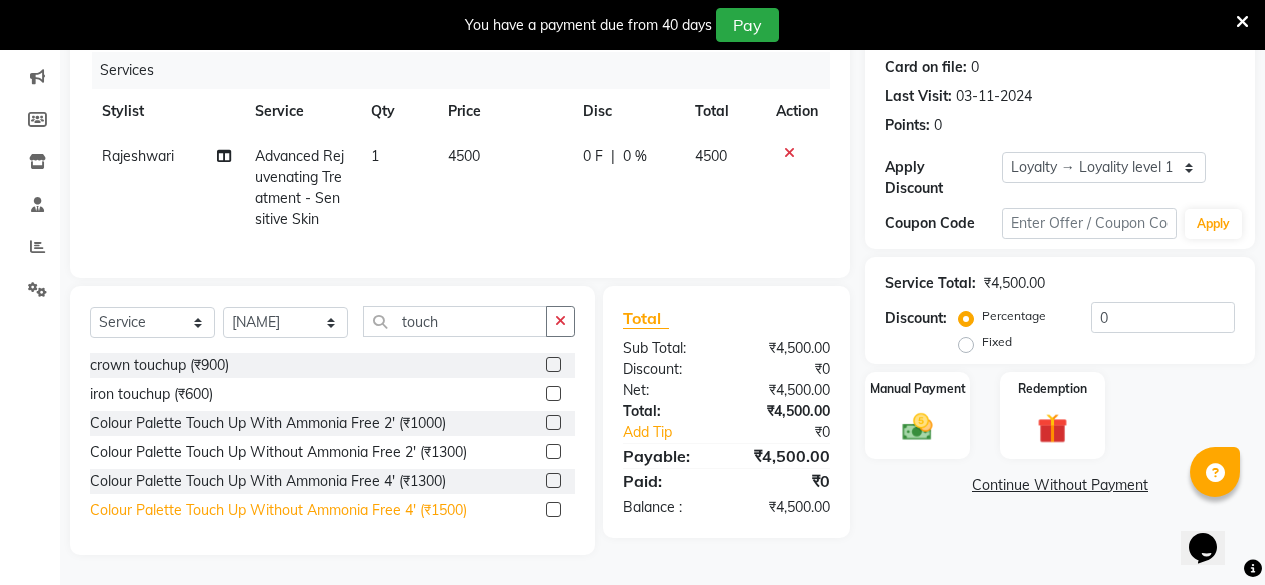 click on "Colour Palette Touch Up Without Ammonia Free 4' (₹1500)" 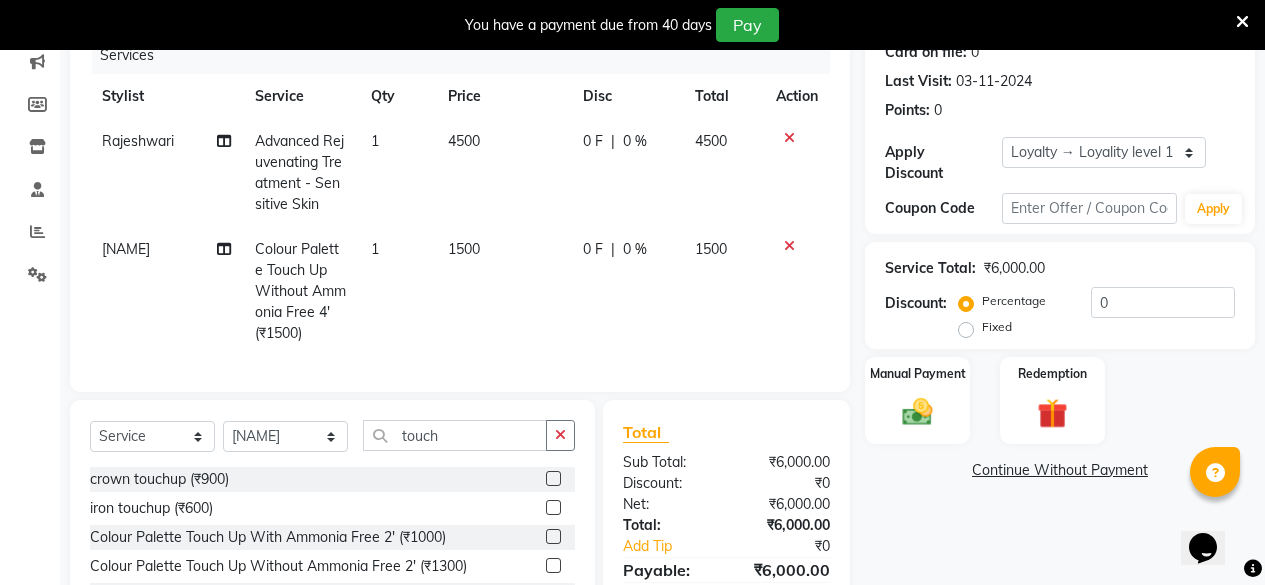 checkbox on "false" 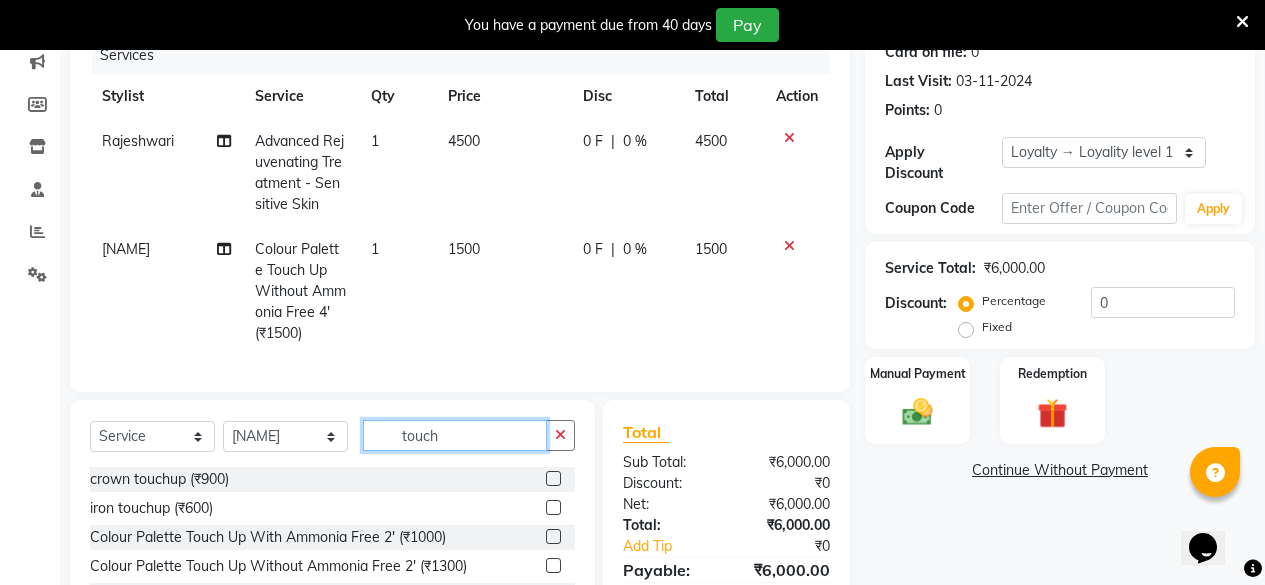 click on "touch" 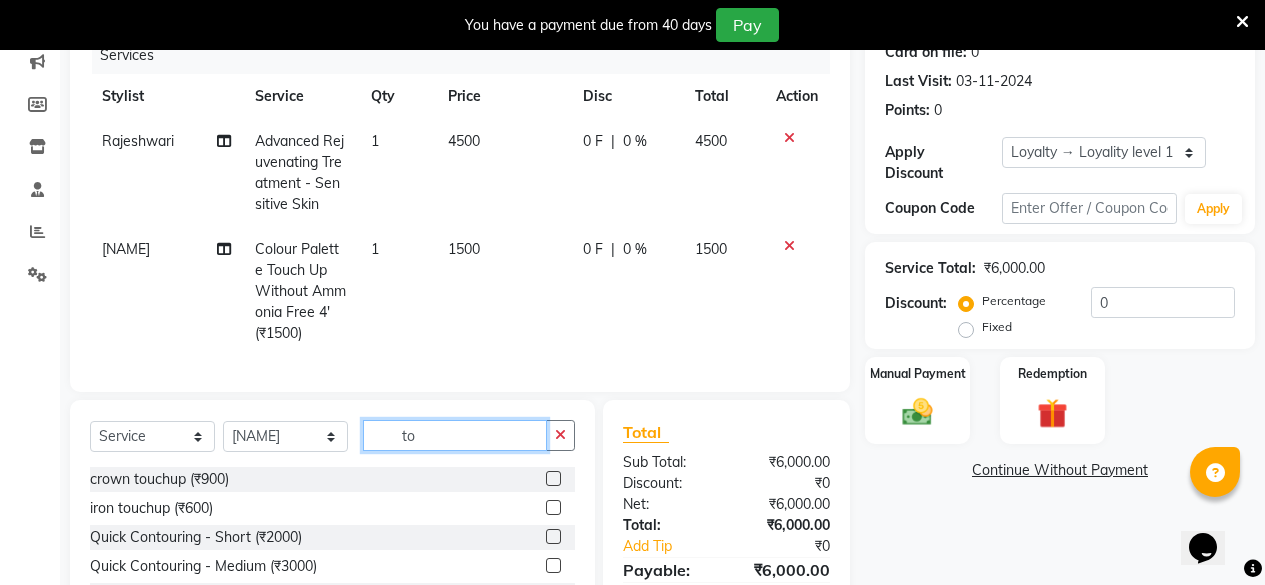 type on "t" 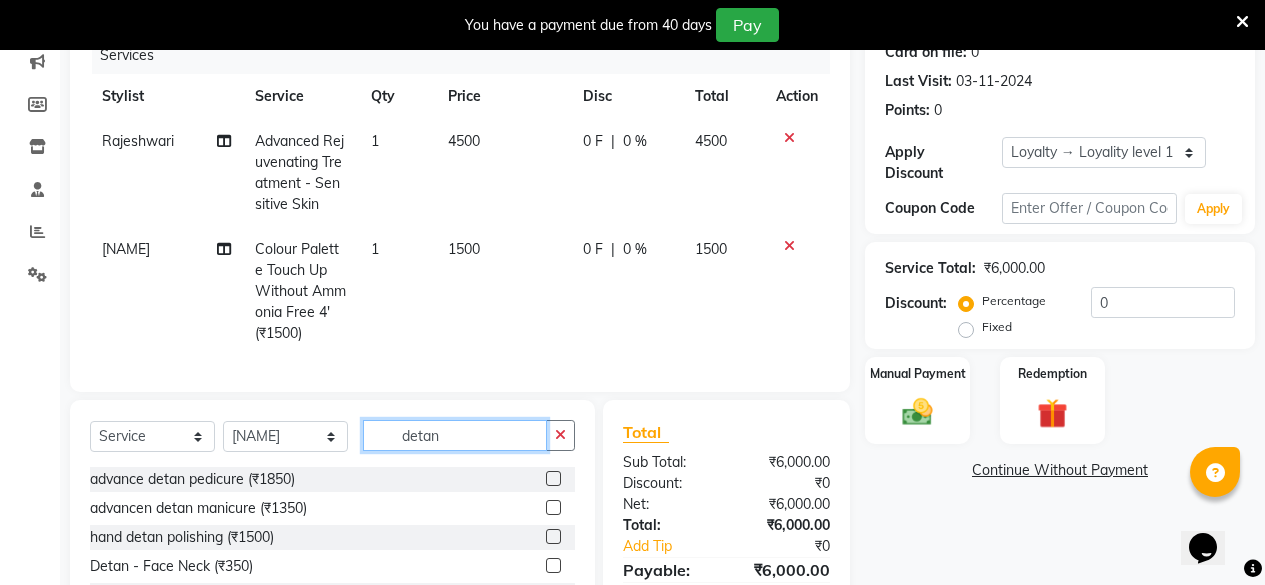 scroll, scrollTop: 90, scrollLeft: 0, axis: vertical 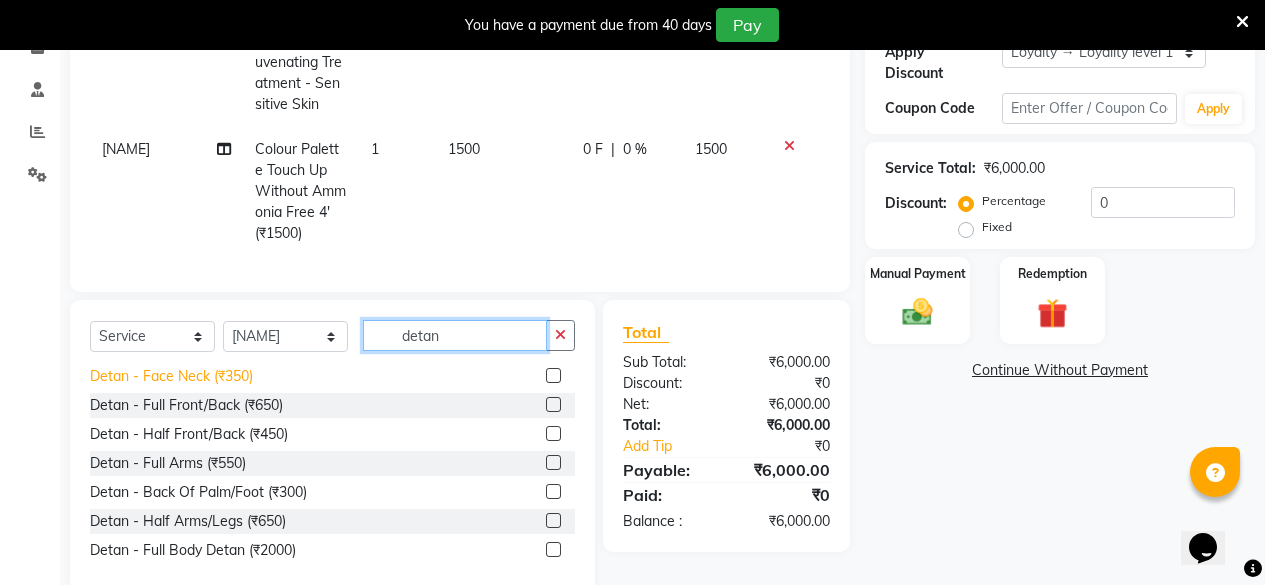 type on "detan" 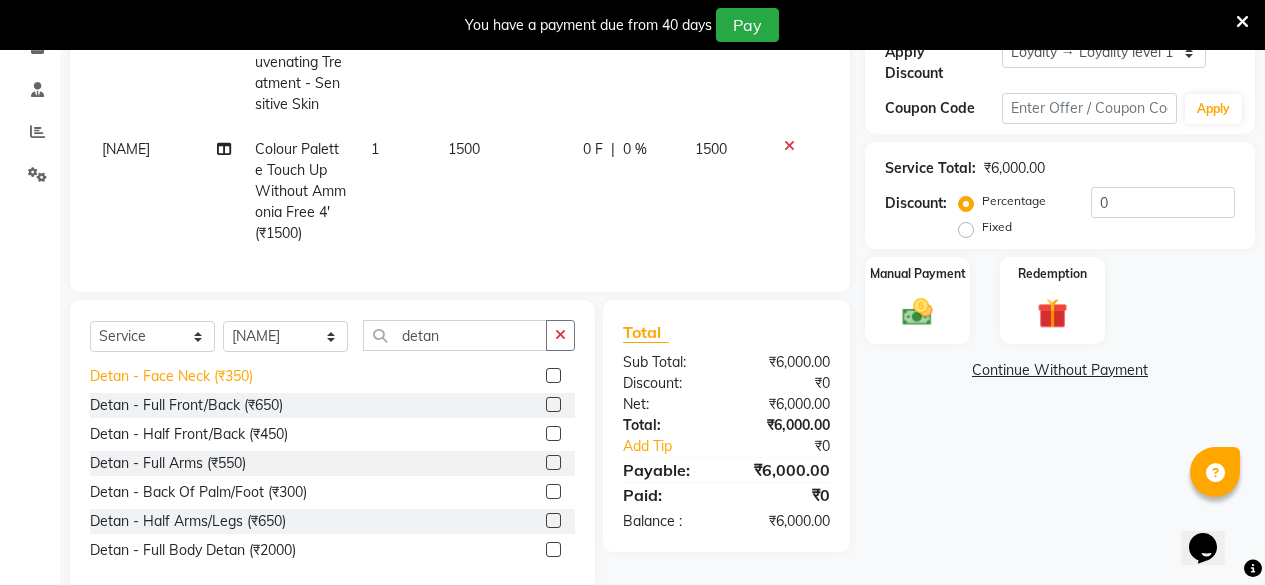 click on "Detan - Face Neck (₹350)" 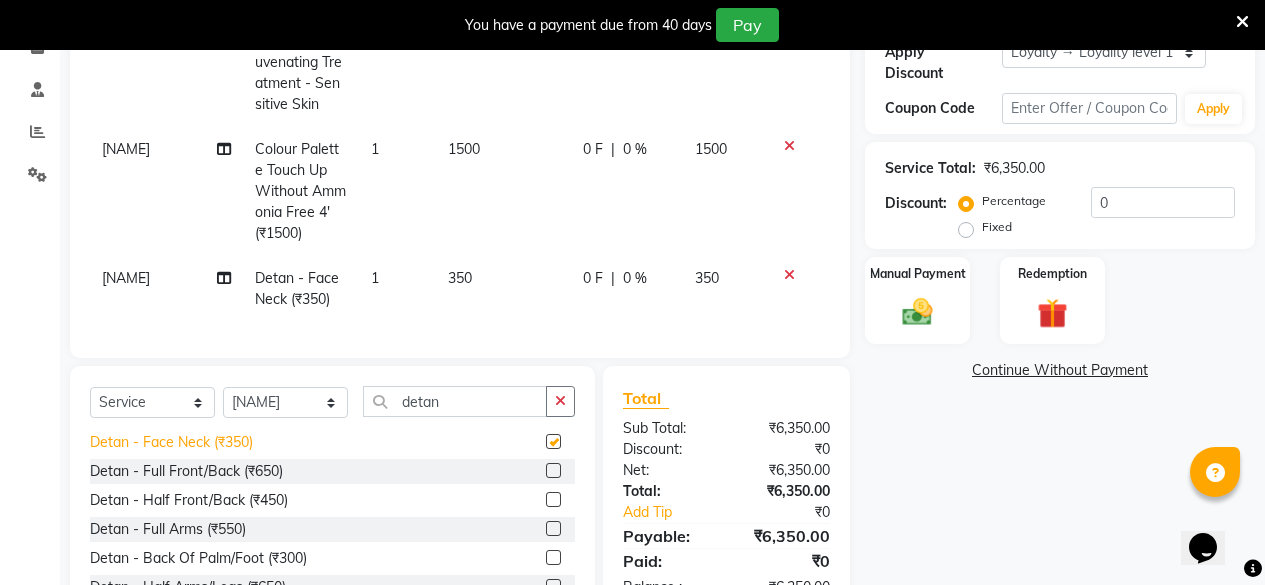 checkbox on "false" 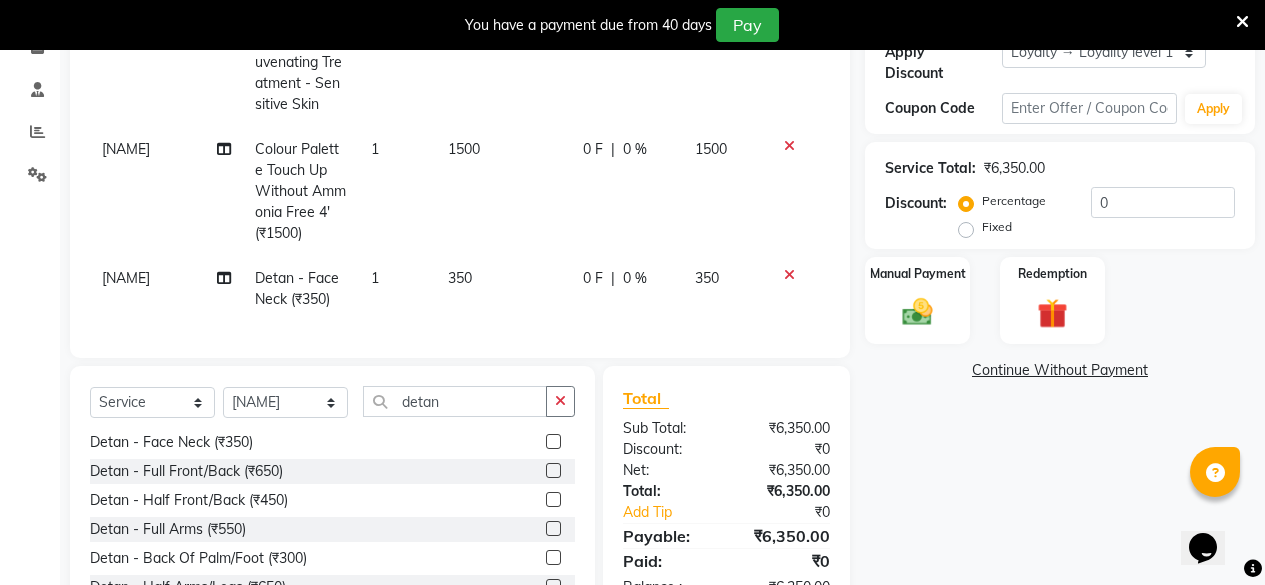 click on "350" 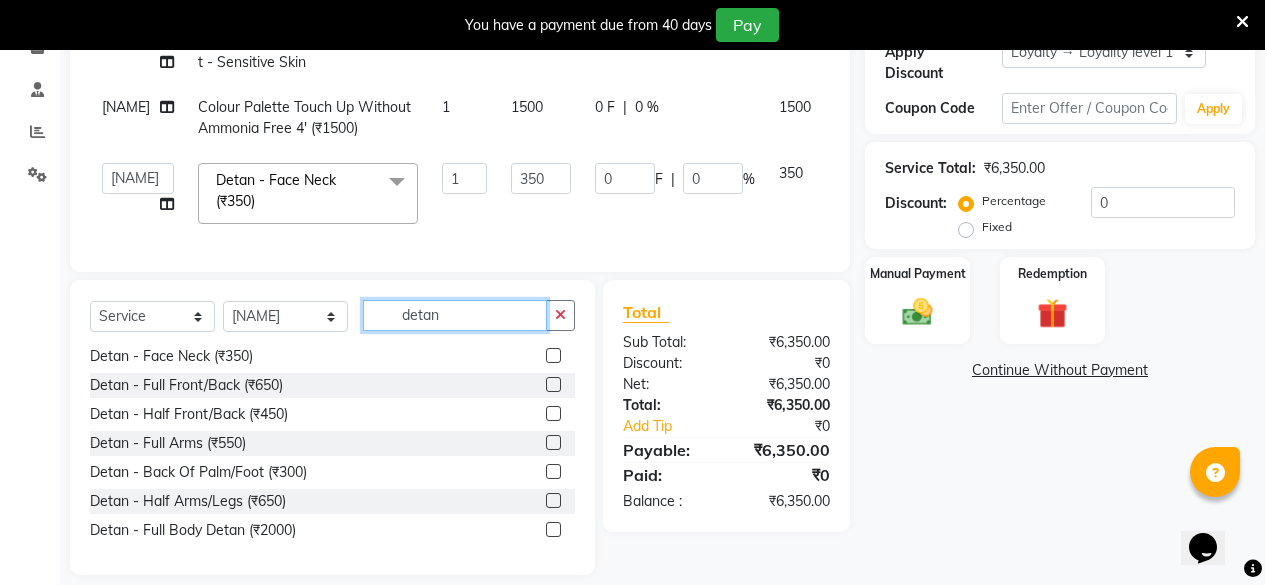 click on "detan" 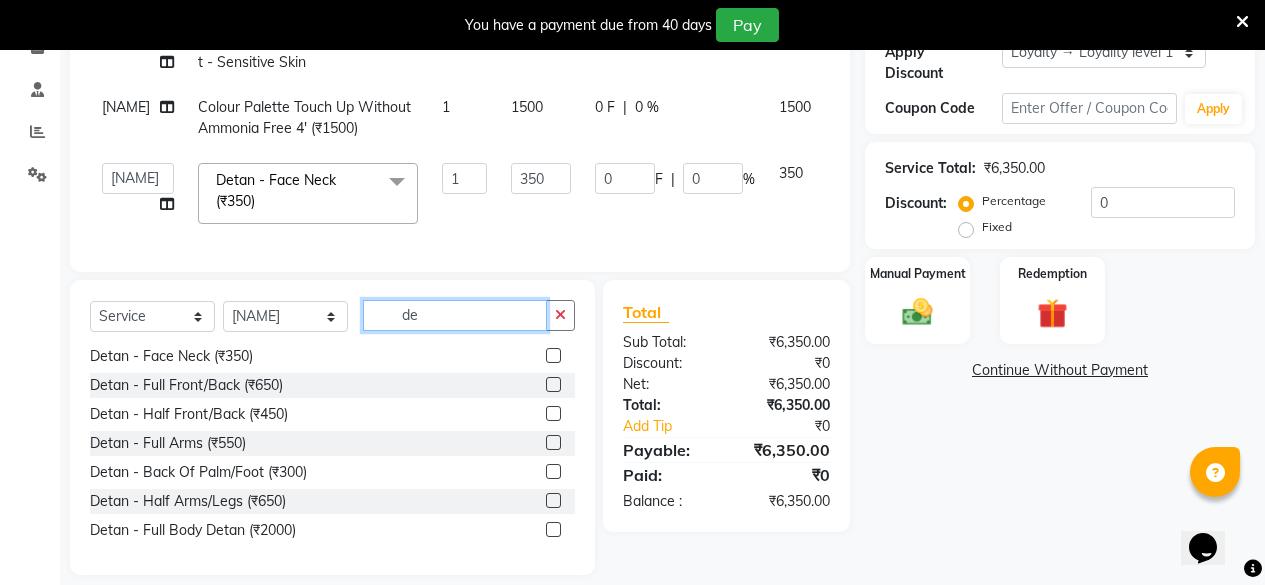 type on "d" 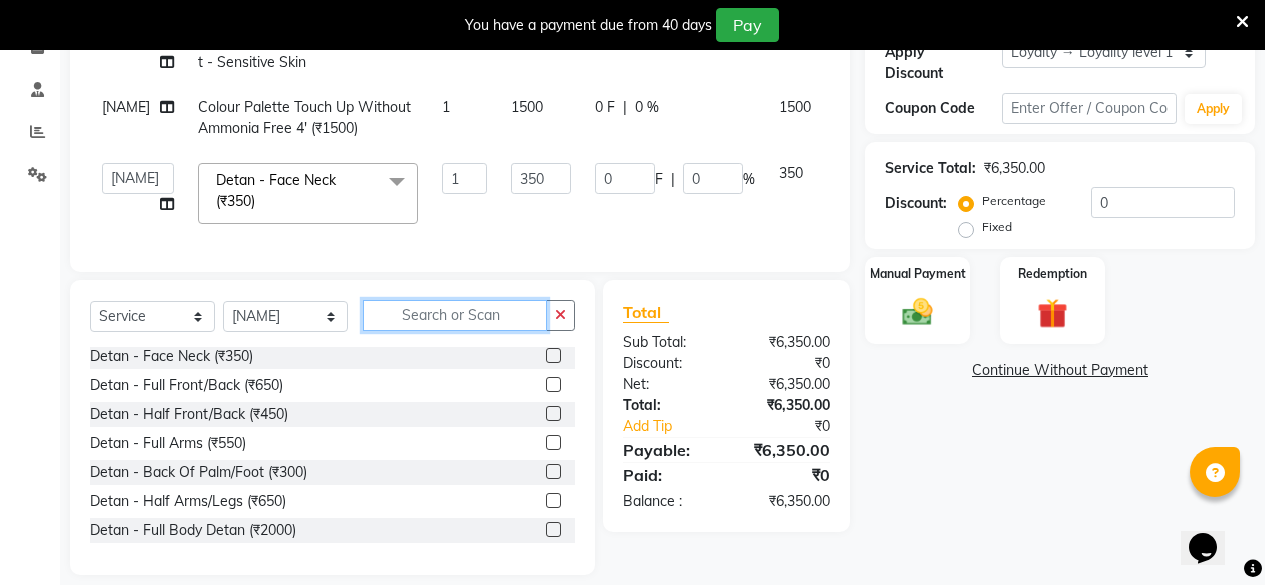 scroll, scrollTop: 1163, scrollLeft: 0, axis: vertical 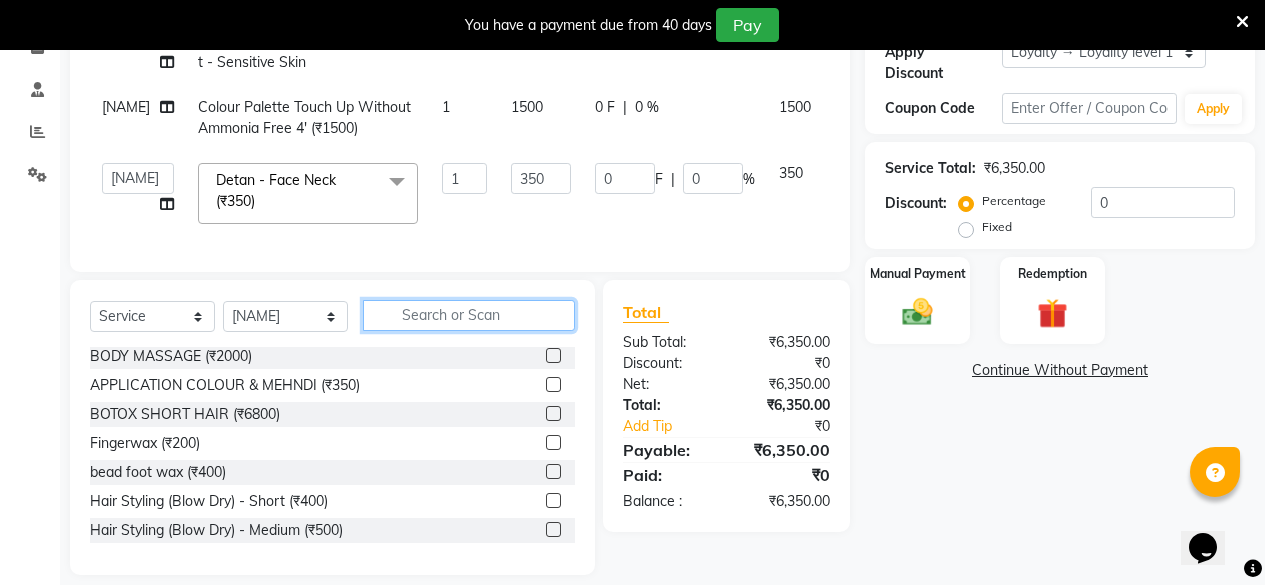 type 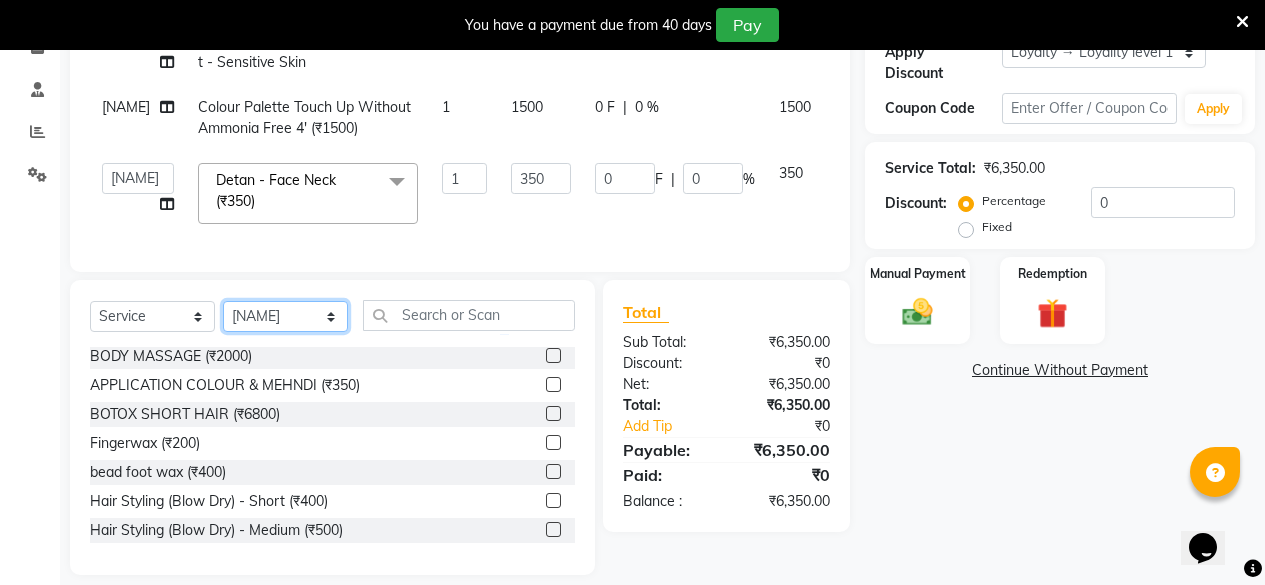 click on "Select Stylist DIVINE [NAME] [NAME] [NAME] [NAME] [NAME]" 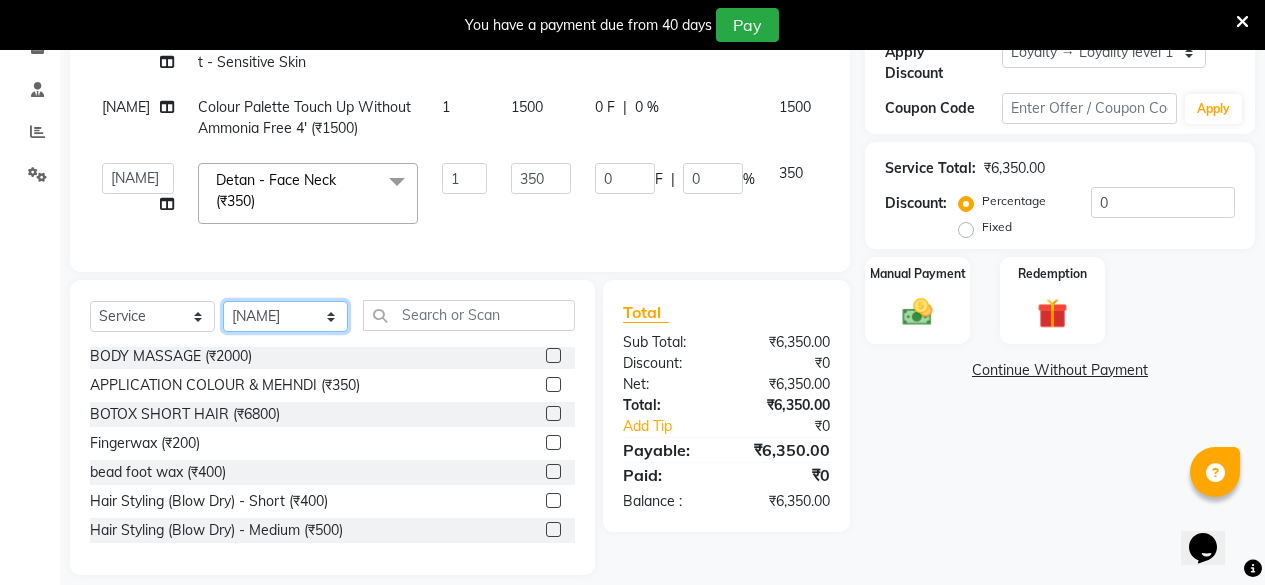 select on "85207" 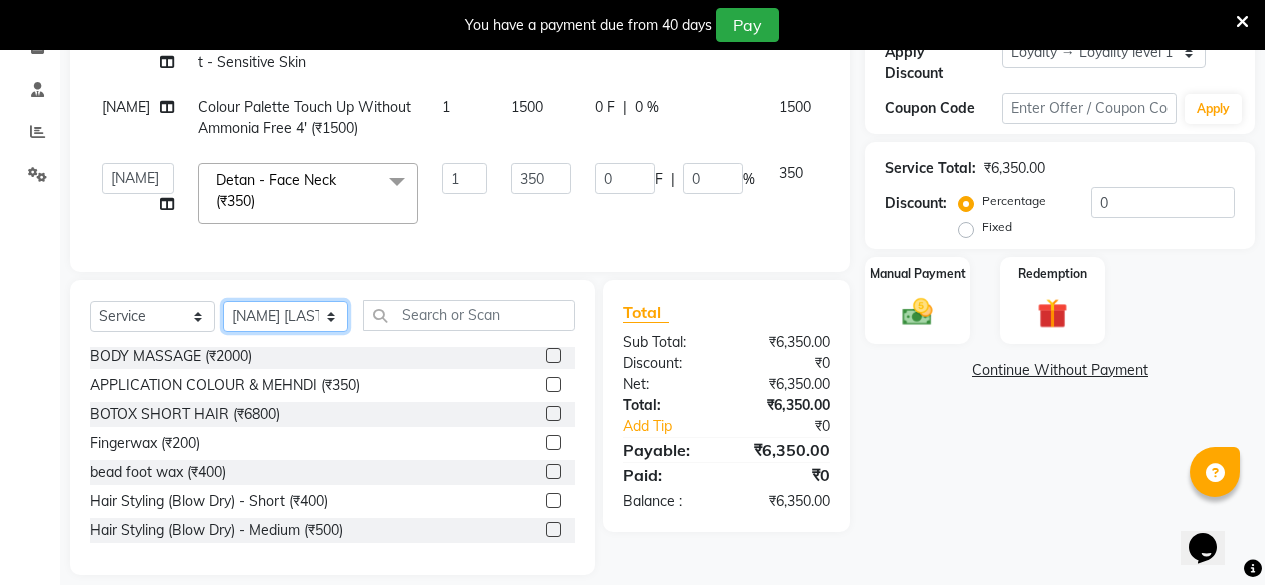 click on "Select Stylist DIVINE [NAME] [NAME] [NAME] [NAME] [NAME]" 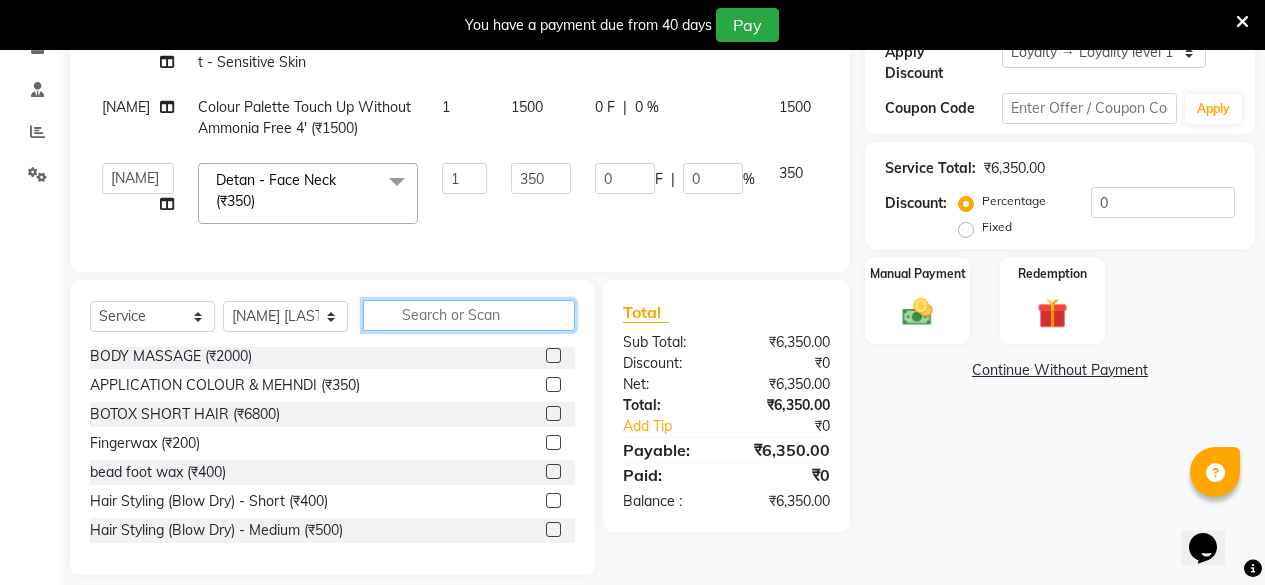 click 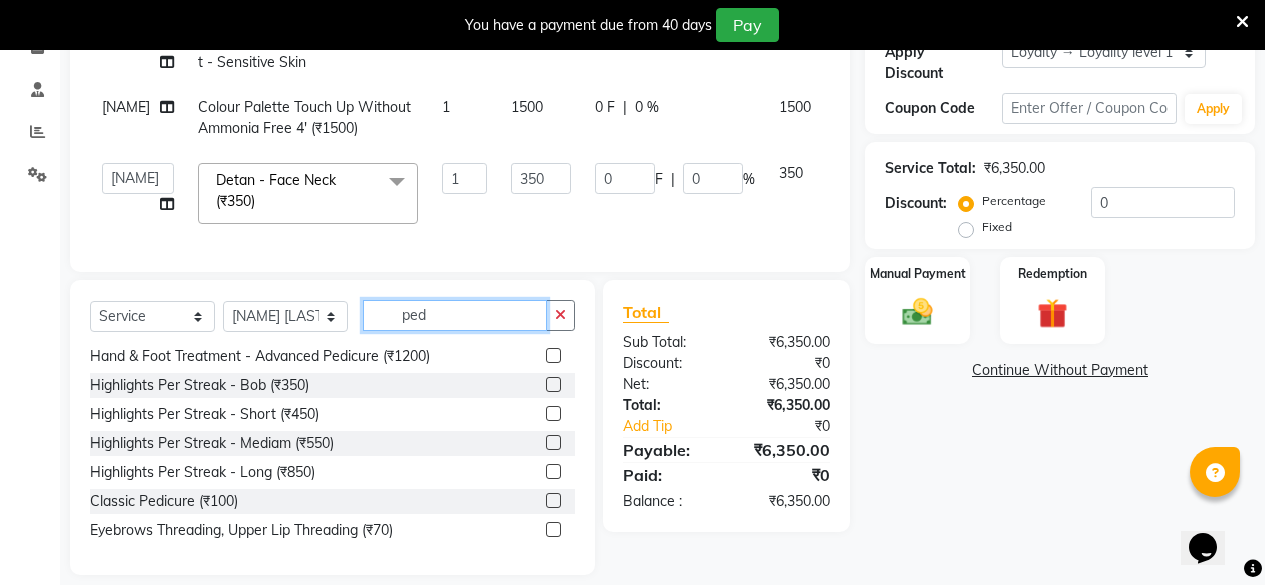 scroll, scrollTop: 0, scrollLeft: 0, axis: both 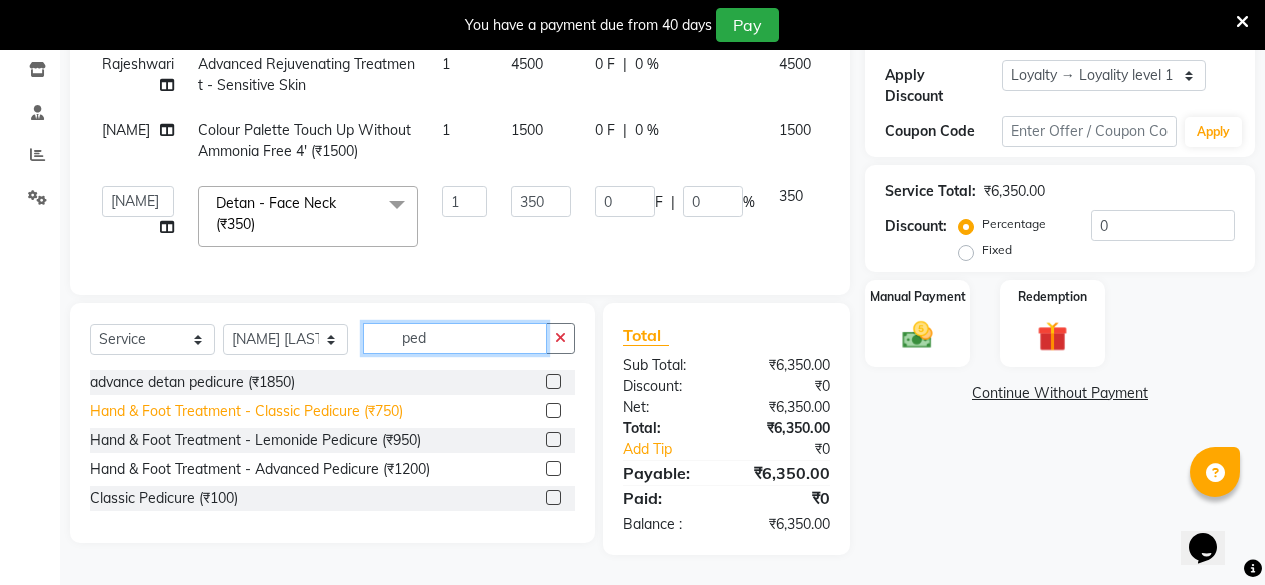 type on "ped" 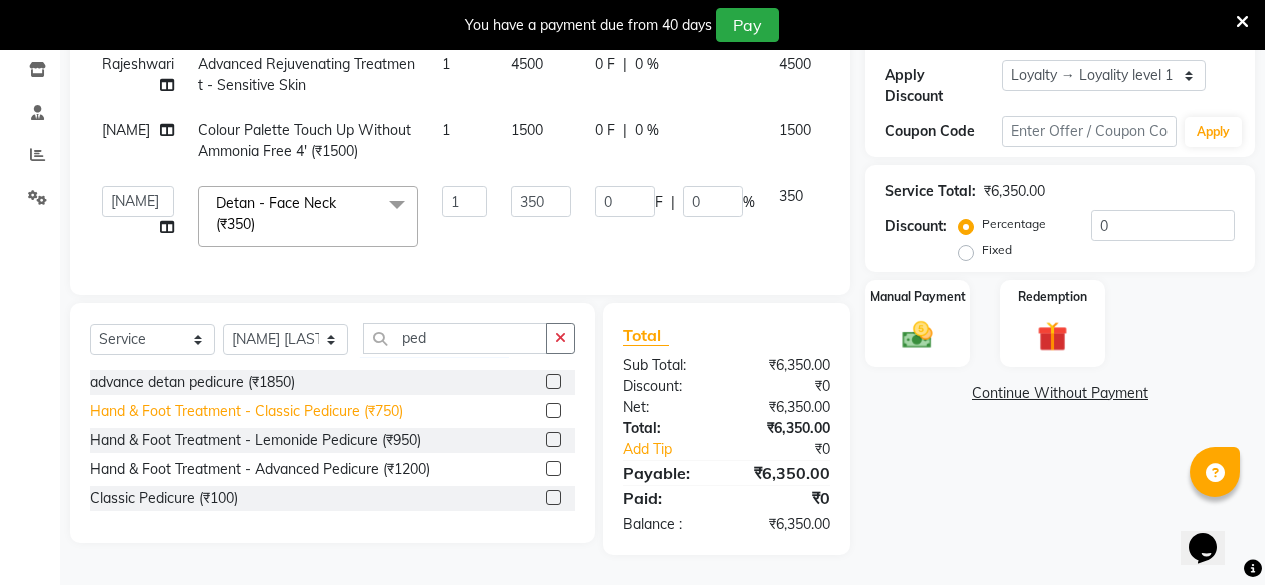 click on "Hand & Foot Treatment - Classic Pedicure (₹750)" 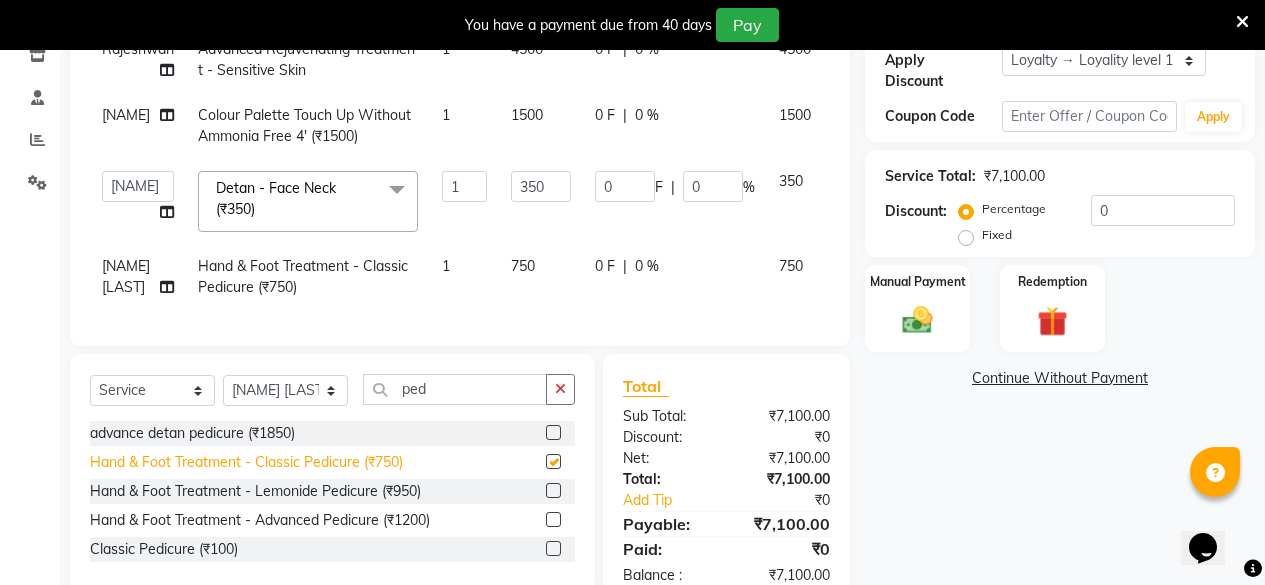 checkbox on "false" 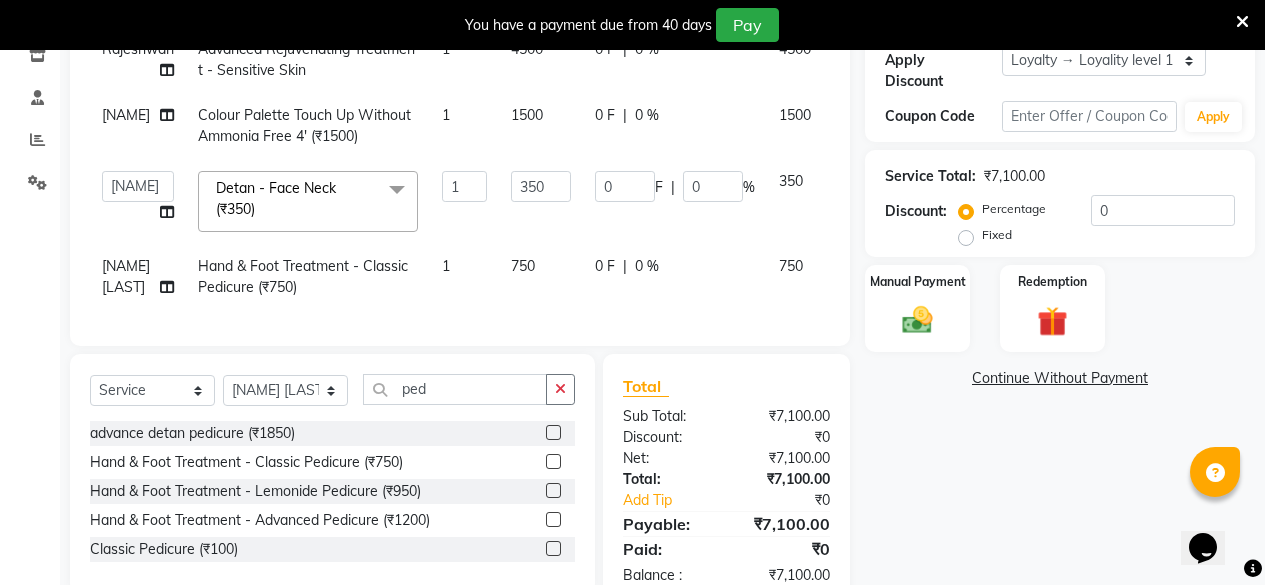 click on "750" 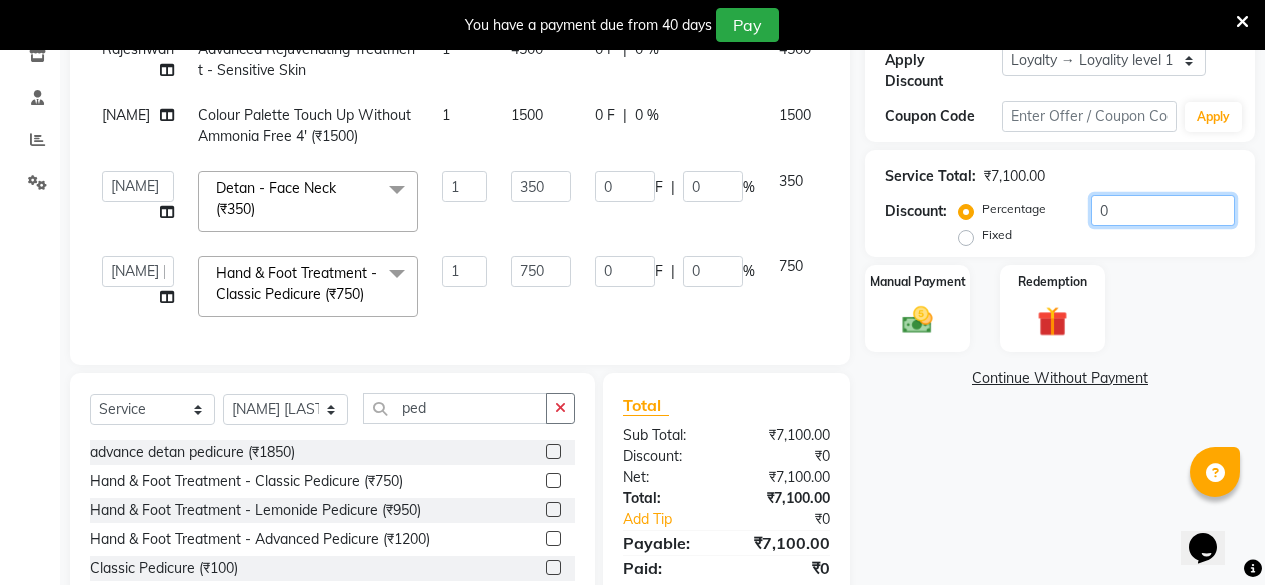click on "0" 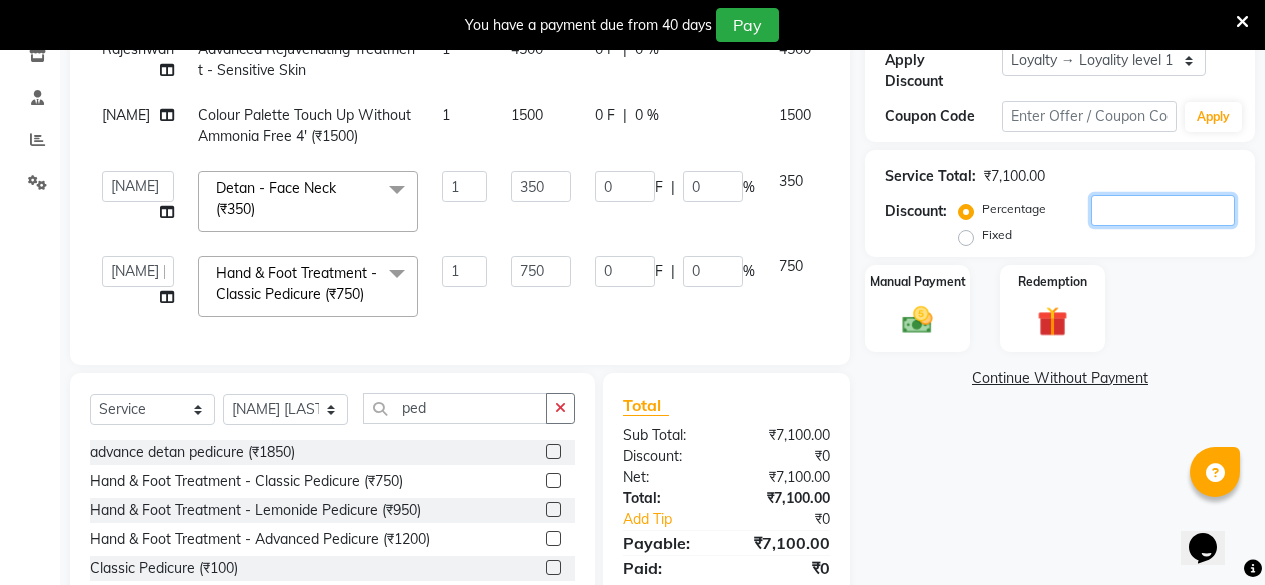 type on "3" 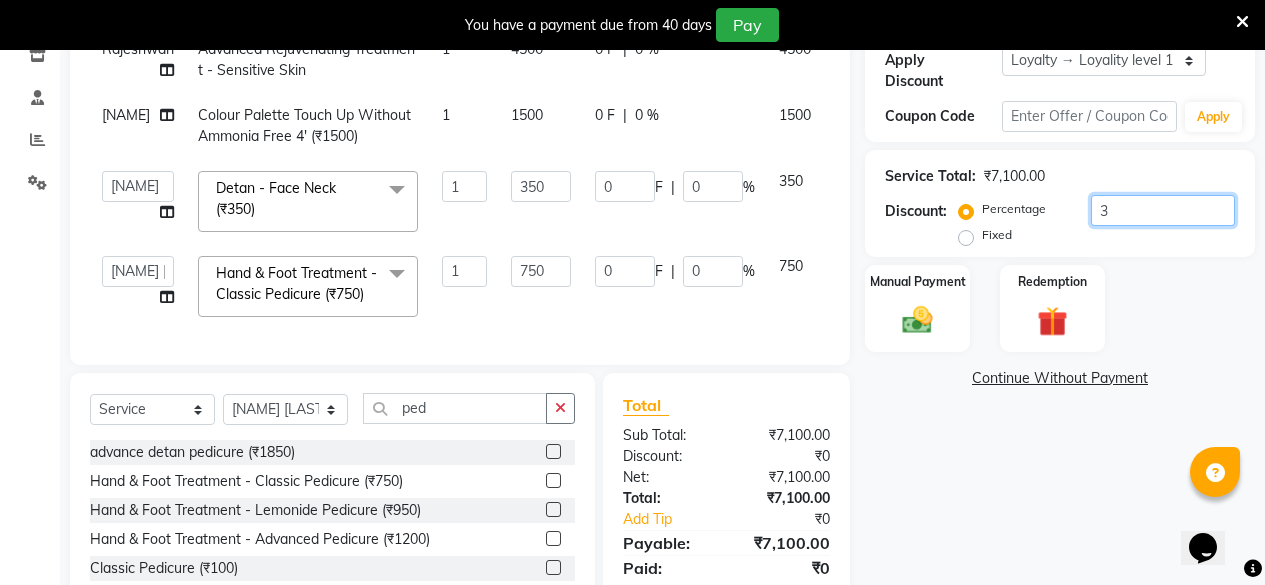 type on "10.5" 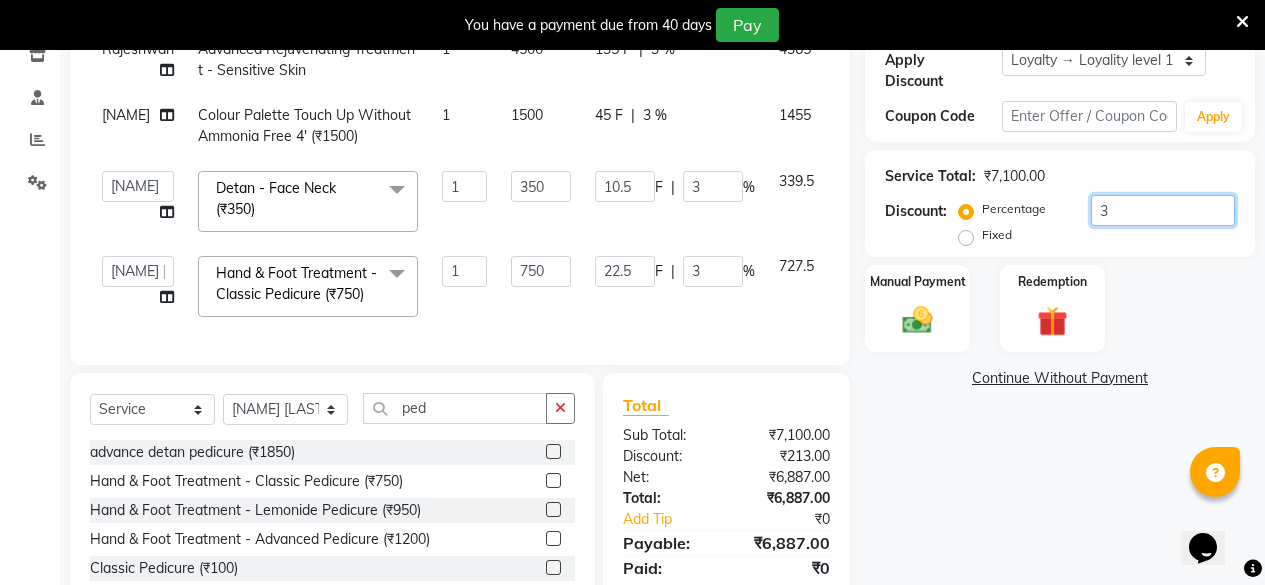 type on "30" 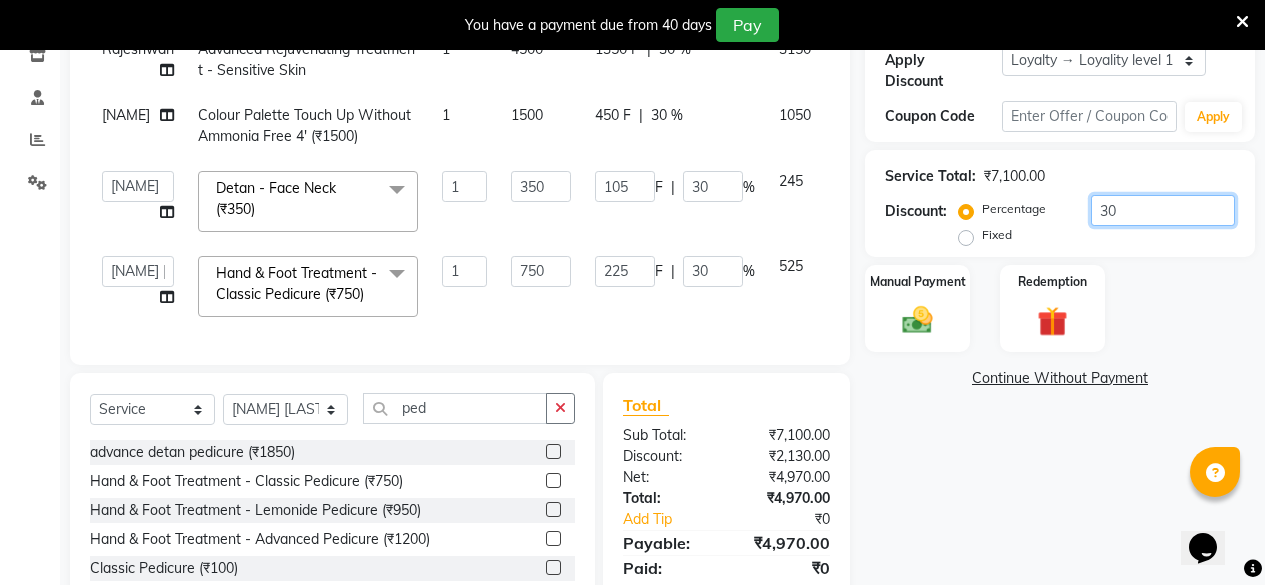 type on "30" 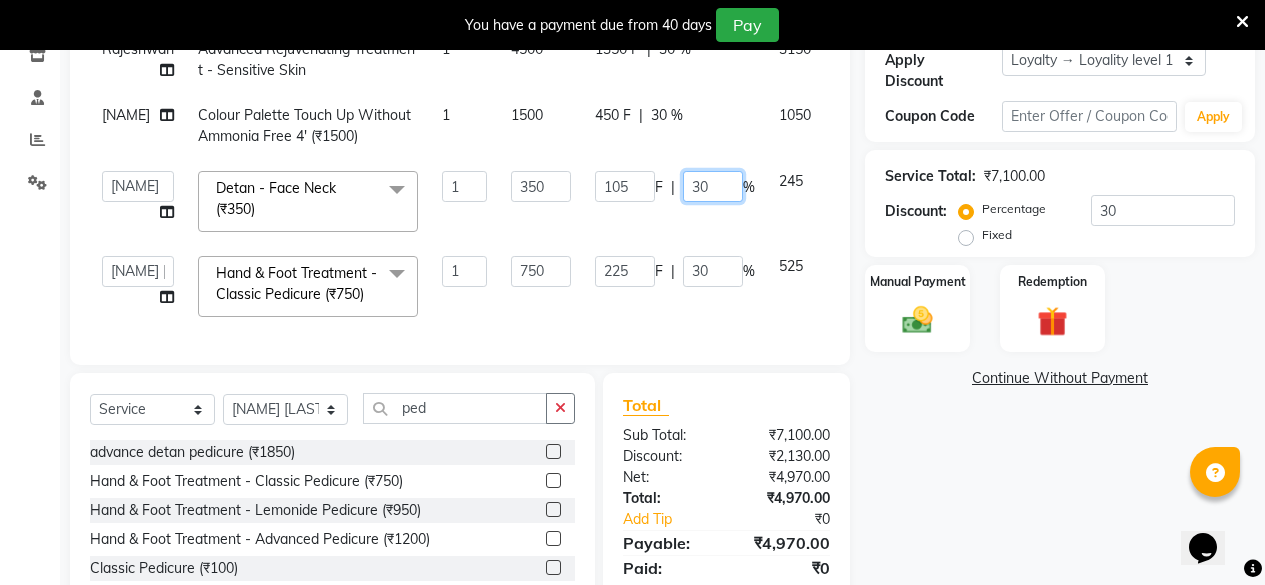 click on "30" 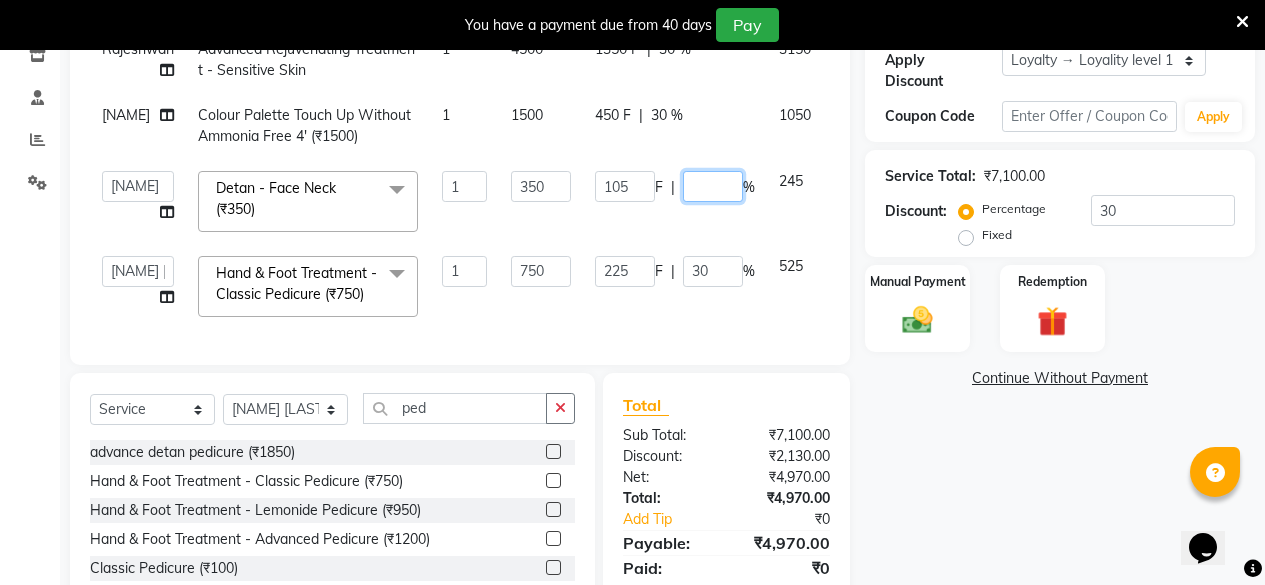 type on "0" 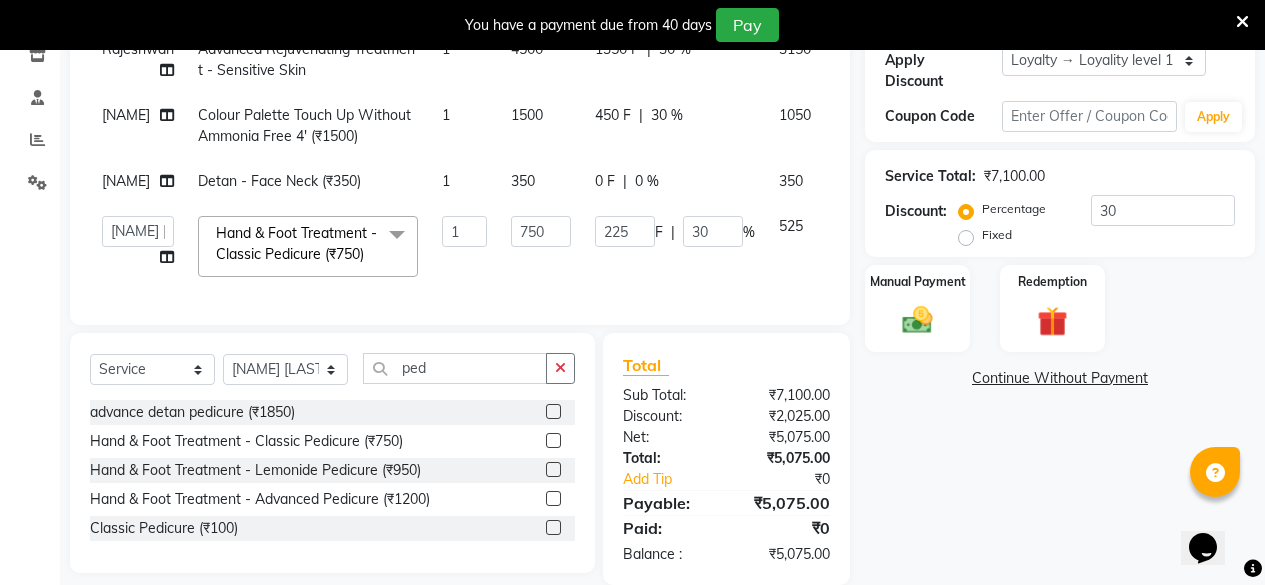 click on "Name: [NAME] Client Membership:  No Active Membership  Total Visits:  2 Card on file:  0 Last Visit:   [DATE] Points:   0  Apply Discount Select  Loyalty → Loyality level 1  Coupon Code Apply Service Total:  ₹7,100.00  Discount:  Percentage   Fixed  30 Manual Payment Redemption  Continue Without Payment" 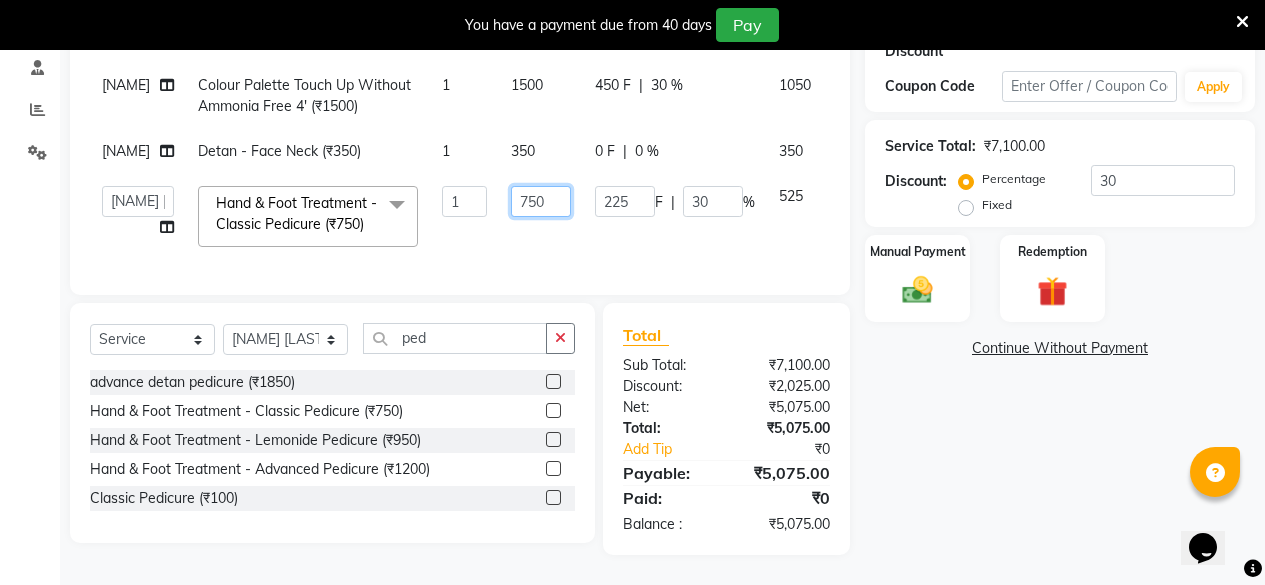 click on "750" 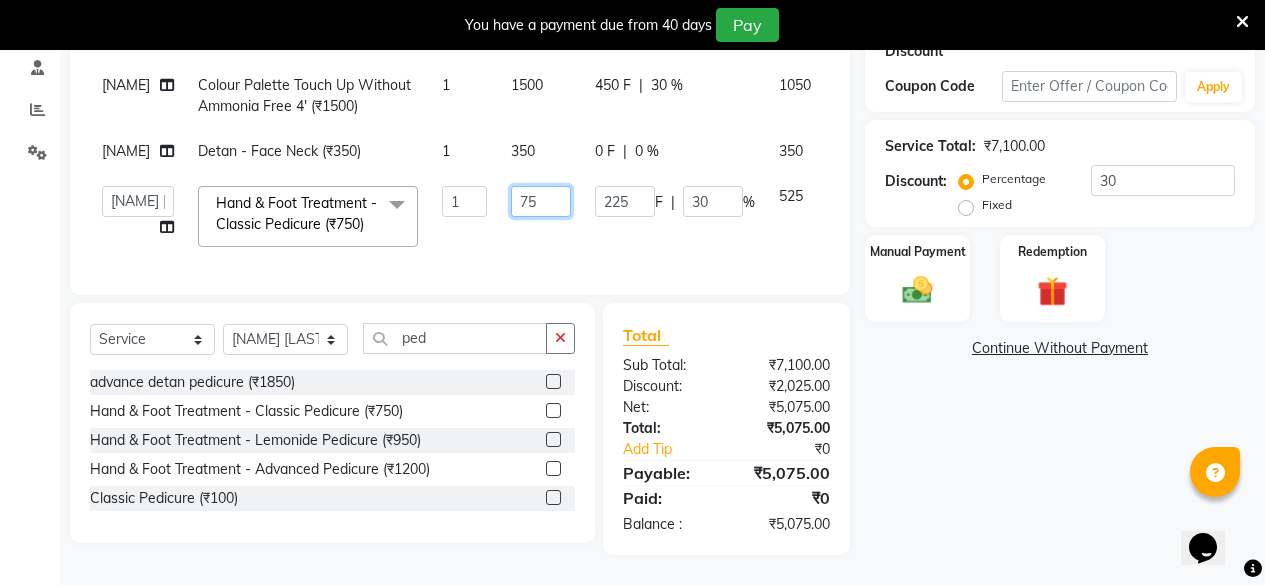 type on "7" 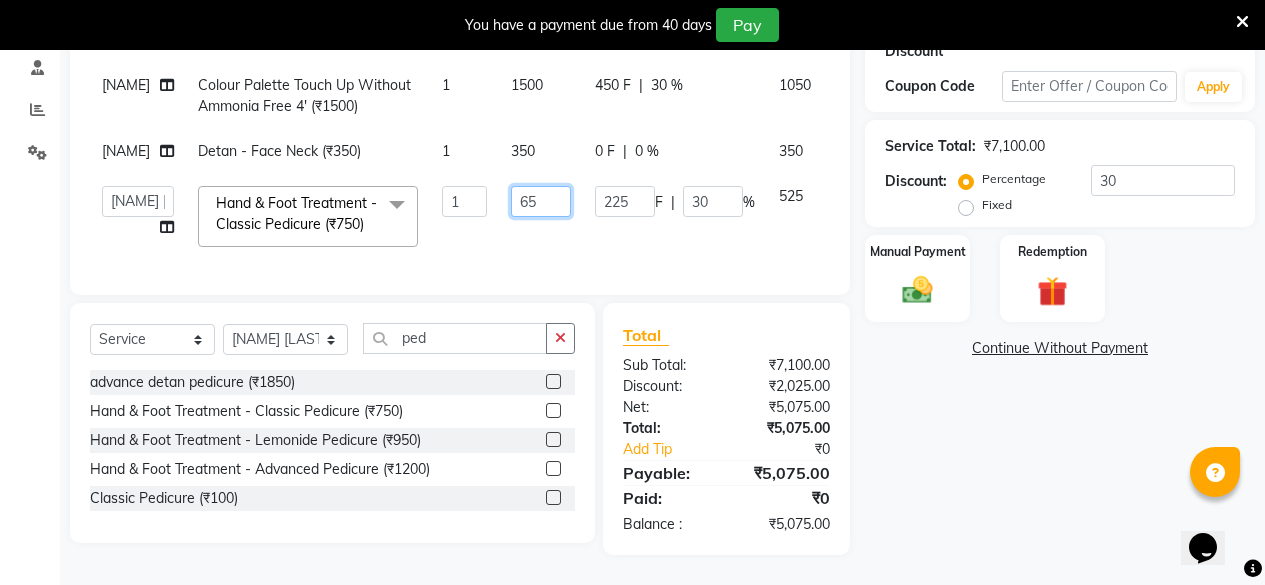 type on "650" 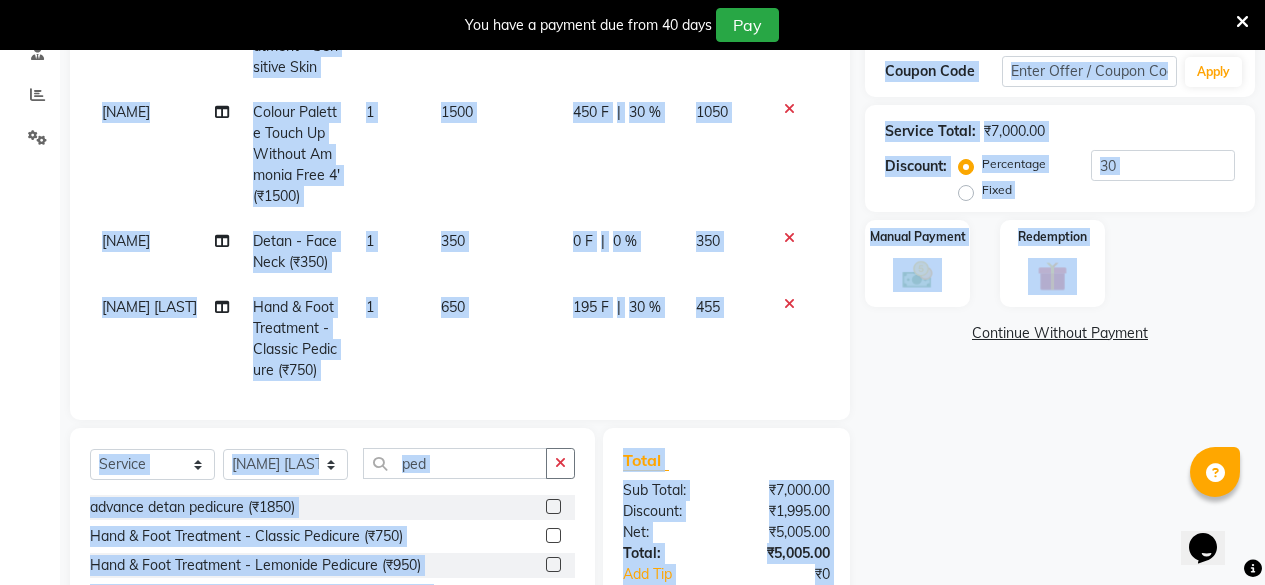 click on "Client +91 [PHONE] Date 01-08-2025 Invoice Number V/2025 V/2025-26 0439 Services Stylist Service Qty Price Disc Total Action [NAME] Advanced Rejuvenating Treatment - Sensitive Skin 1 4500 1350 F | 30 % 3150 [NAME] Colour Palette Touch Up Without Ammonia Free 4' (₹1500) 1 1500 450 F | 30 % 1050 [NAME] Detan - Face Neck (₹350) 1 350 0 F | 0 % 350 [NAME] Hand & Foot Treatment - Classic Pedicure (₹750) 1 650 195 F | 30 % 455 Select  Service  Product  Membership  Package Voucher Prepaid Gift Card  Select Stylist DIVINE [NAME] [NAME] [NAME] [NAME] [NAME] ped advance detan pedicure (₹1850)  Hand & Foot Treatment - Classic Pedicure (₹750)  Hand & Foot Treatment - Lemonide Pedicure (₹950)  Hand & Foot Treatment - Advanced Pedicure (₹1200)  Classic Pedicure (₹100)  Total Sub Total: ₹7,000.00 Discount: ₹1,995.00 Net: ₹5,005.00 Total: ₹5,005.00 Add Tip ₹0 Payable: ₹5,005.00 Paid: ₹0 Balance   : ₹5,005.00 Name: [NAME] Client Membership: Total Visits:  2  0" 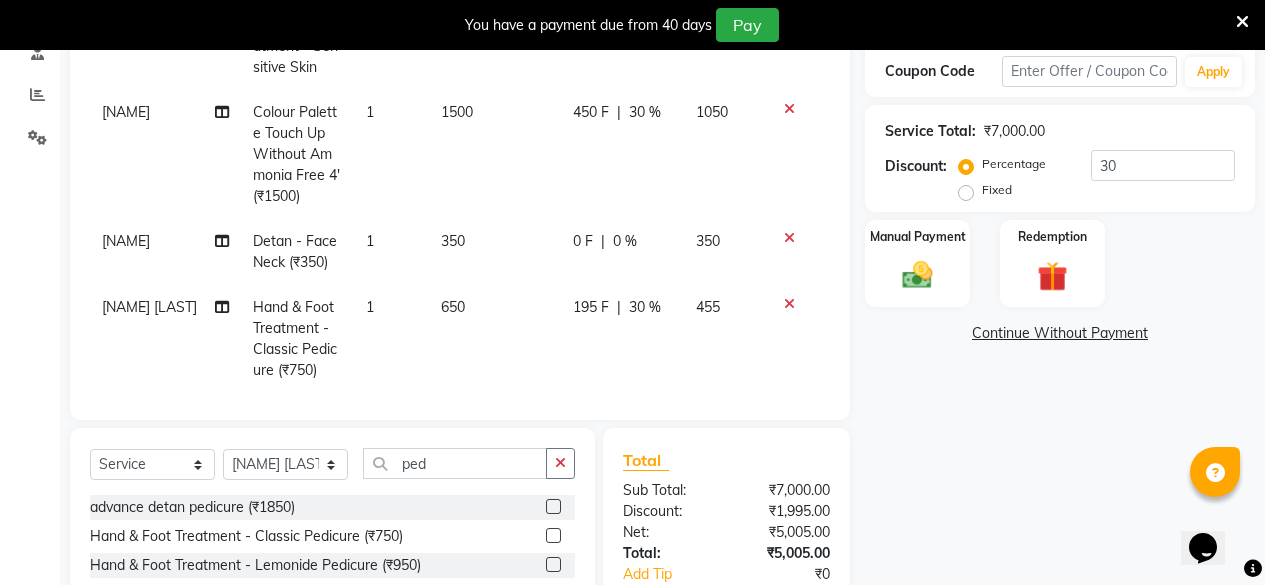 click on "Name: [NAME] Client Membership:  No Active Membership  Total Visits:  2 Card on file:  0 Points:   0  Apply Discount Select  Loyalty → Loyality level 1  Coupon Code Apply Service Total:  ₹7,000.00  Discount:  Percentage   Fixed  30 Manual Payment Redemption  Continue Without Payment" 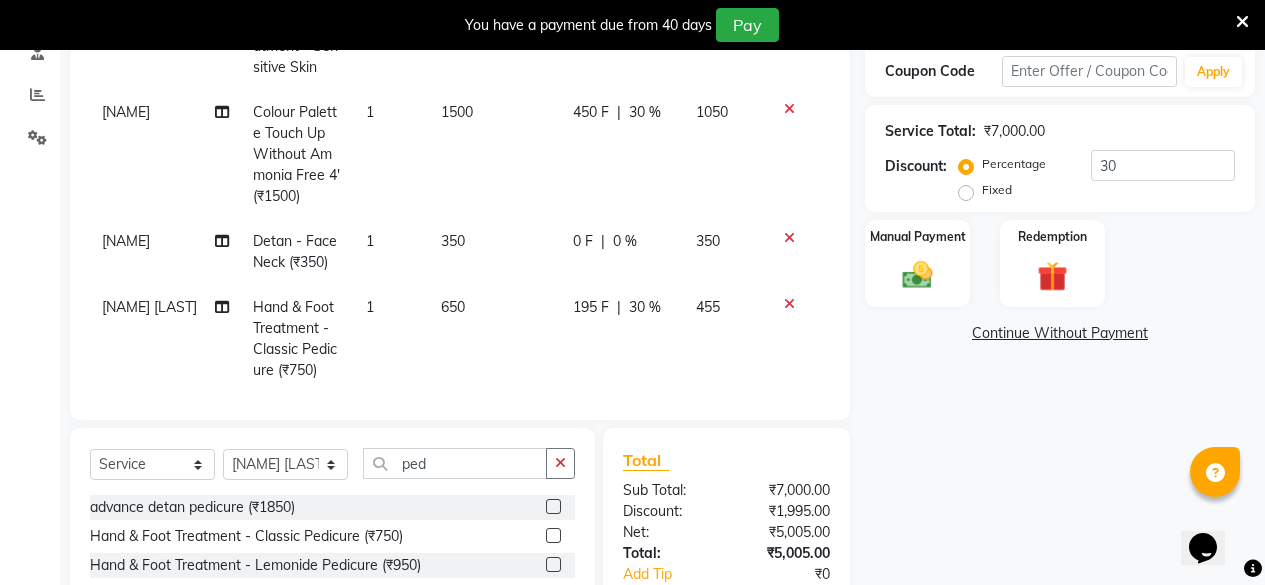 scroll, scrollTop: 298, scrollLeft: 0, axis: vertical 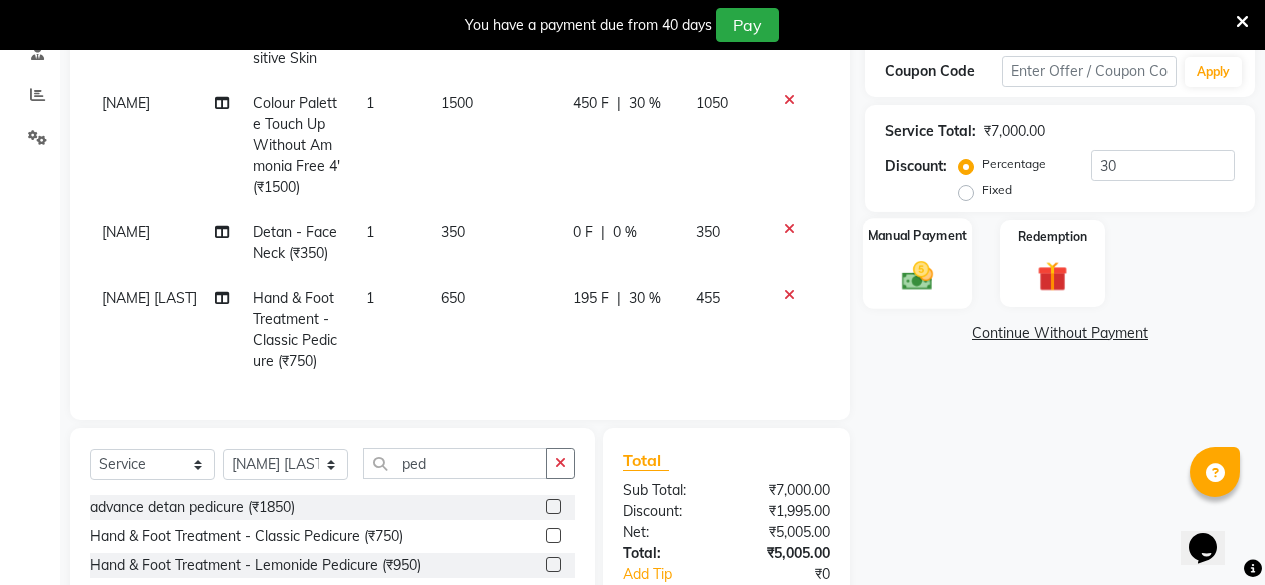 click 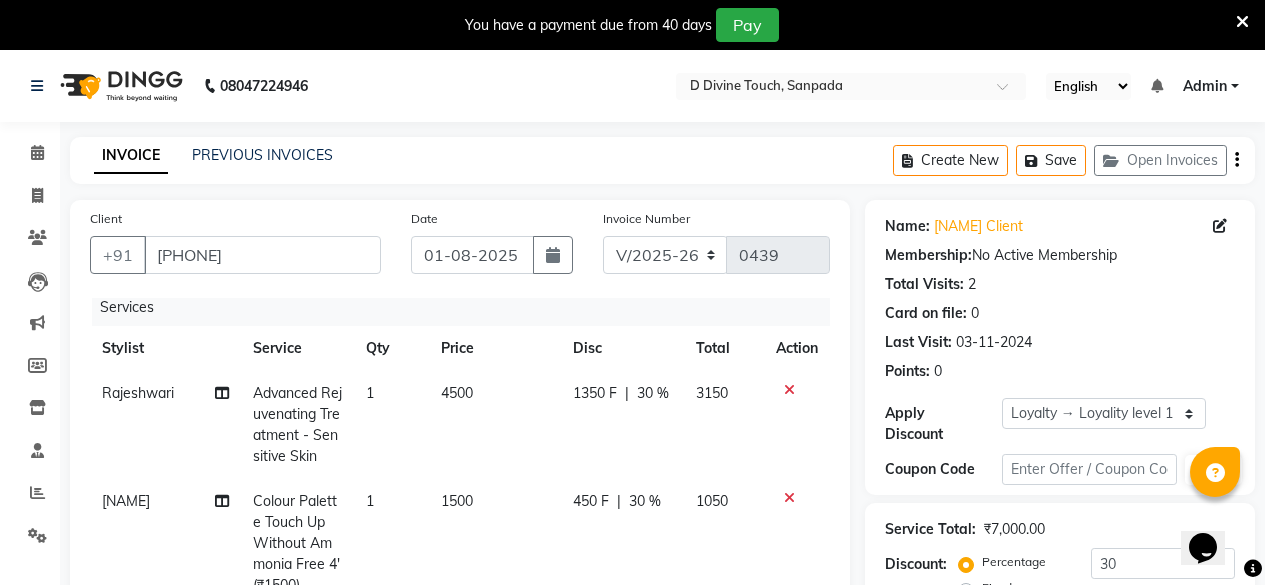 scroll, scrollTop: 400, scrollLeft: 0, axis: vertical 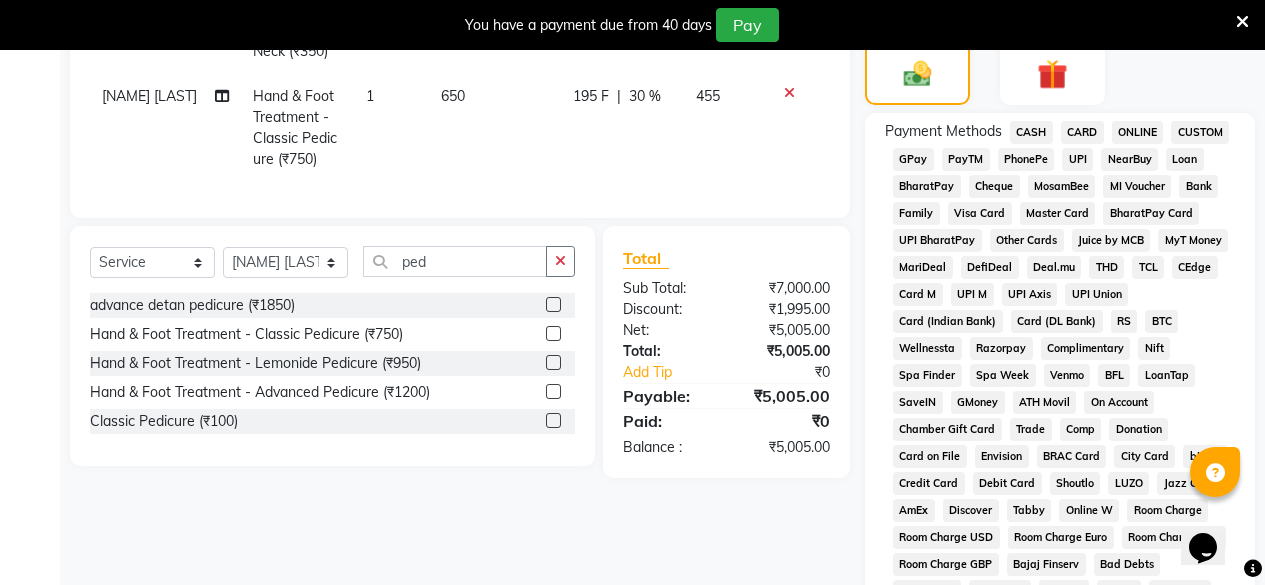 click on "GPay" 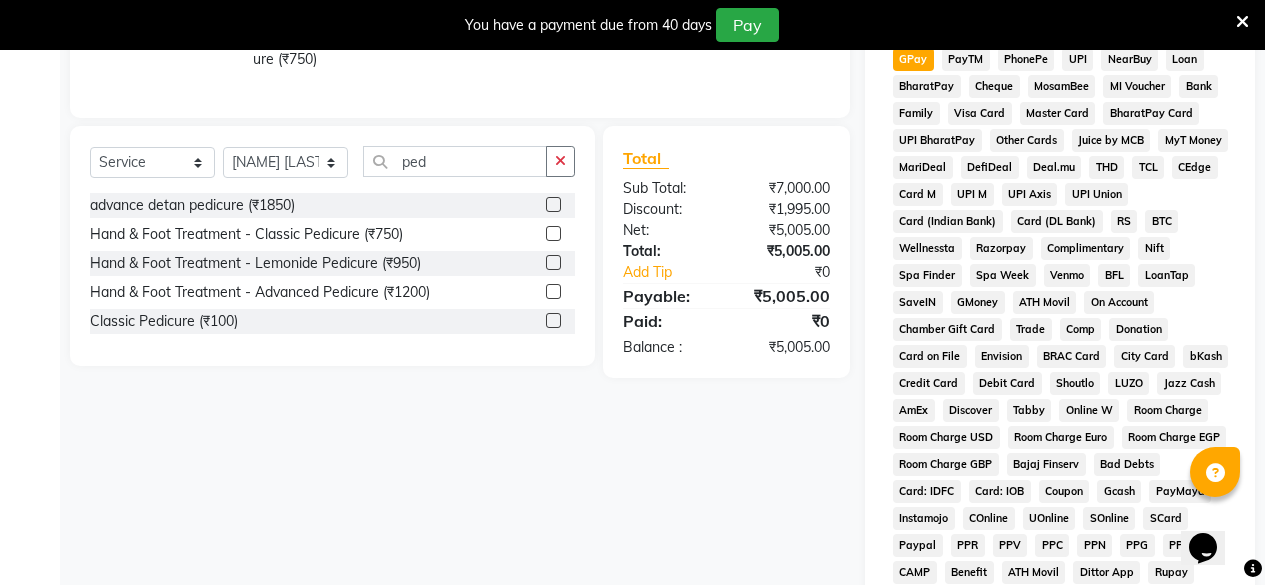 scroll, scrollTop: 1083, scrollLeft: 0, axis: vertical 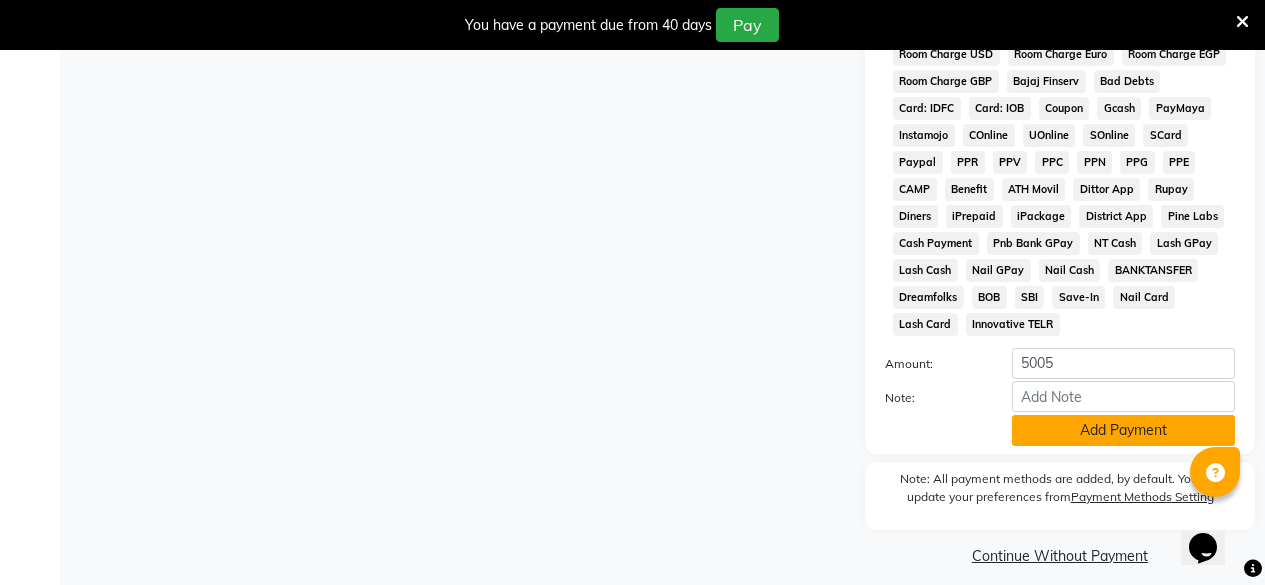 click on "Add Payment" 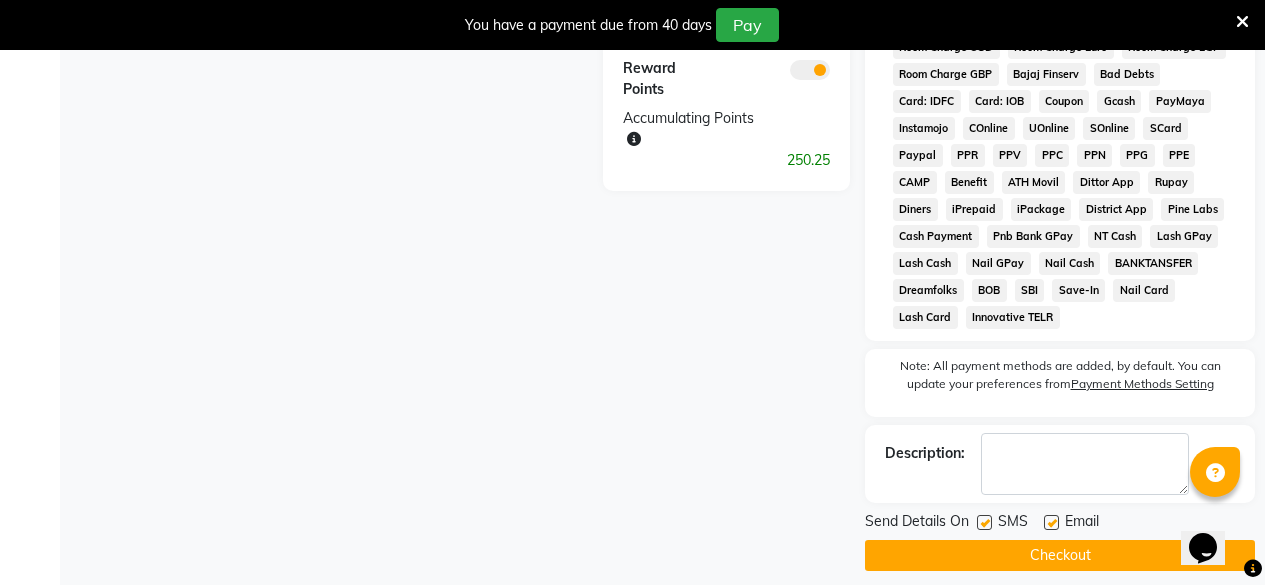 scroll, scrollTop: 890, scrollLeft: 0, axis: vertical 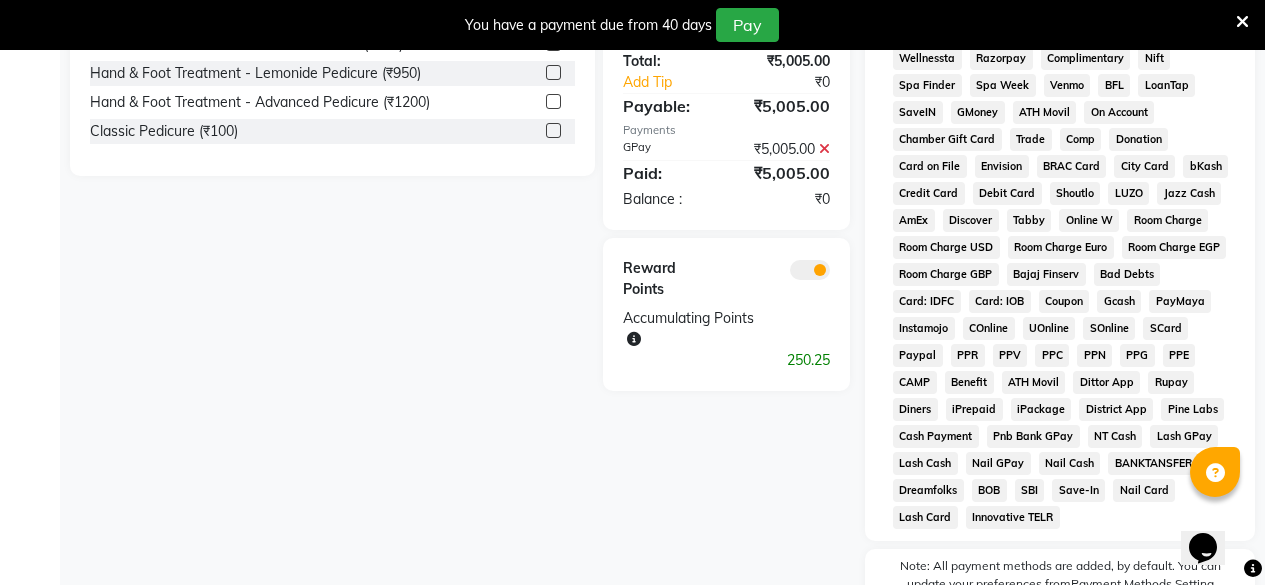 click 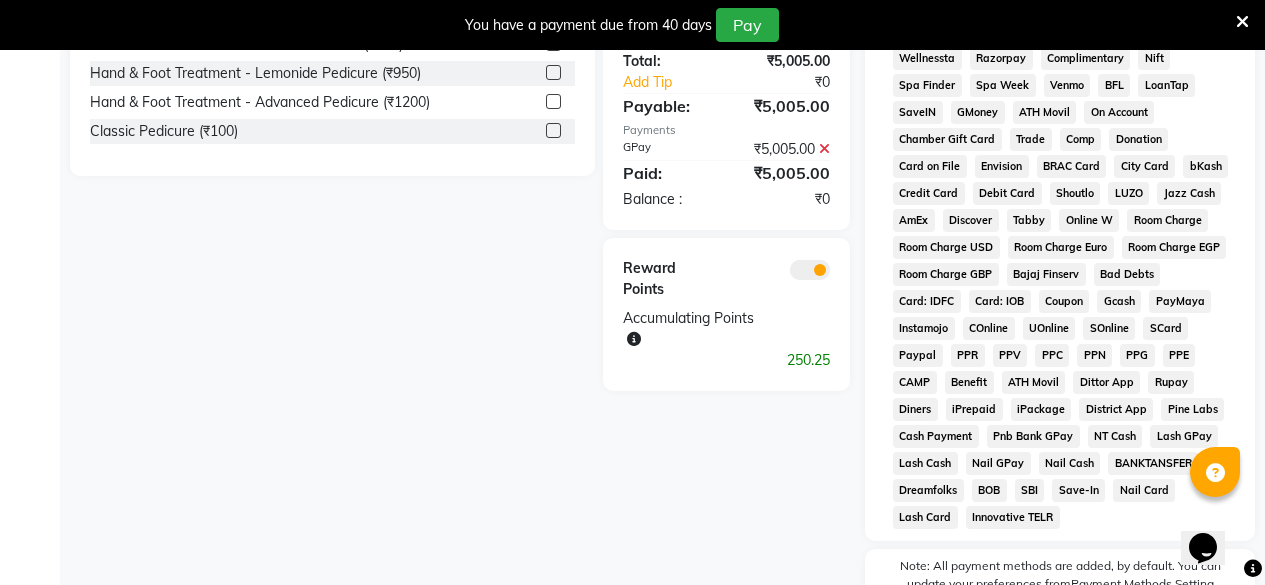 click 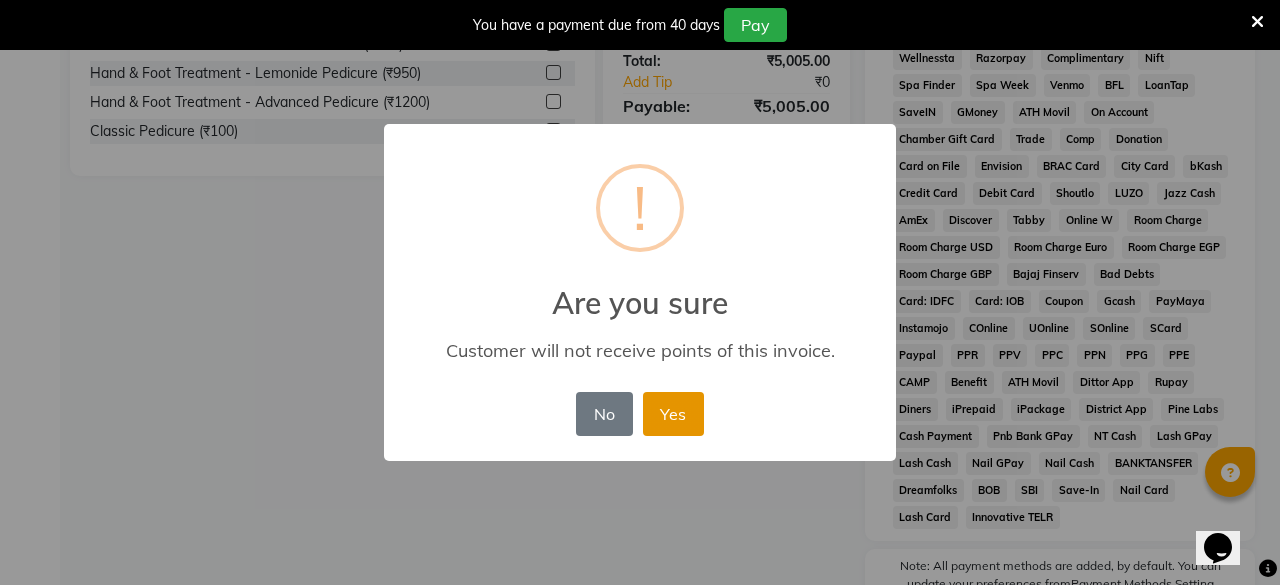 click on "Yes" at bounding box center [673, 414] 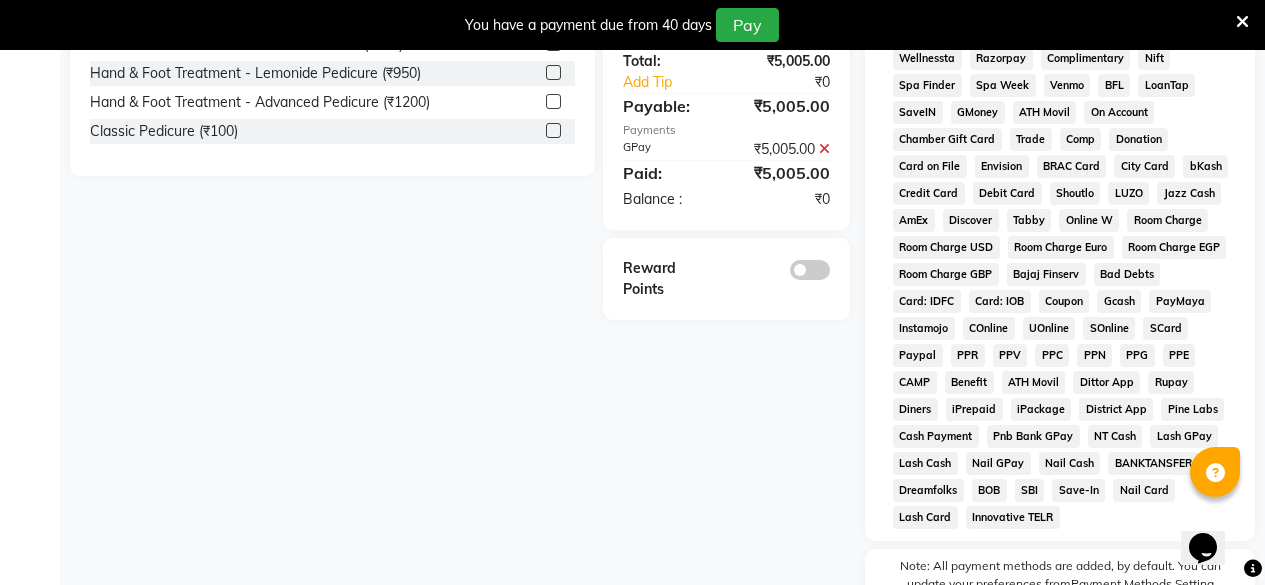 scroll, scrollTop: 590, scrollLeft: 0, axis: vertical 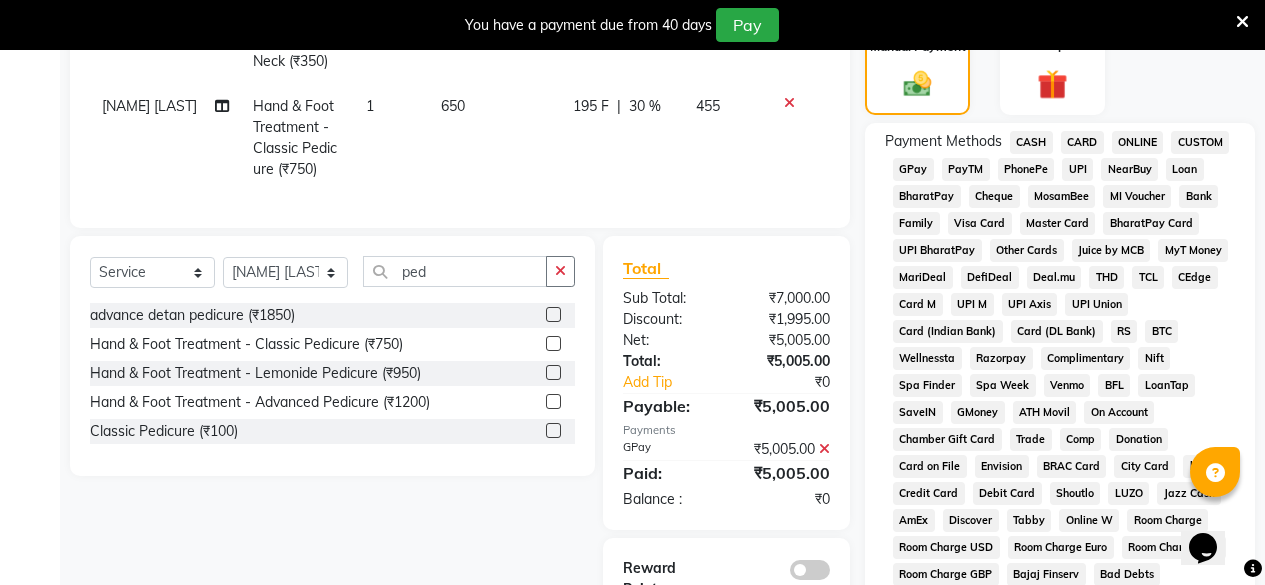 click on "GPay" 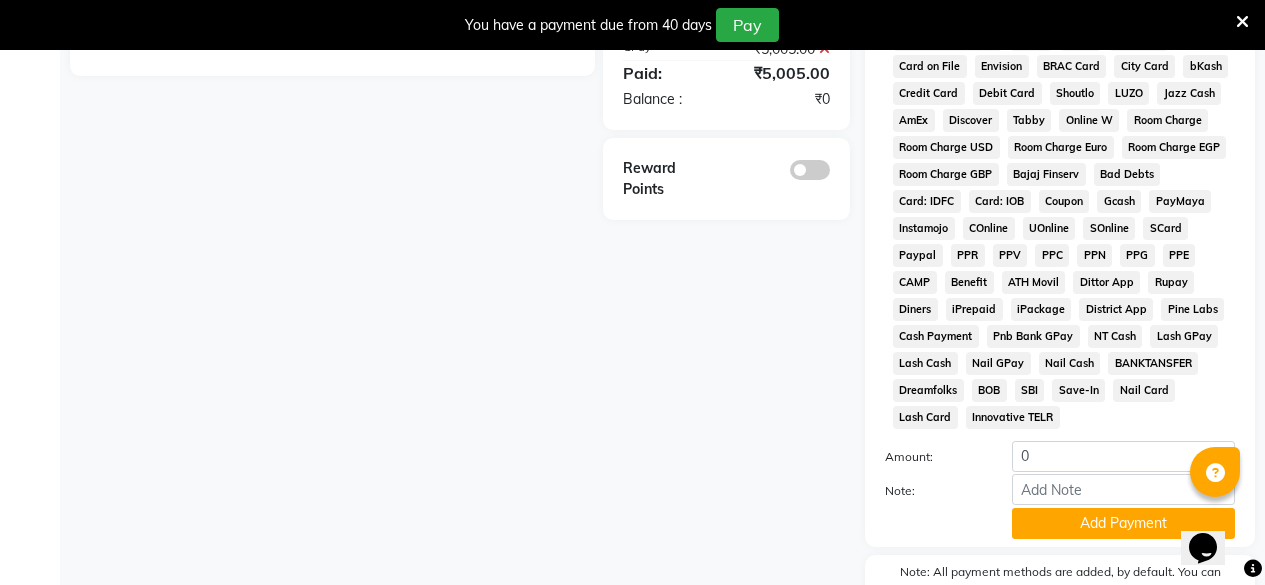 scroll, scrollTop: 1196, scrollLeft: 0, axis: vertical 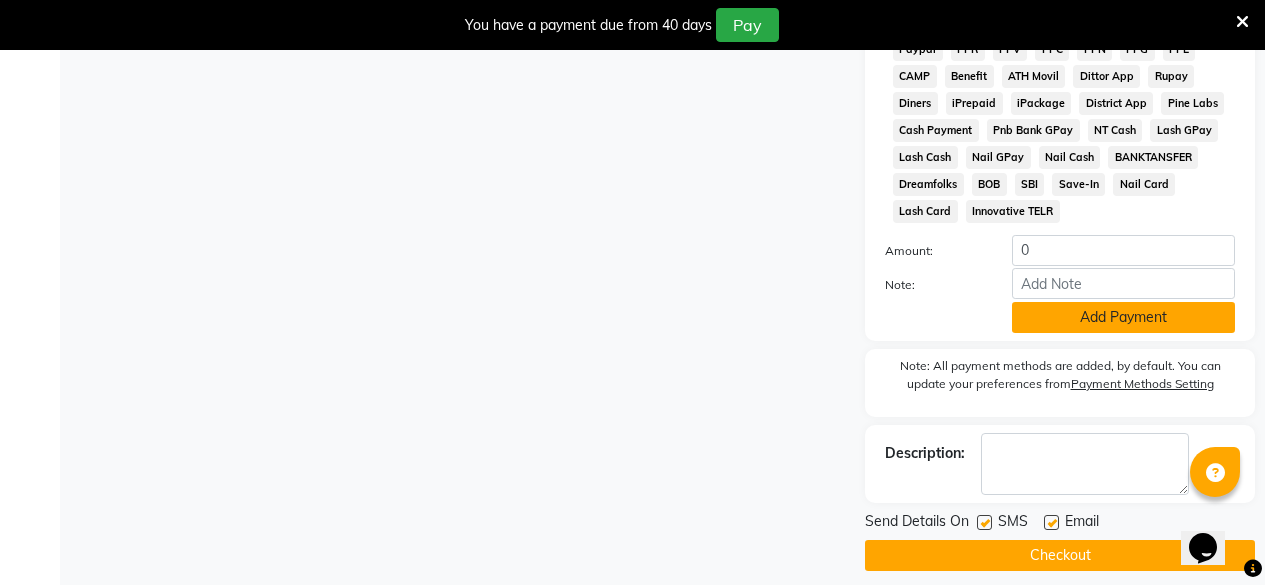 click on "Add Payment" 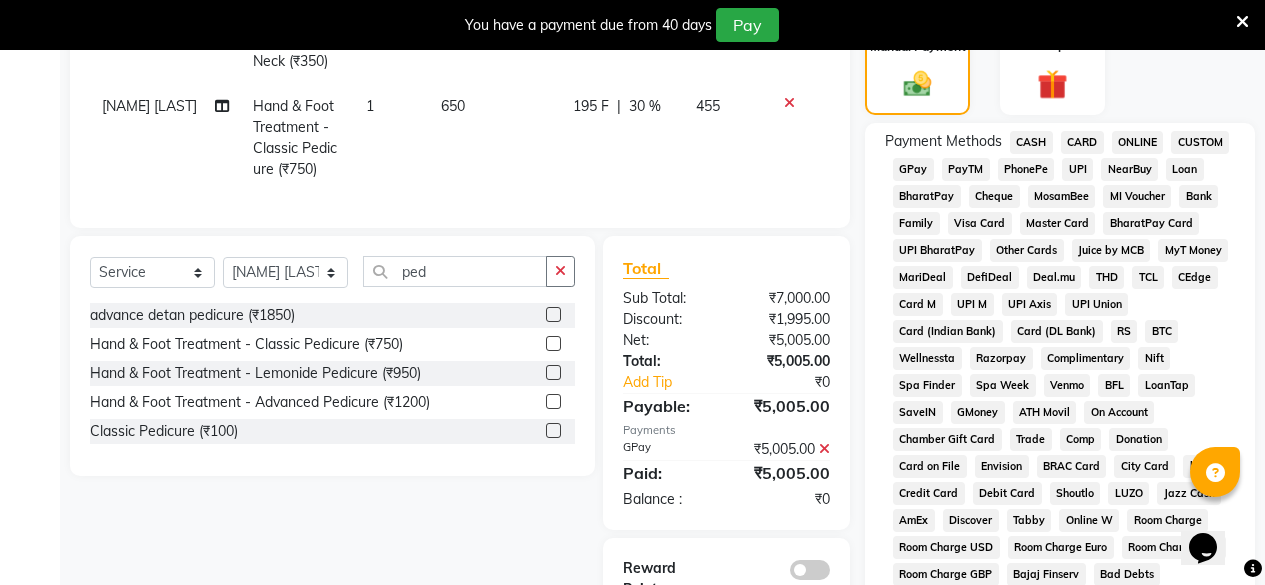 scroll, scrollTop: 1090, scrollLeft: 0, axis: vertical 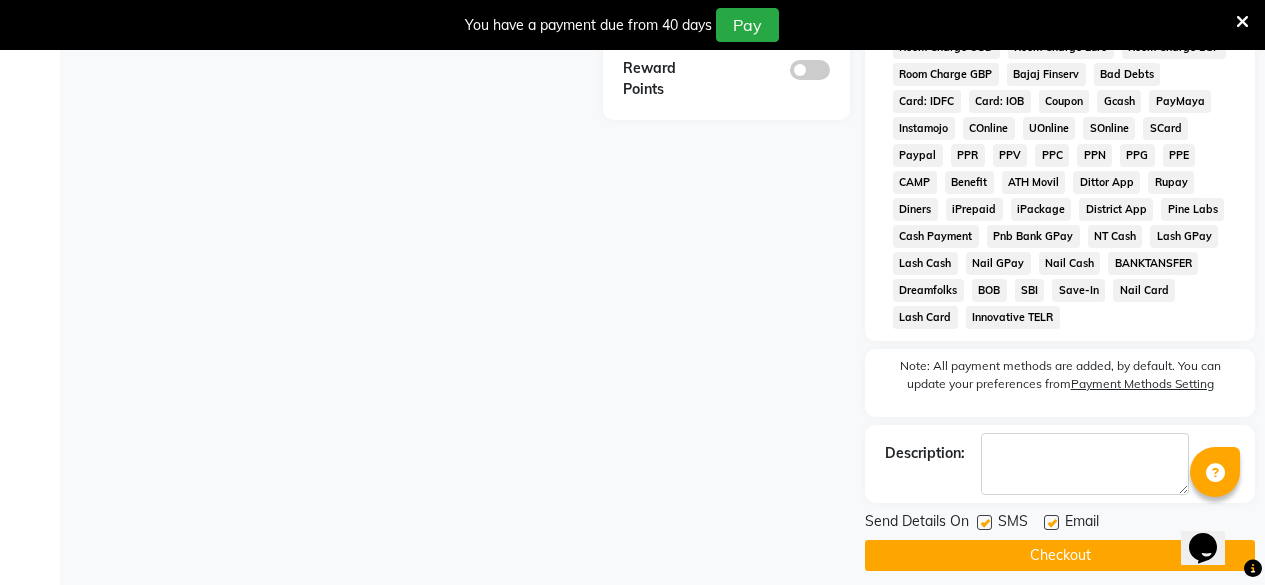 click on "Checkout" 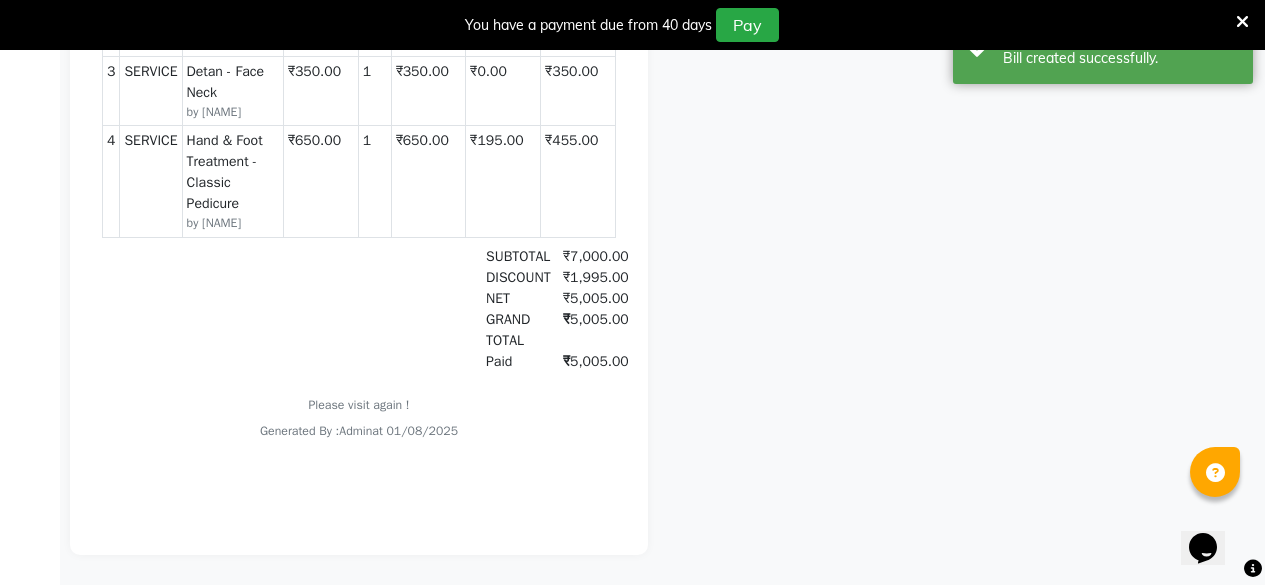 scroll, scrollTop: 0, scrollLeft: 0, axis: both 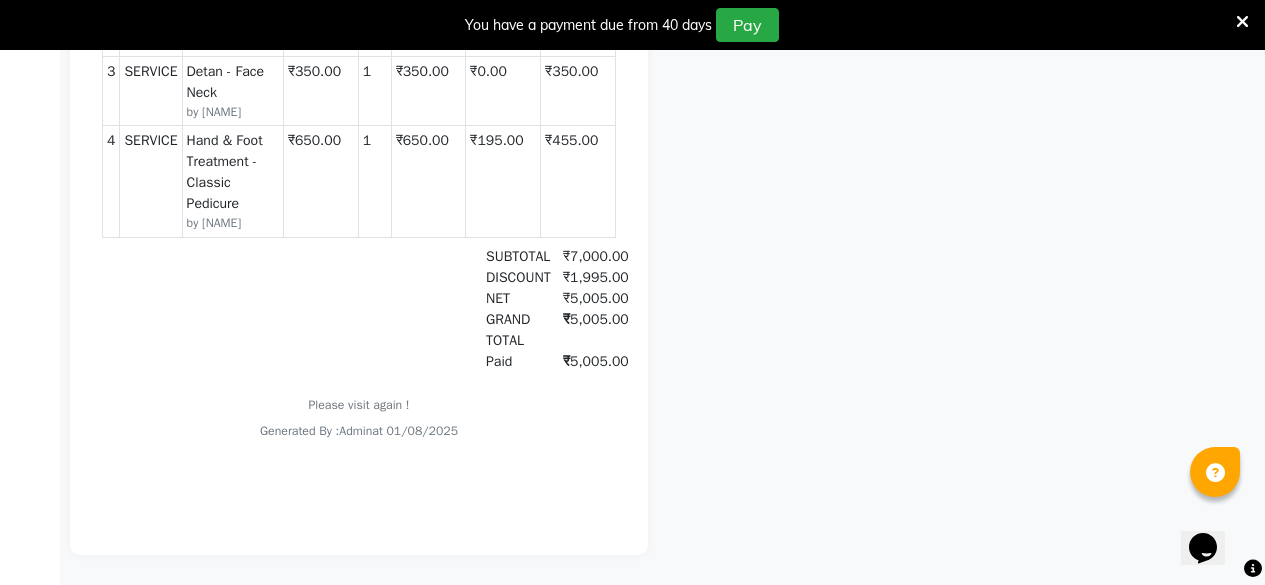drag, startPoint x: 318, startPoint y: 312, endPoint x: 318, endPoint y: 294, distance: 18 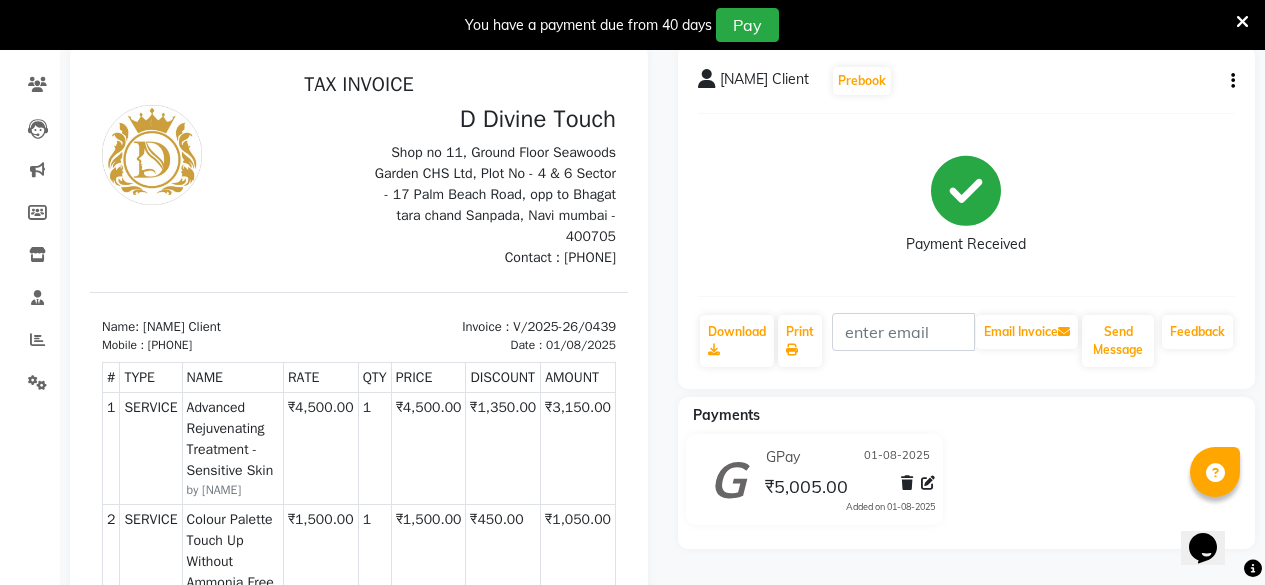 scroll, scrollTop: 0, scrollLeft: 0, axis: both 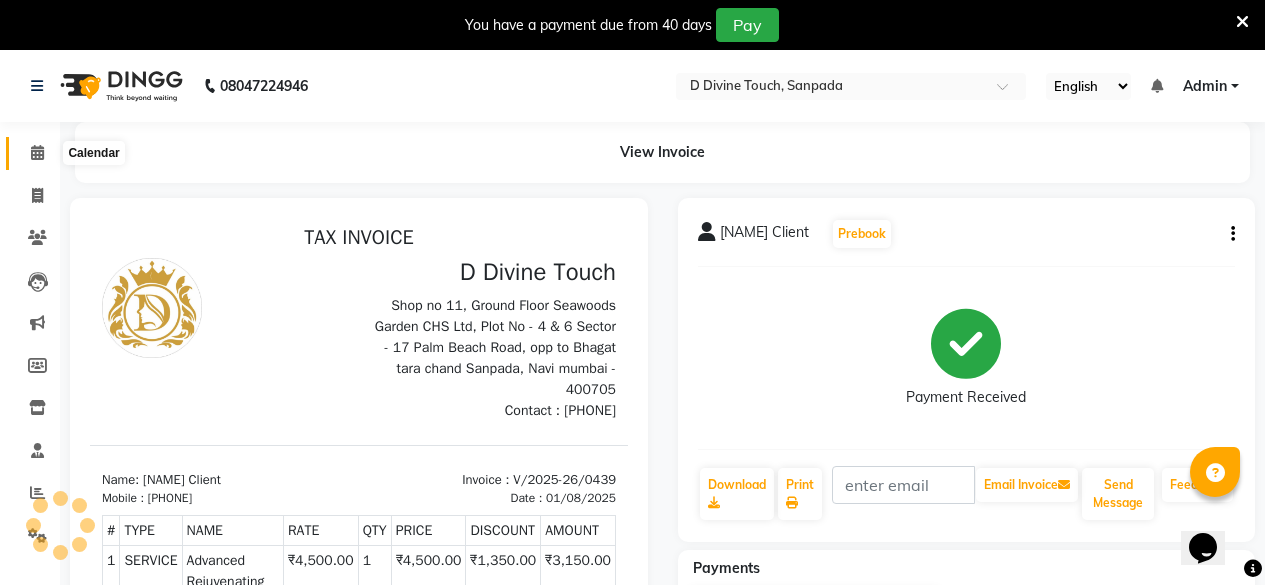 click 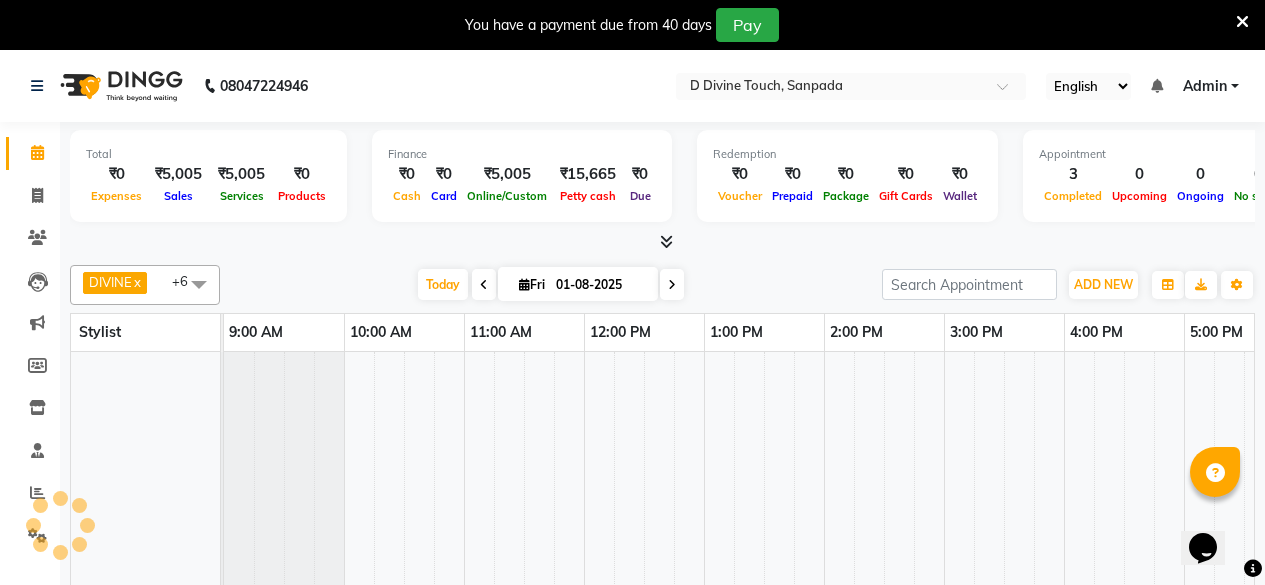 scroll, scrollTop: 0, scrollLeft: 0, axis: both 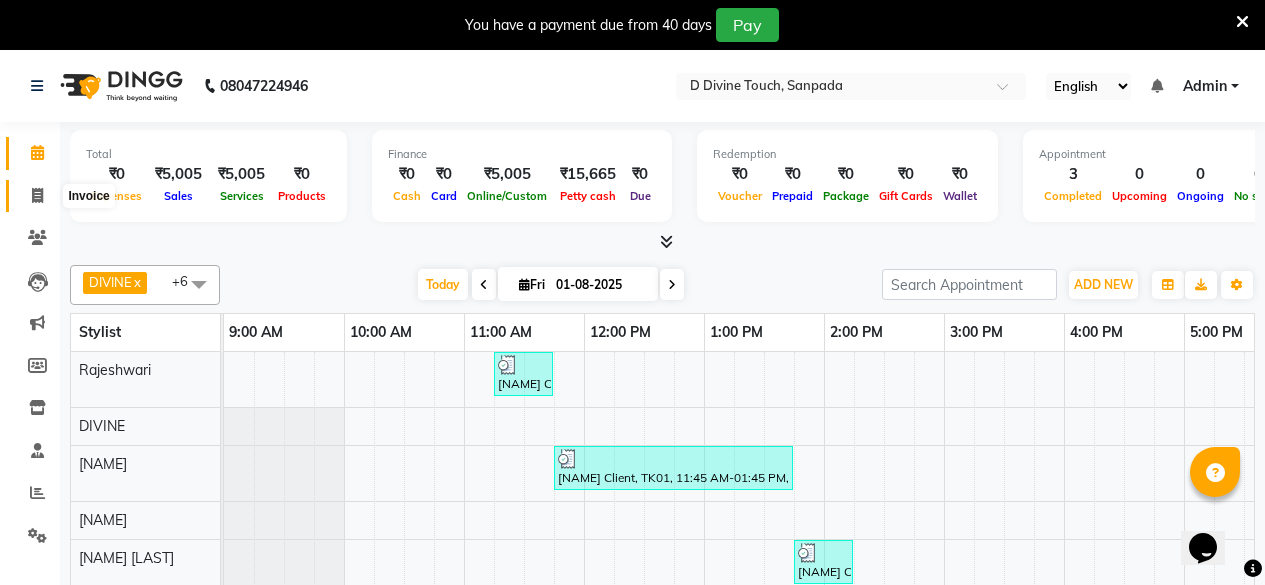 click 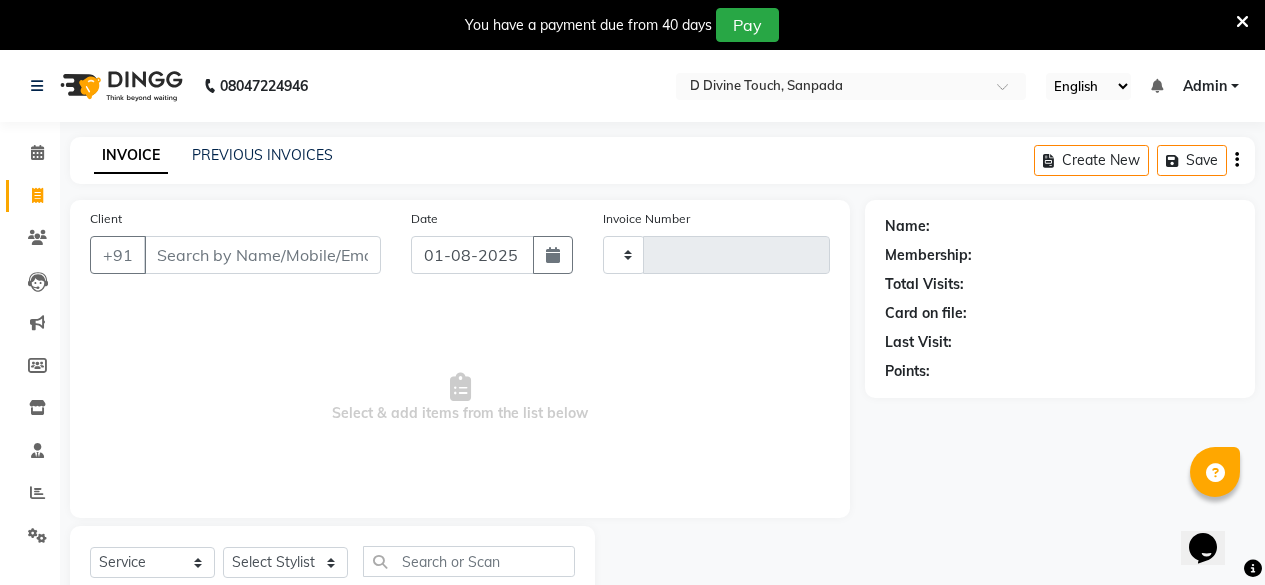 type on "0440" 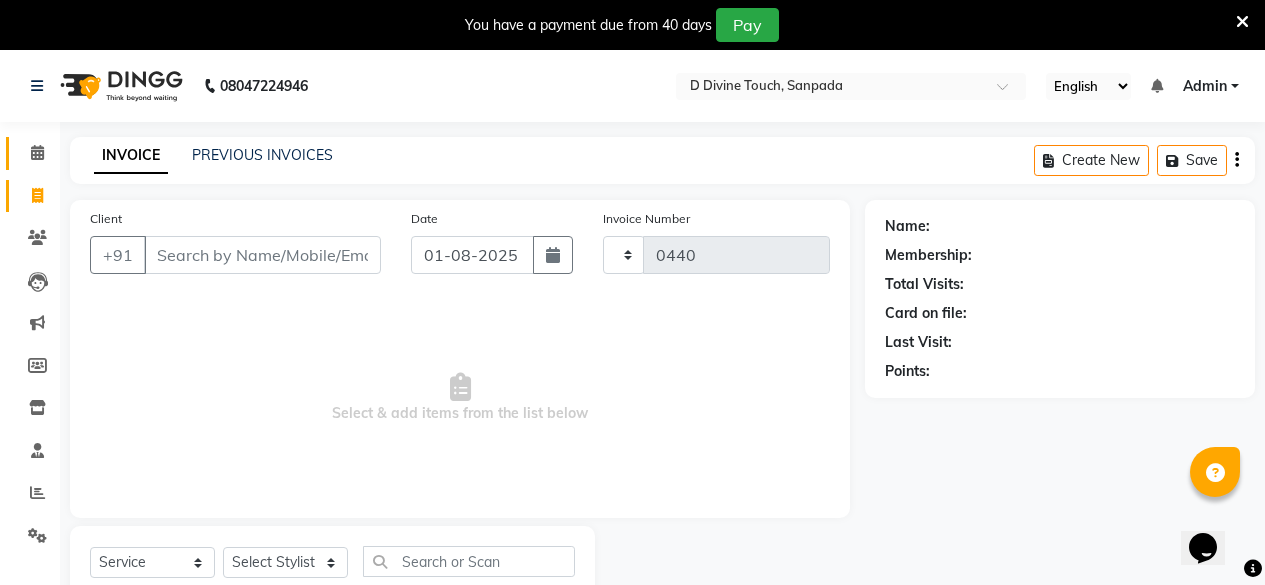 select on "5314" 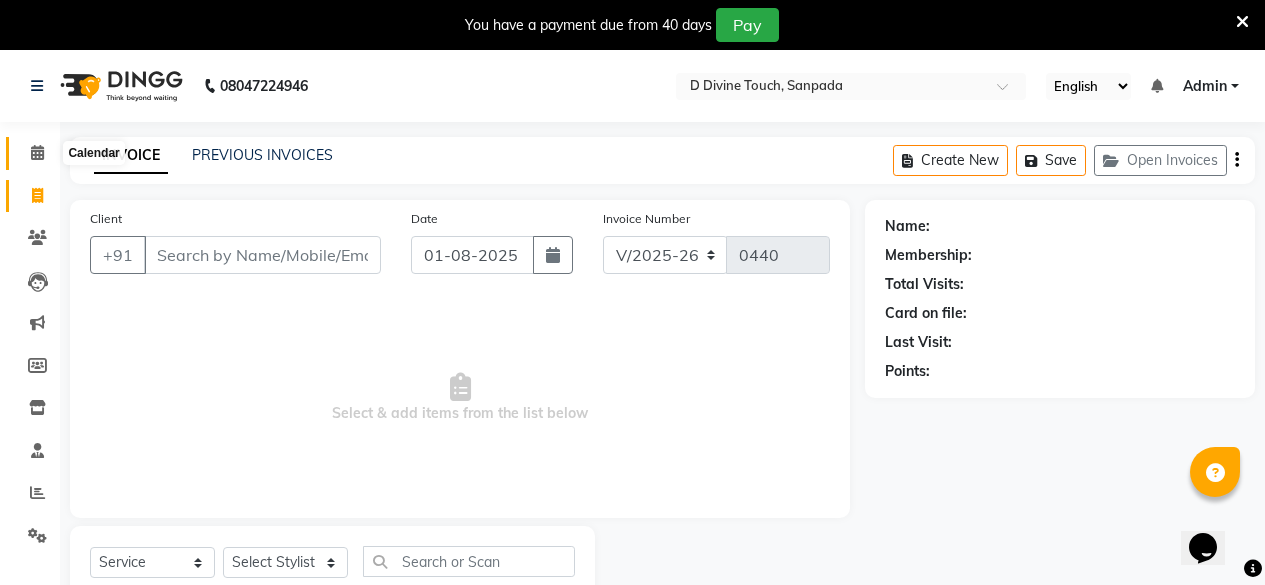 click 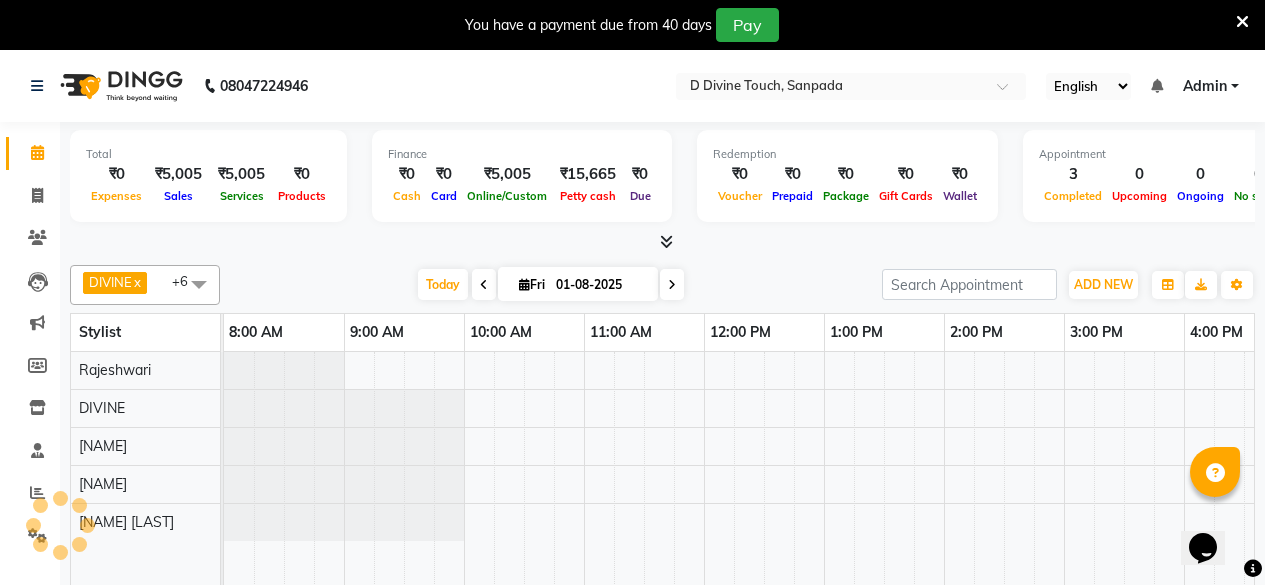 scroll, scrollTop: 0, scrollLeft: 395, axis: horizontal 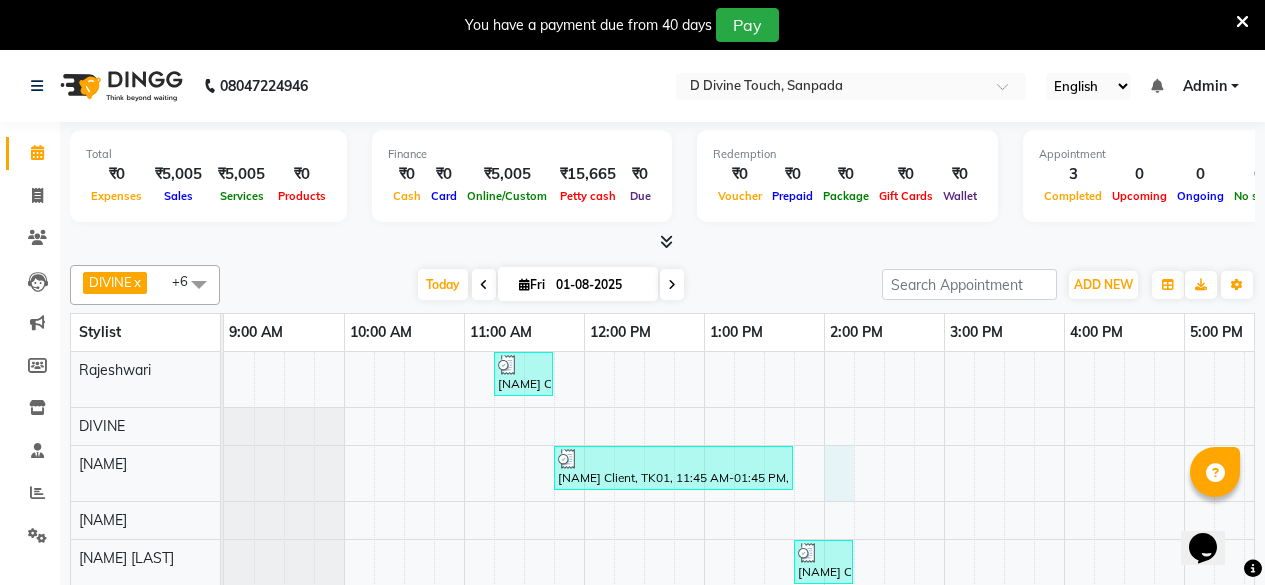 click on "[NAME] Client, TK01, 11:15 AM-11:45 AM, Advanced Rejuvenating Treatment - Sensitive Skin     [NAME] Client, TK01, 11:45 AM-01:45 PM, Colour Palette Touch Up Without Ammonia Free 4' (₹1500),Detan - Face Neck (₹350)     [NAME] Client, TK01, 01:45 PM-02:15 PM, Hand & Foot Treatment - Classic Pedicure (₹750)" at bounding box center (1004, 483) 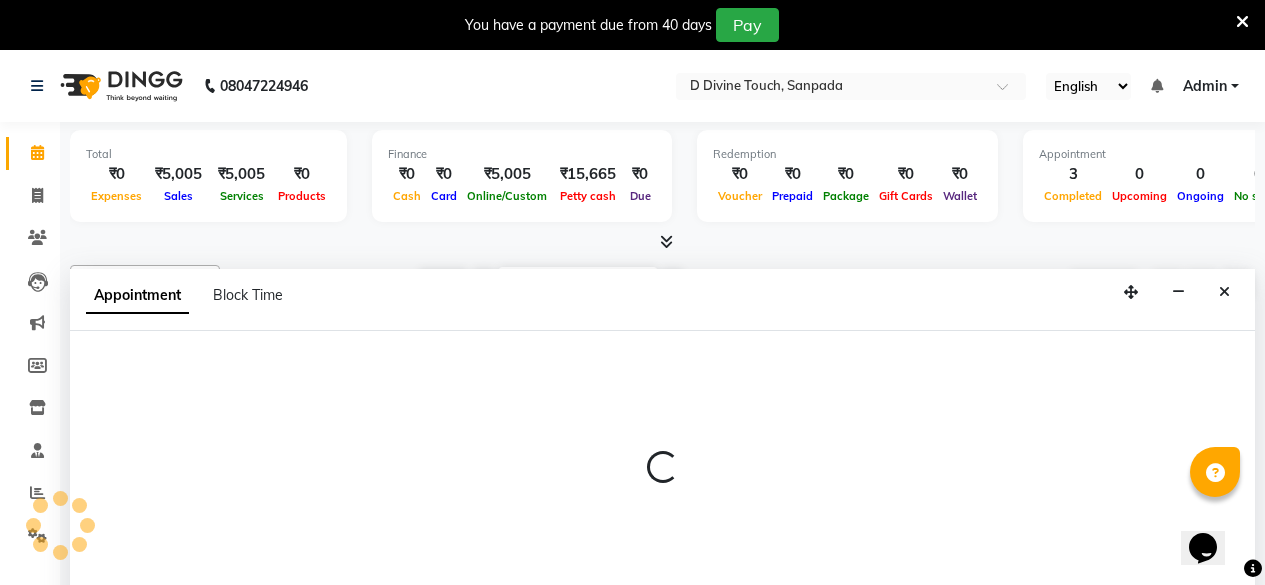 scroll, scrollTop: 50, scrollLeft: 0, axis: vertical 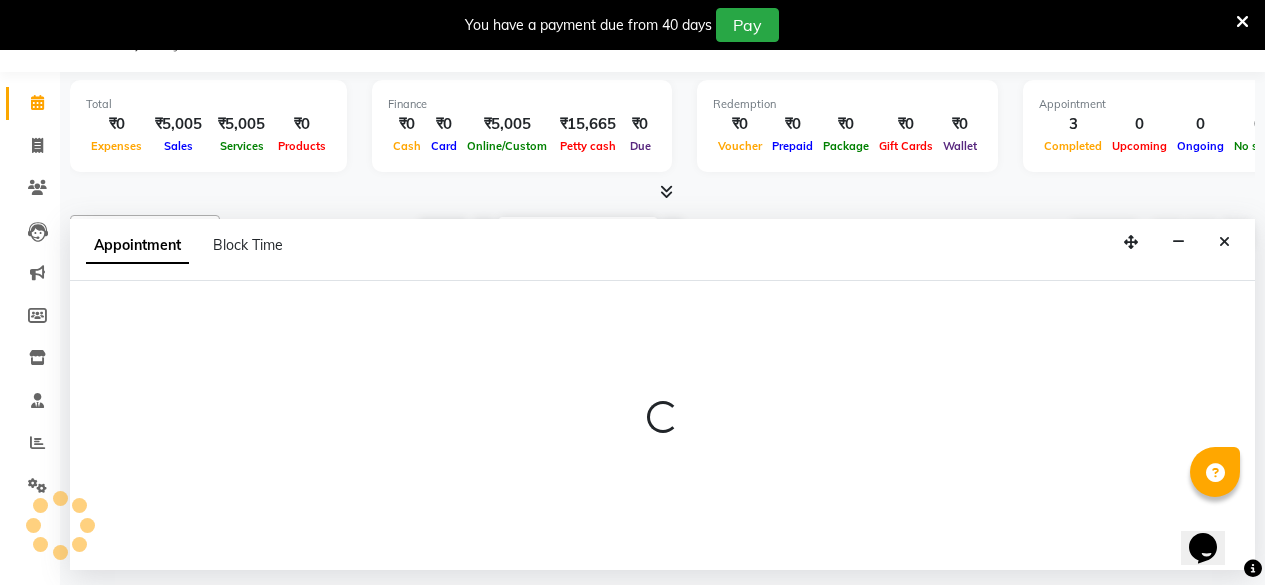 select on "44180" 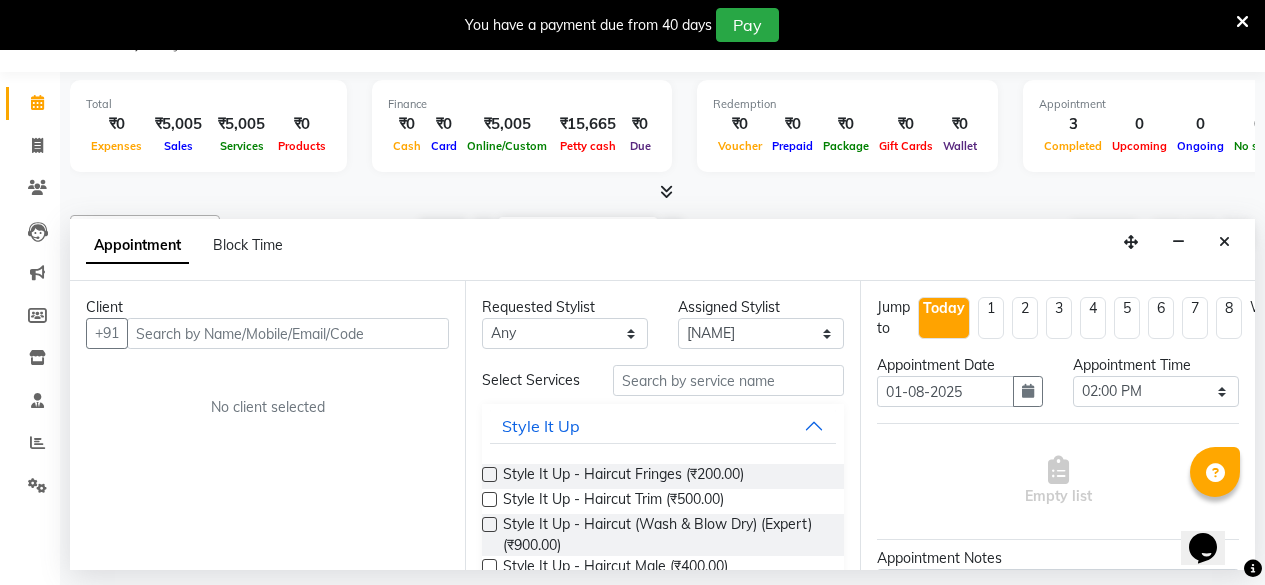 click at bounding box center [288, 333] 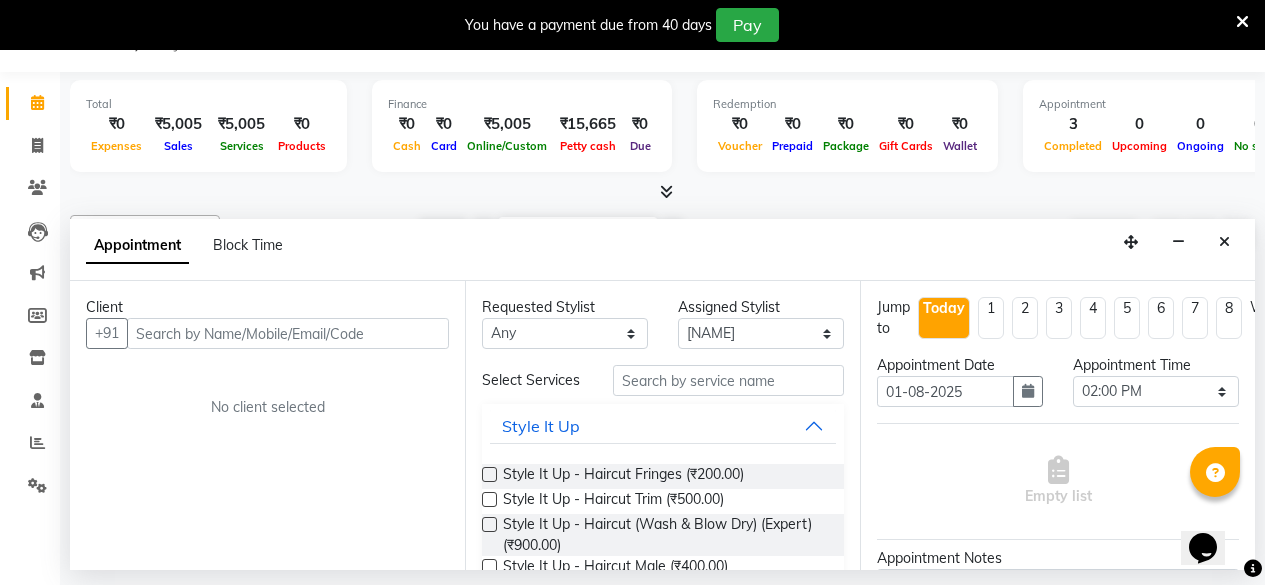 click at bounding box center [288, 333] 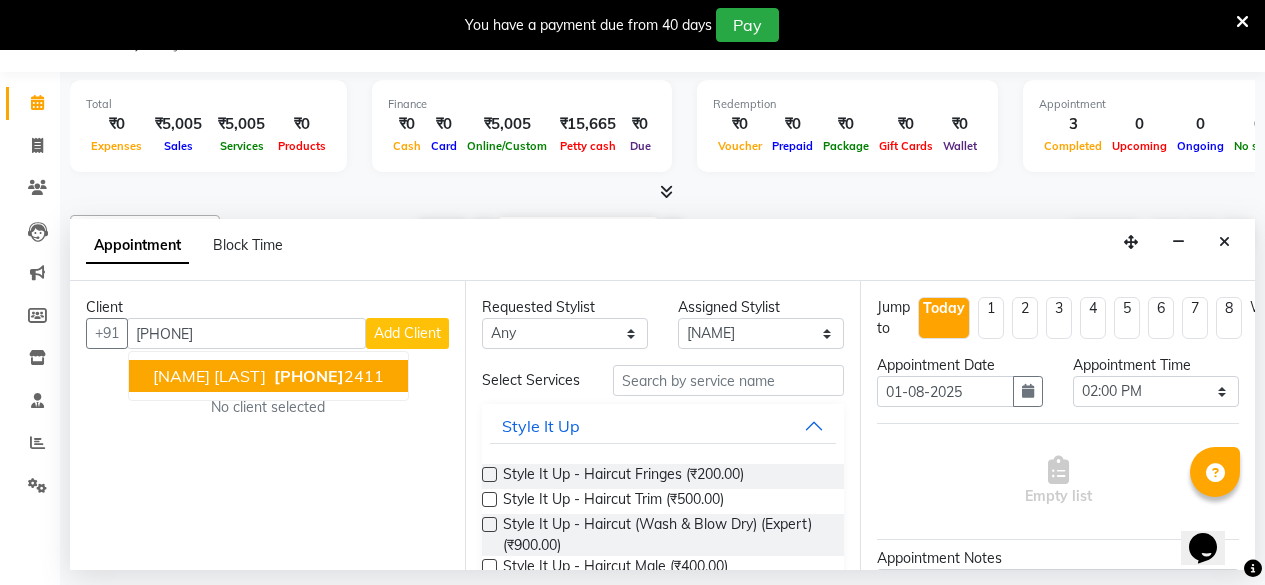 click on "[NAME] [LAST]   [PHONE]" at bounding box center (268, 376) 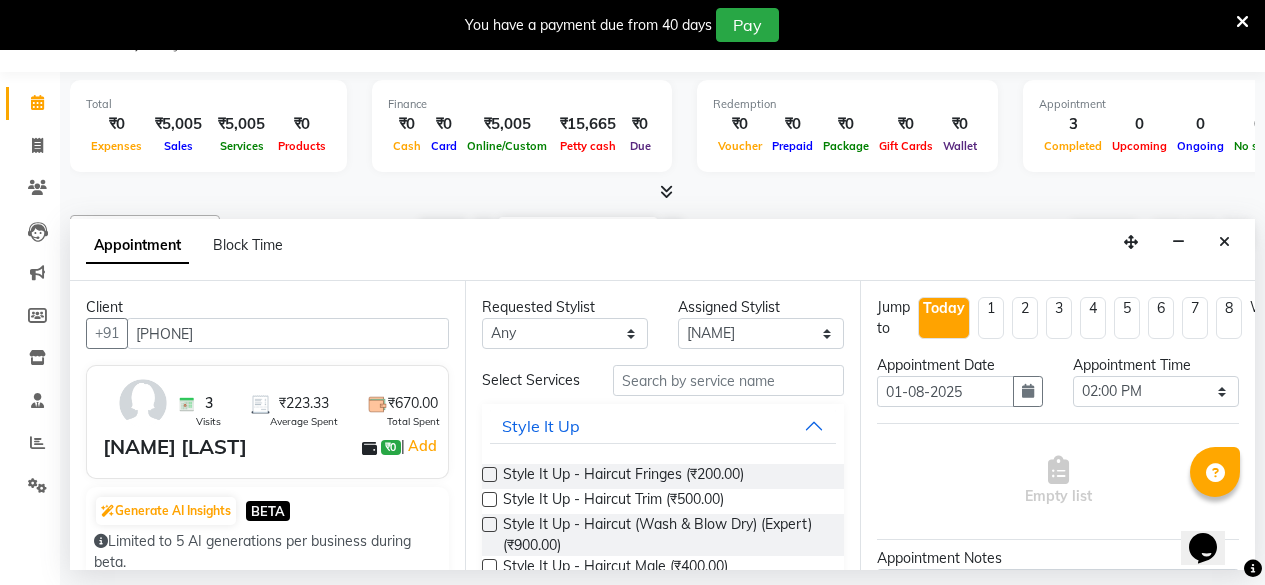 scroll, scrollTop: 300, scrollLeft: 0, axis: vertical 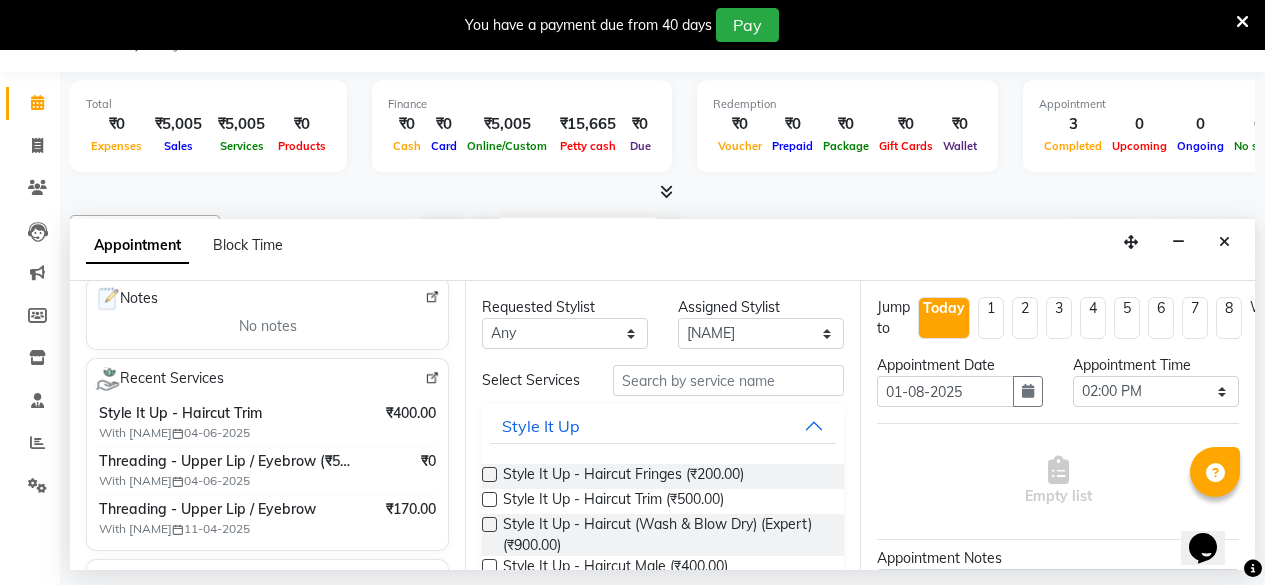 type on "[PHONE]" 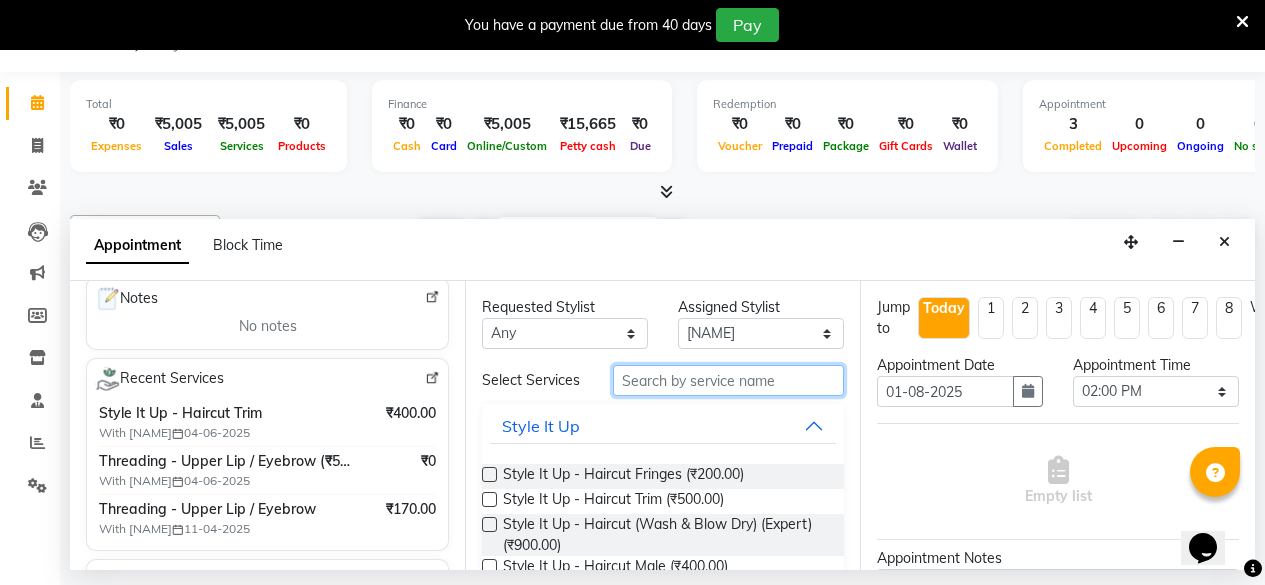 click at bounding box center (728, 380) 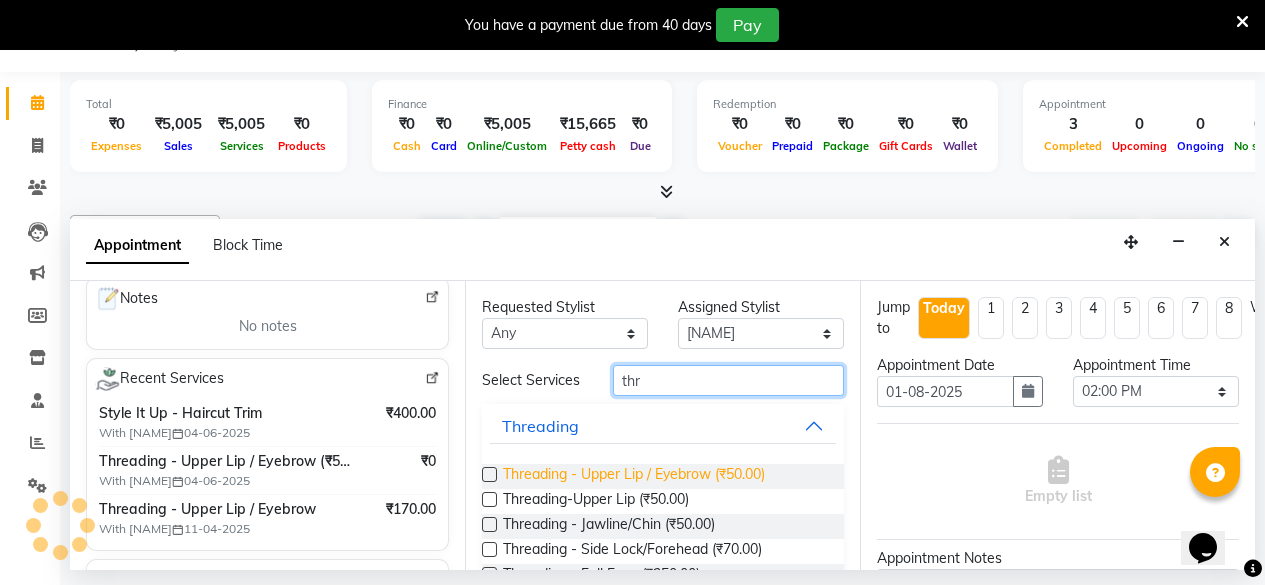 type on "thr" 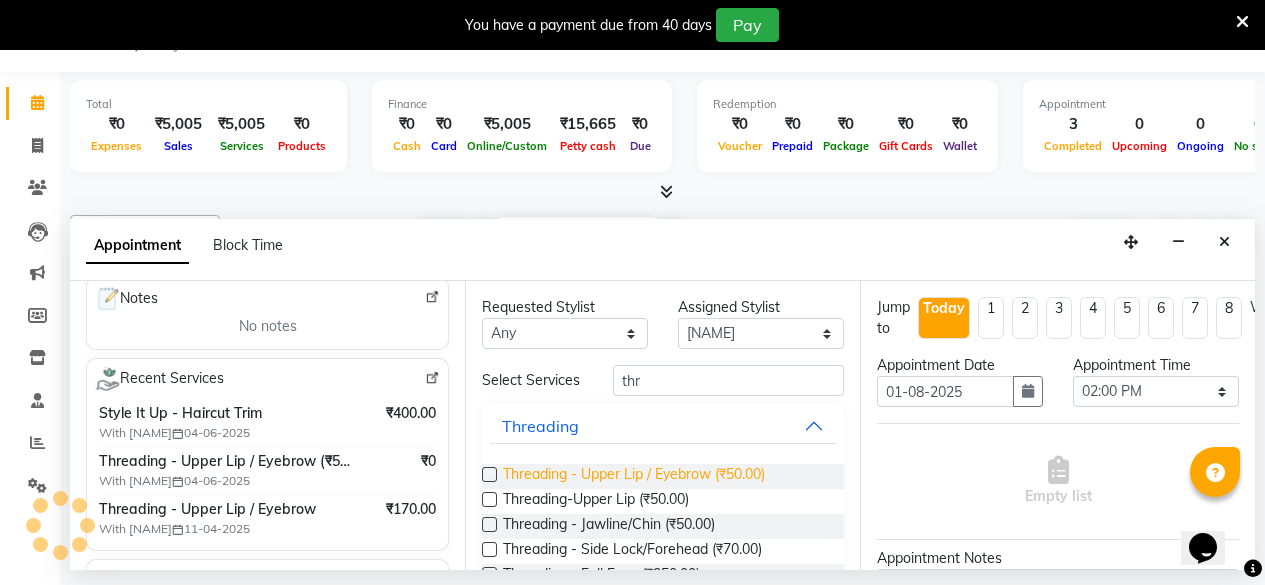 click on "Threading  - Upper Lip / Eyebrow (₹50.00)" at bounding box center (634, 476) 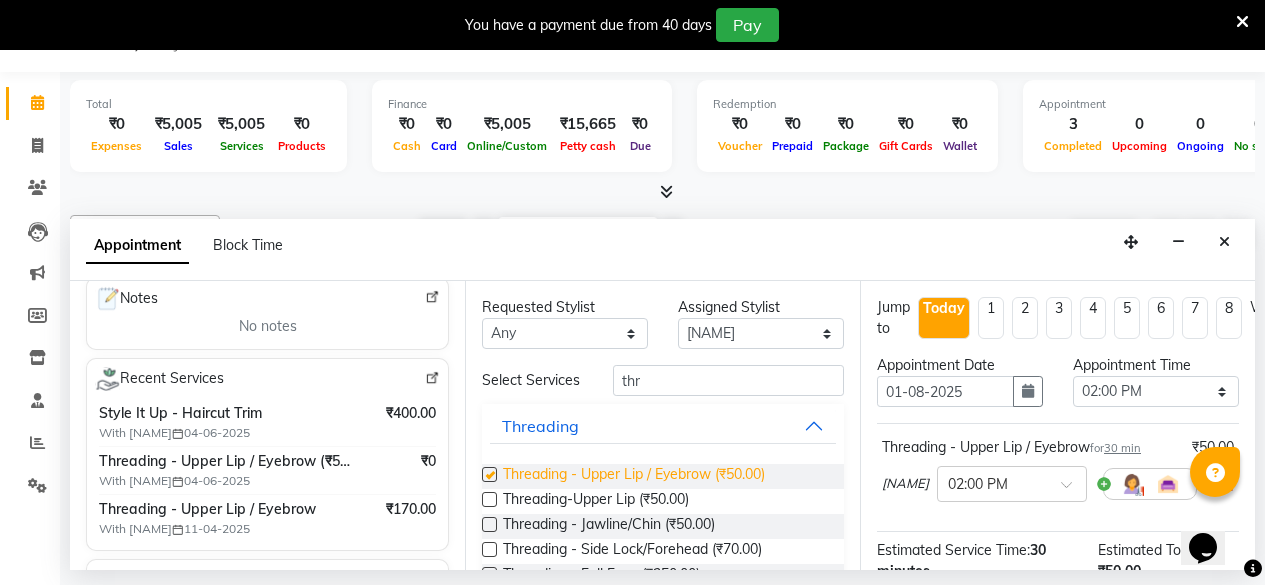 checkbox on "false" 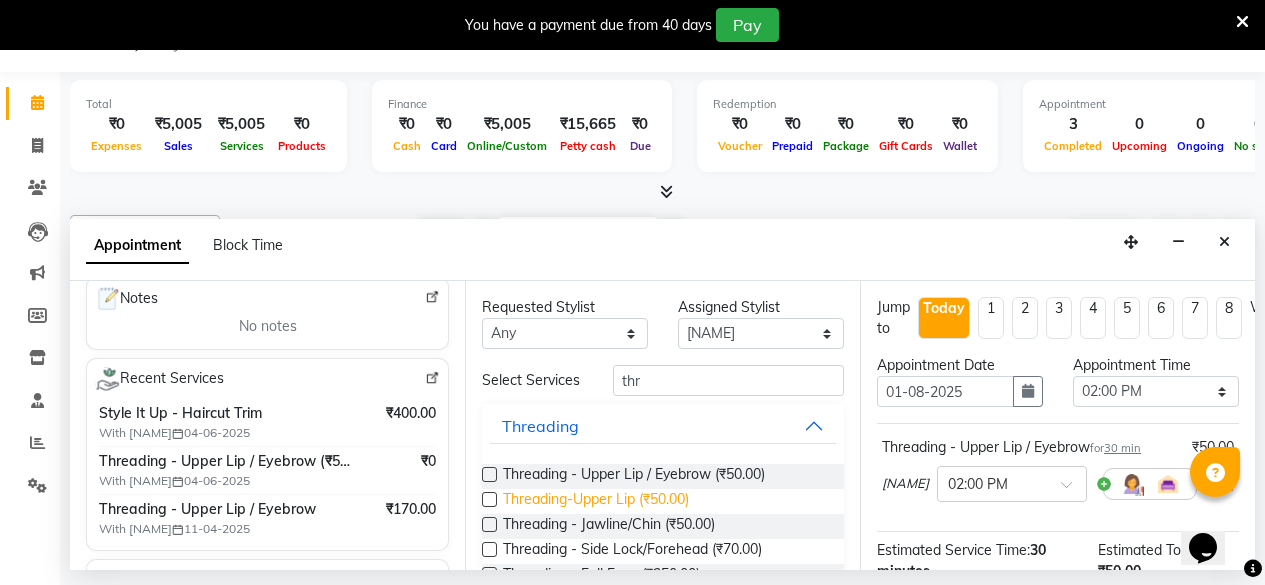 click on "Threading-Upper Lip (₹50.00)" at bounding box center [596, 501] 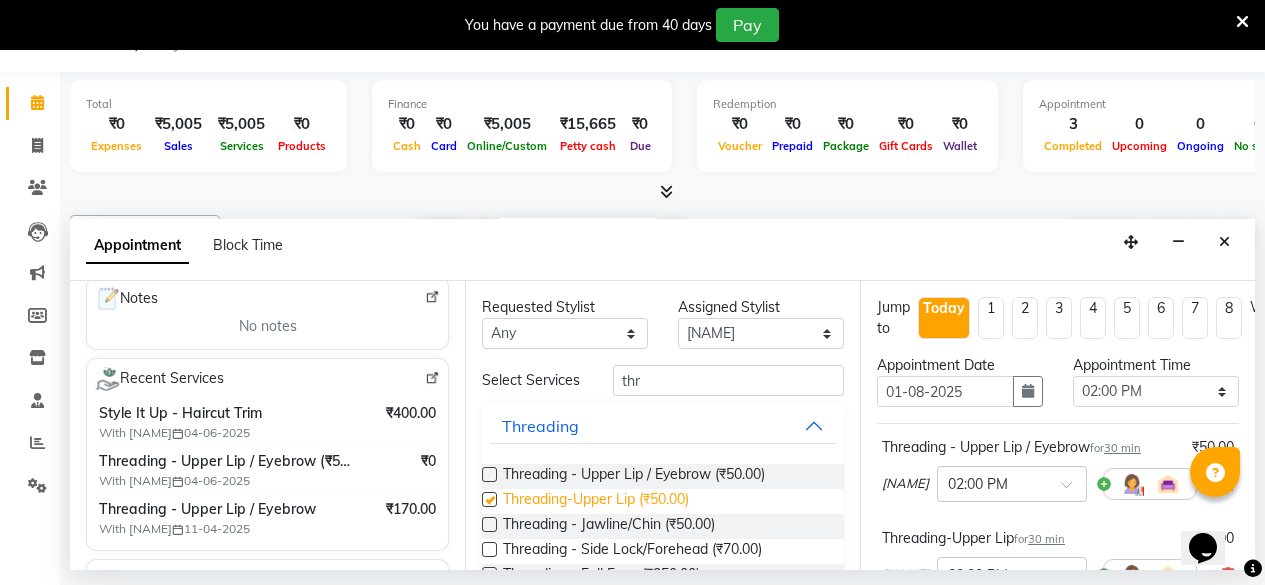 checkbox on "false" 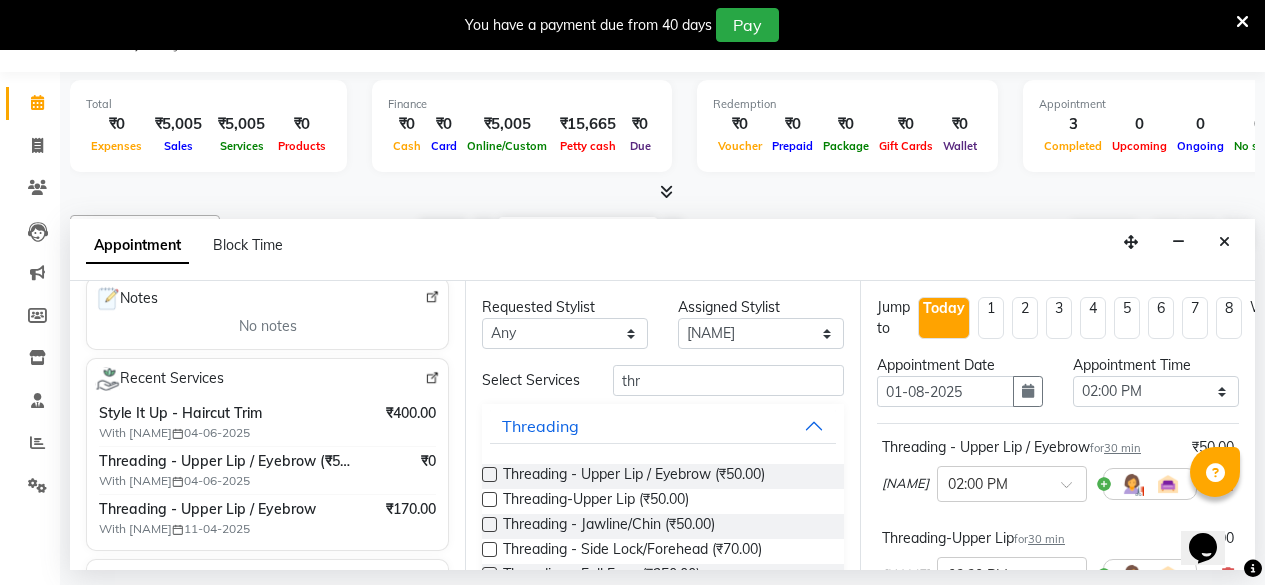 scroll, scrollTop: 364, scrollLeft: 0, axis: vertical 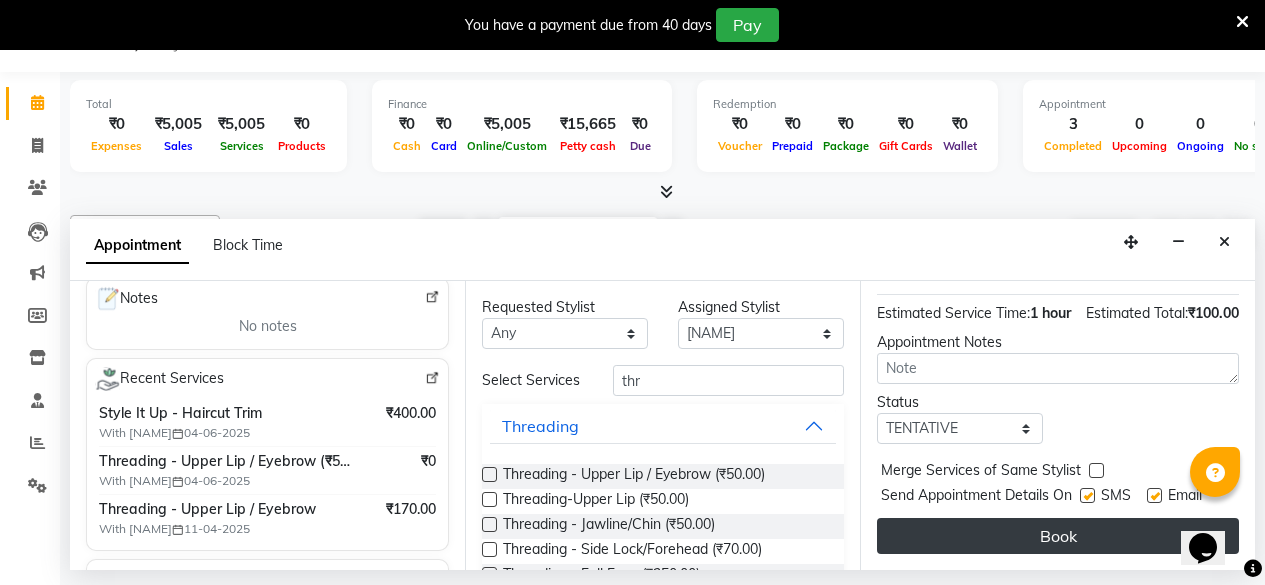 click on "Book" at bounding box center (1058, 536) 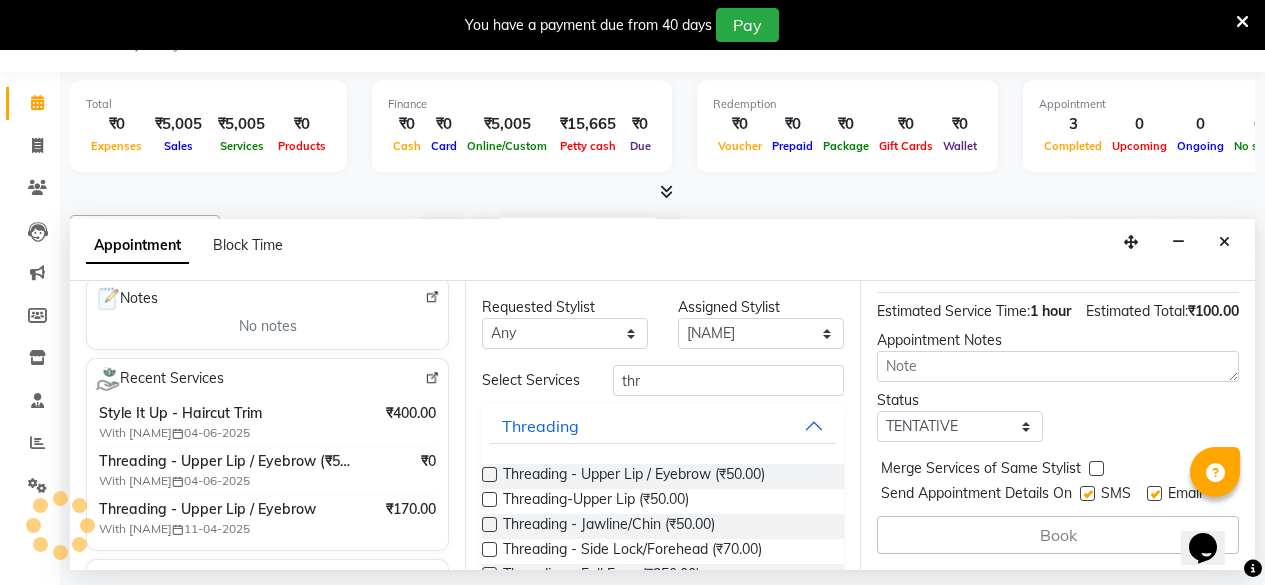 scroll, scrollTop: 0, scrollLeft: 0, axis: both 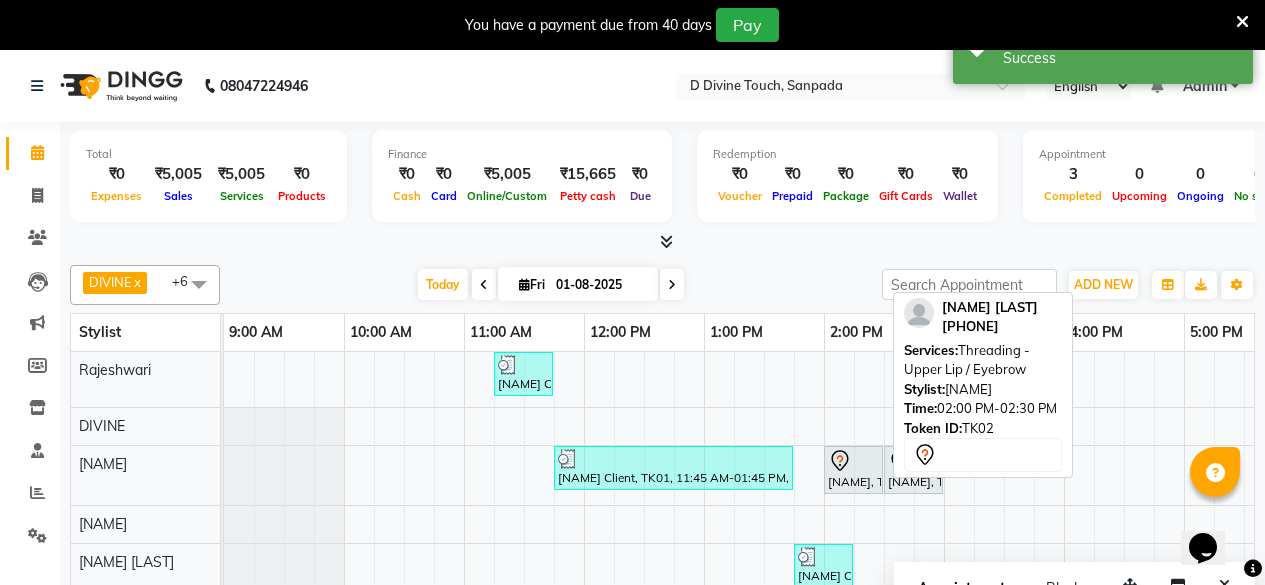 click at bounding box center [882, 470] 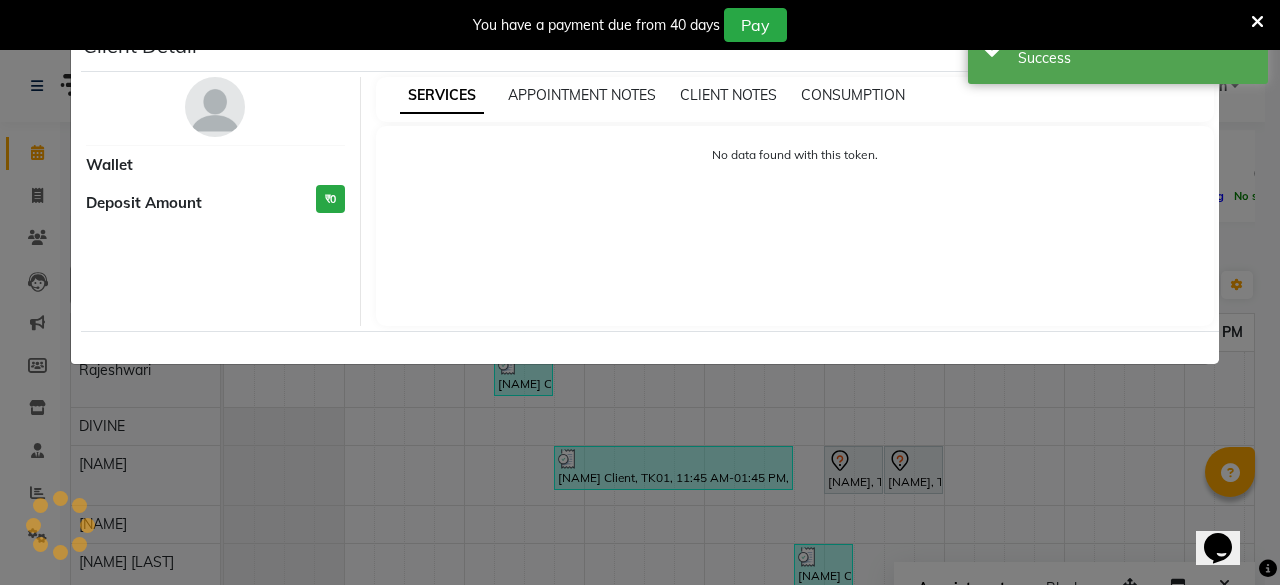 select on "7" 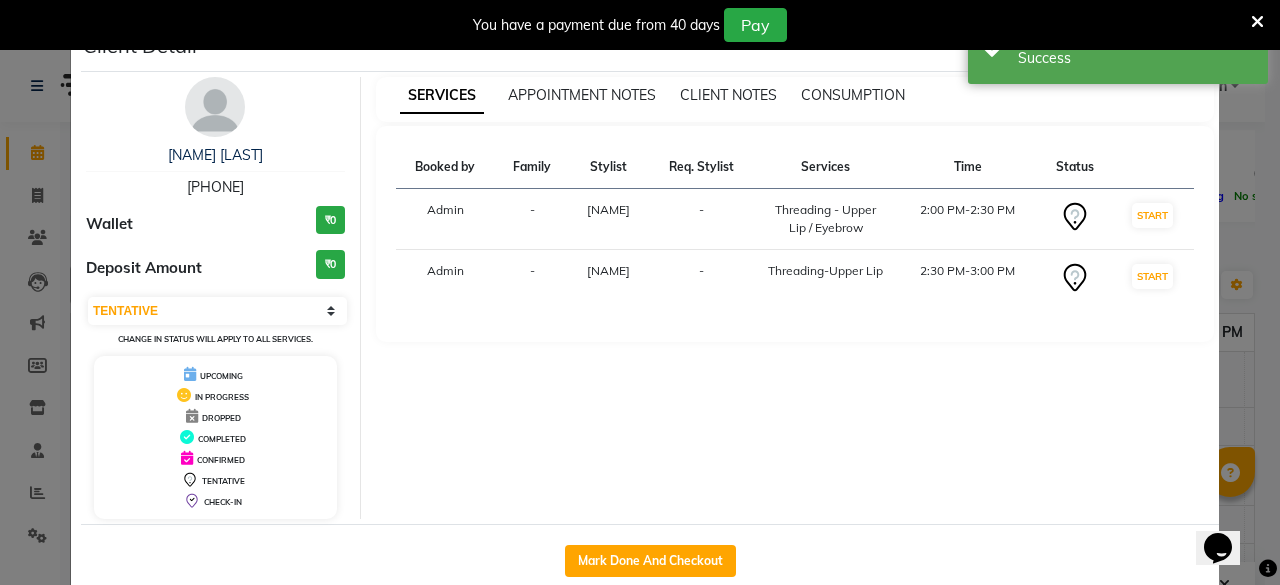 click on "Mark Done And Checkout" 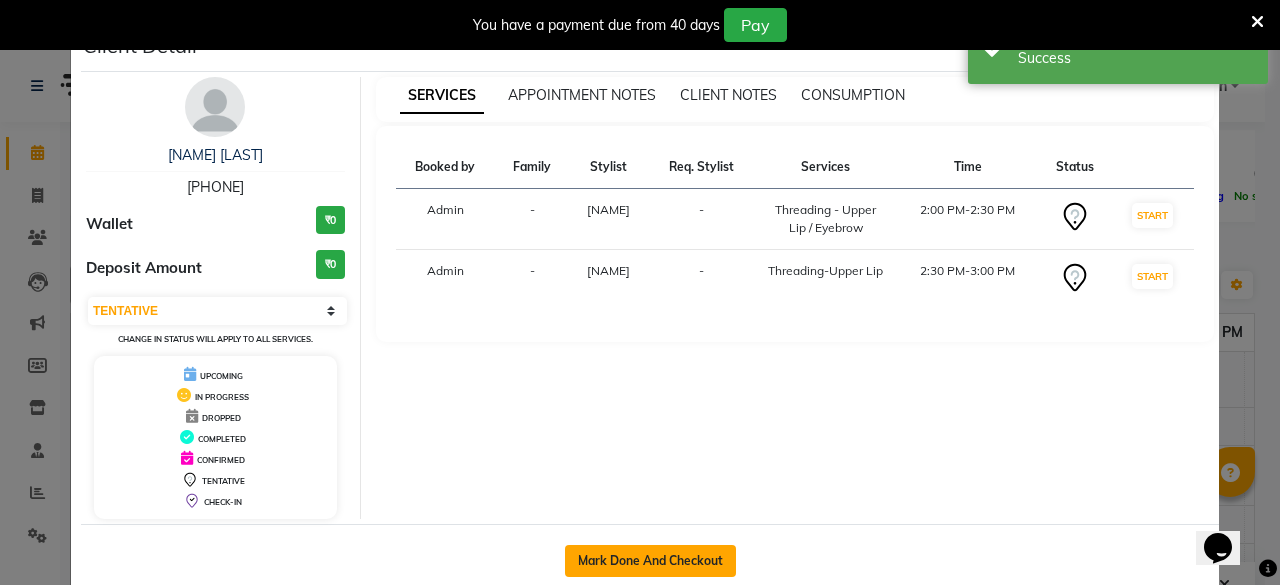 click on "Mark Done And Checkout" 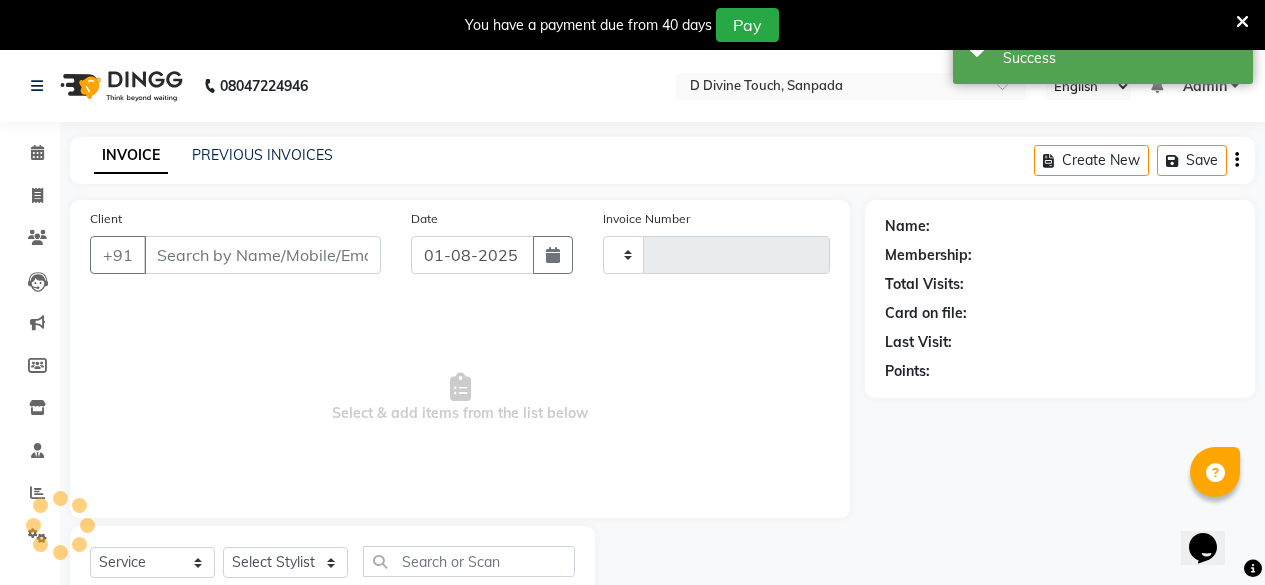 type on "[PHONE]" 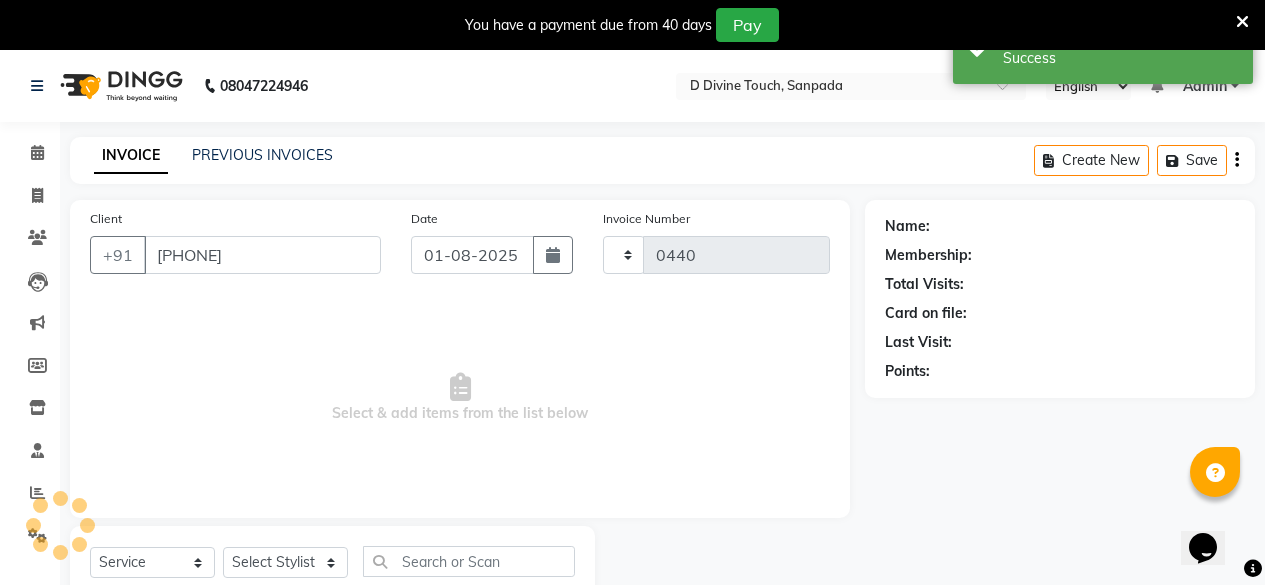select on "5314" 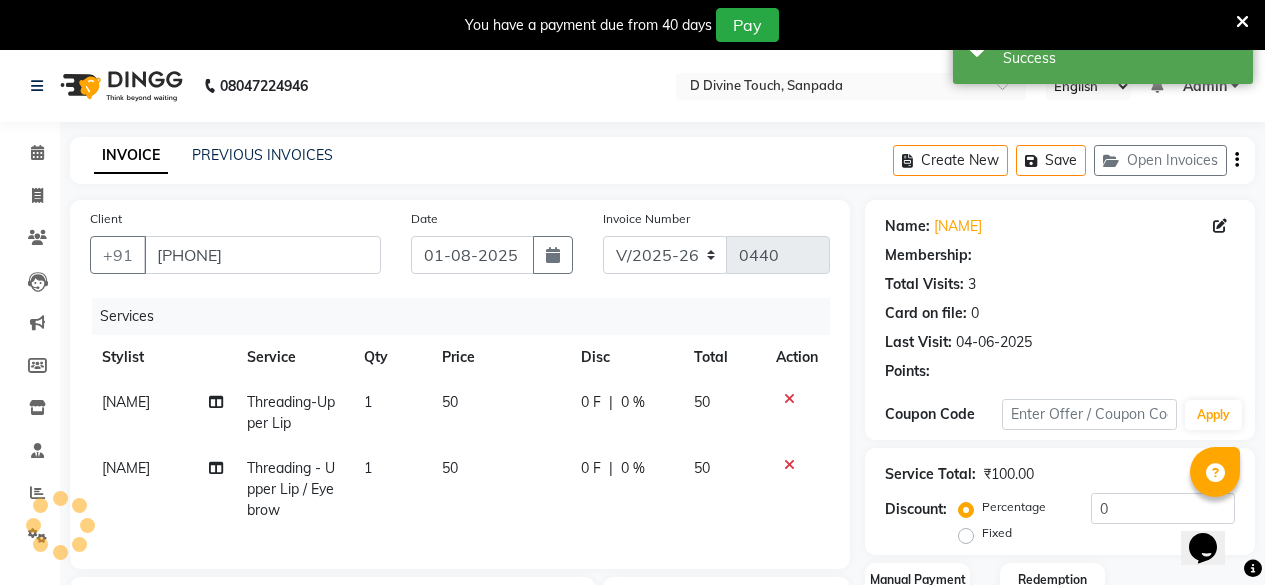 select on "1: Object" 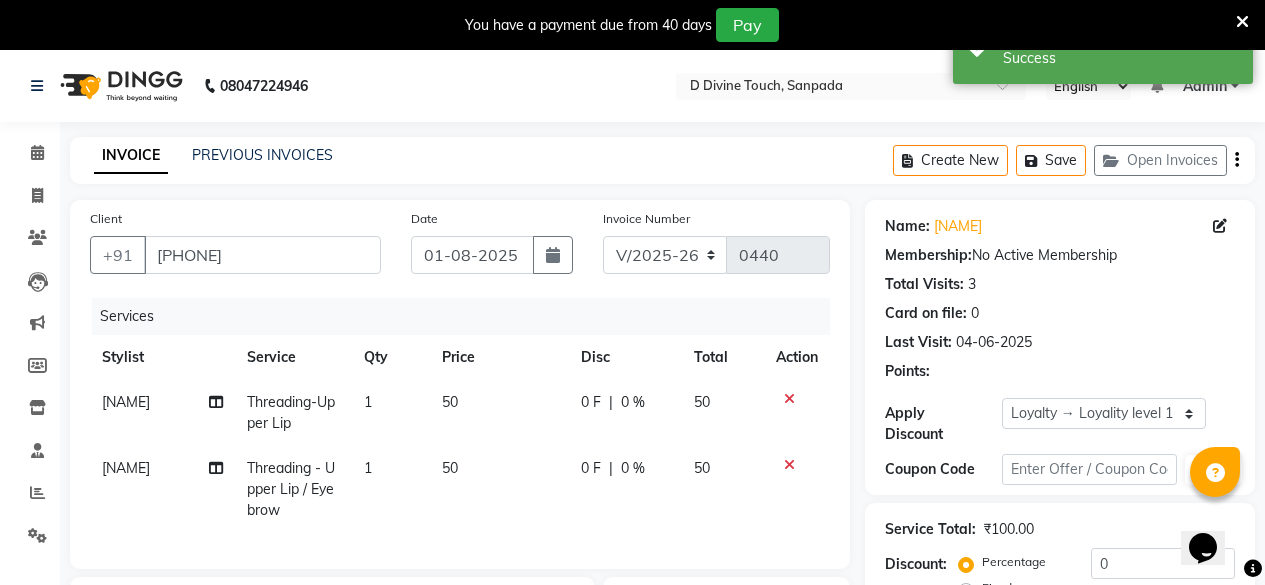 scroll, scrollTop: 332, scrollLeft: 0, axis: vertical 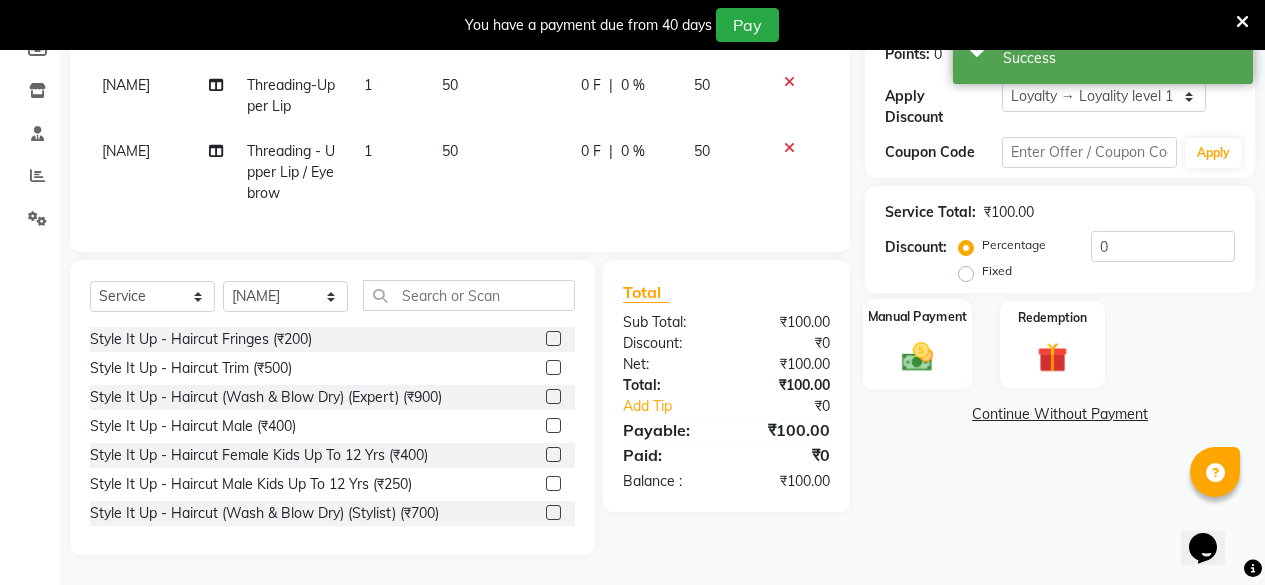click on "Manual Payment" 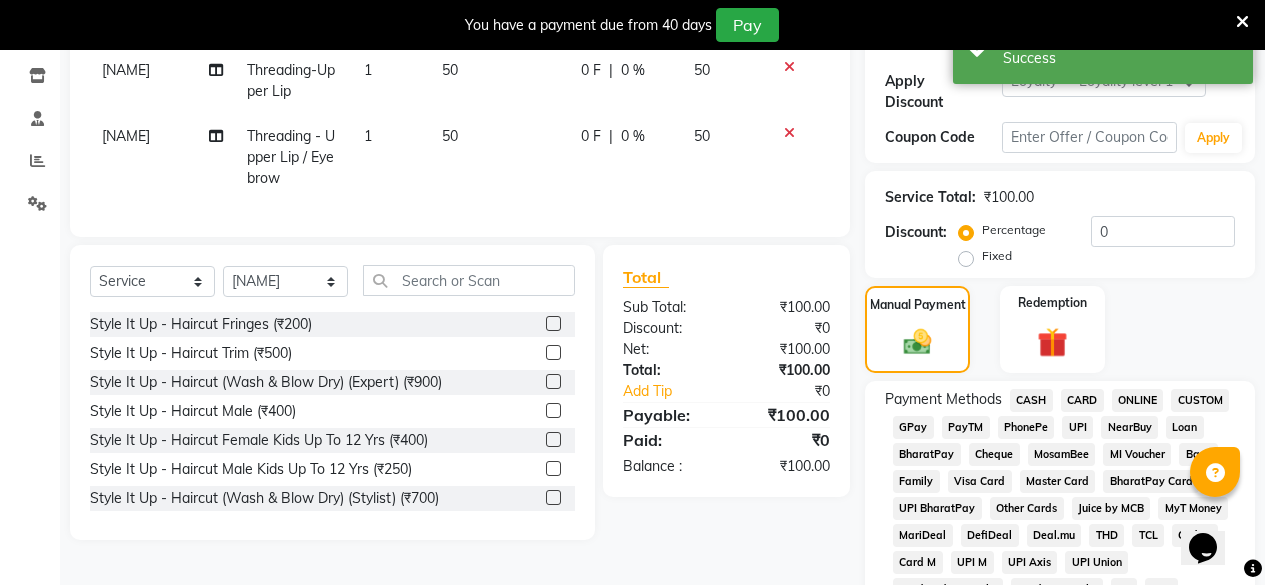 click on "GPay" 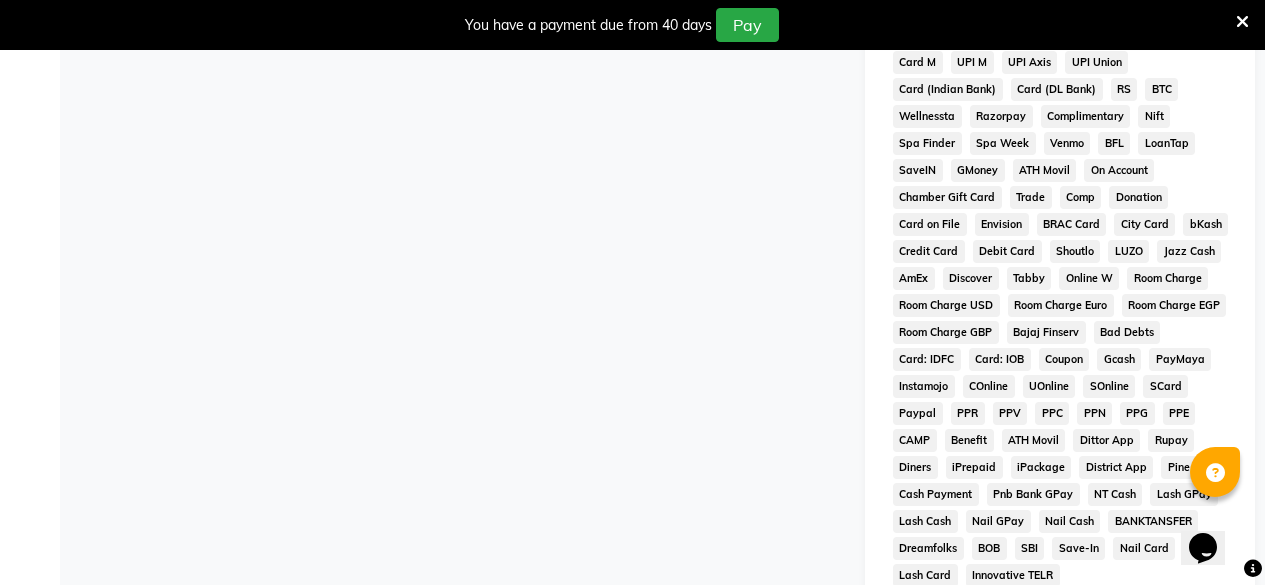 scroll, scrollTop: 1083, scrollLeft: 0, axis: vertical 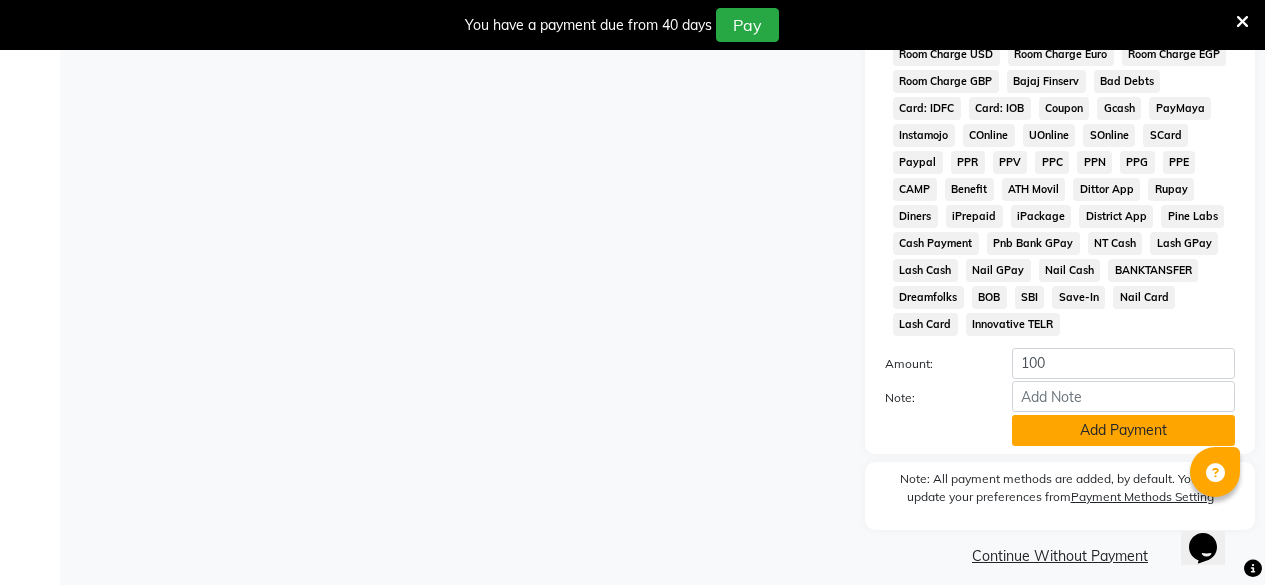 click on "Add Payment" 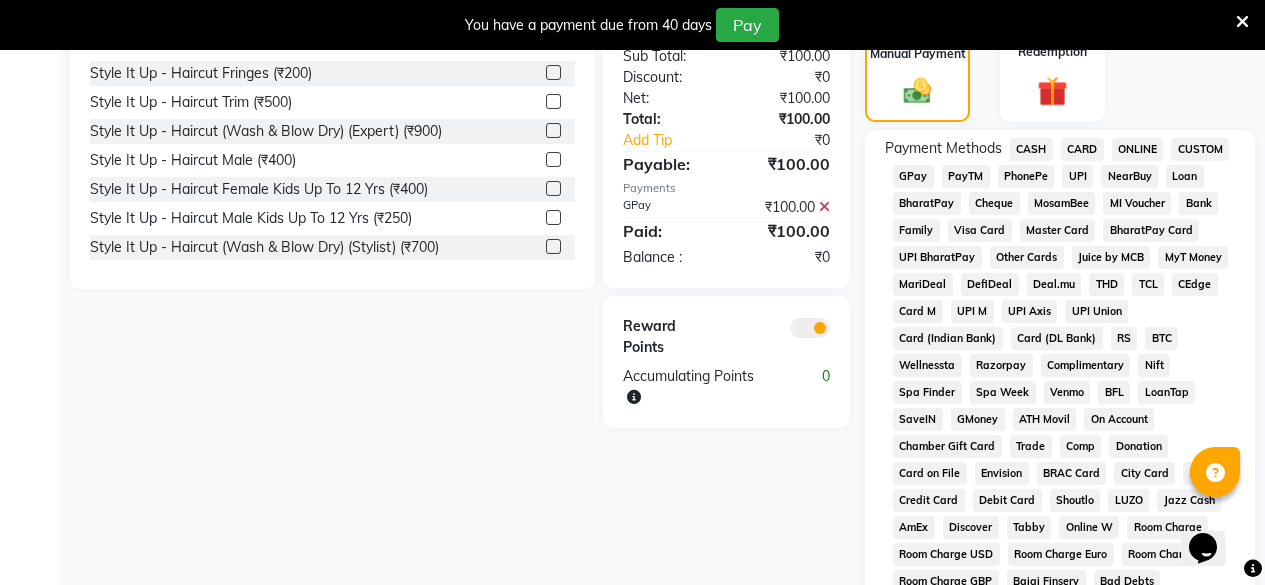 scroll, scrollTop: 83, scrollLeft: 0, axis: vertical 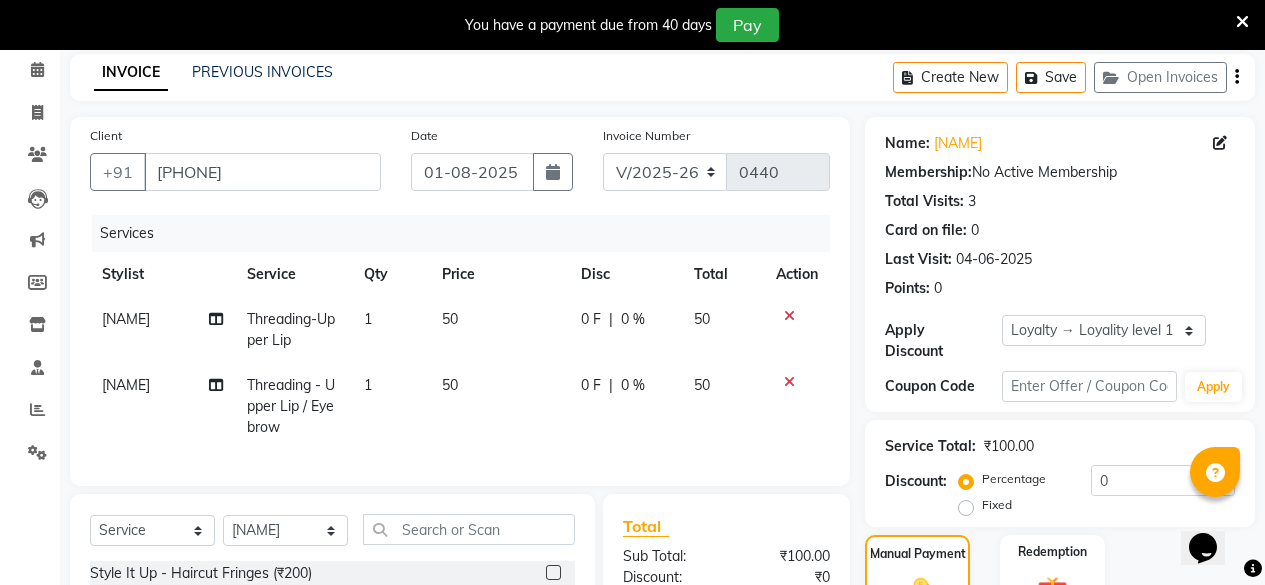 click on "Select  Service  Product  Membership  Package Voucher Prepaid Gift Card  Select Stylist DIVINE [NAME] [NAME] [NAME] [NAME] [NAME]" 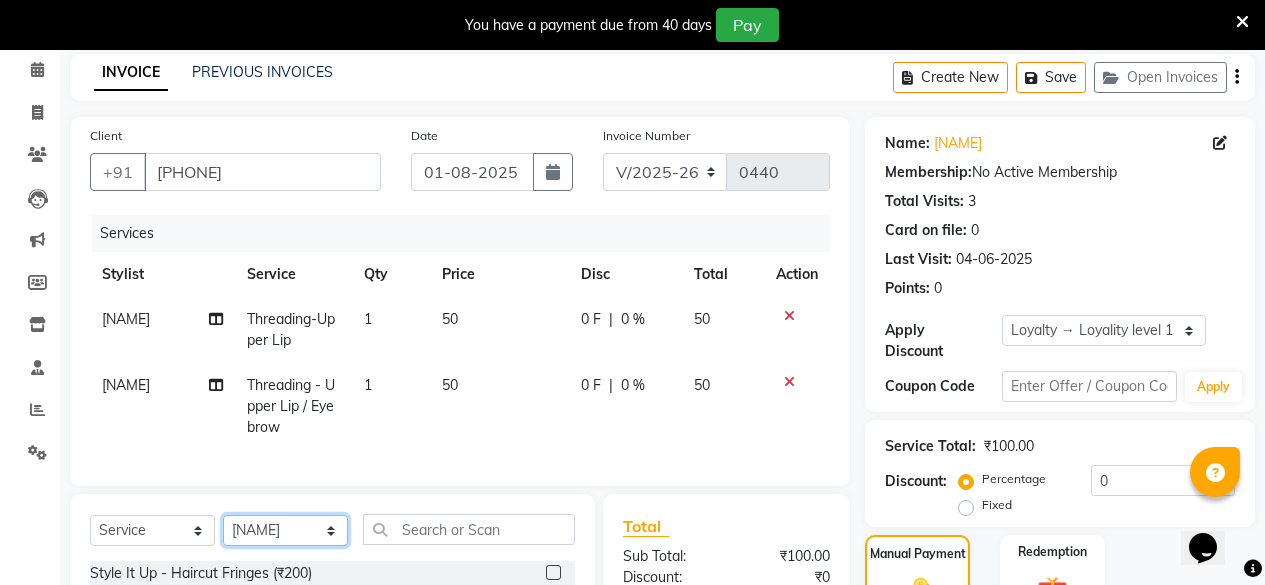 click on "Select Stylist DIVINE [NAME] [NAME] [NAME] [NAME] [NAME]" 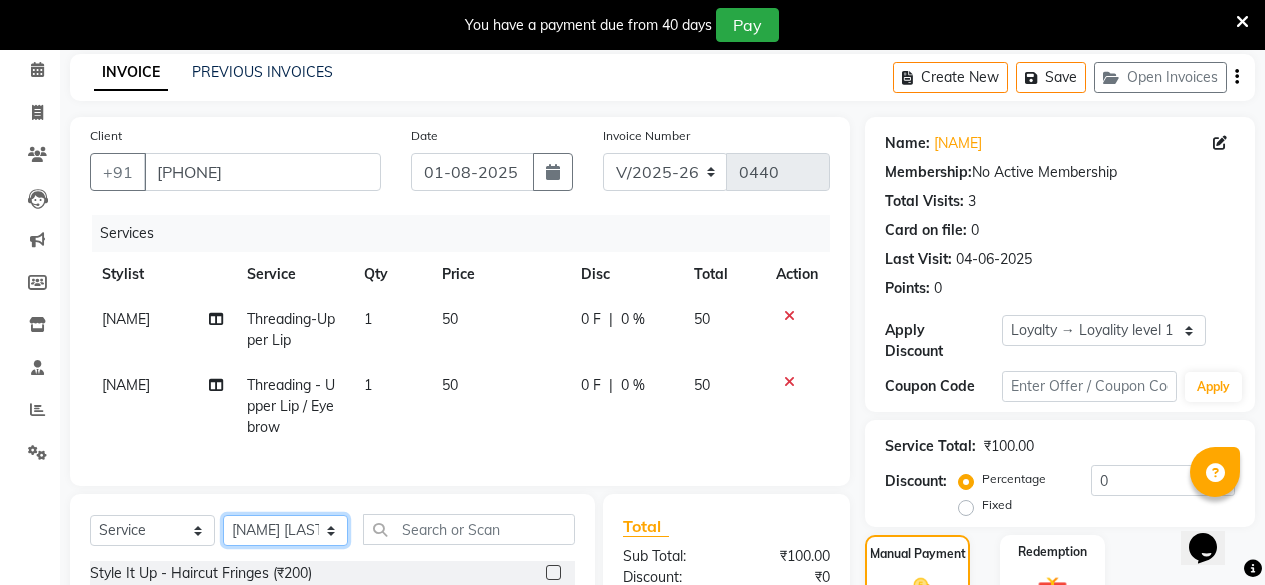 click on "Select Stylist DIVINE [NAME] [NAME] [NAME] [NAME] [NAME]" 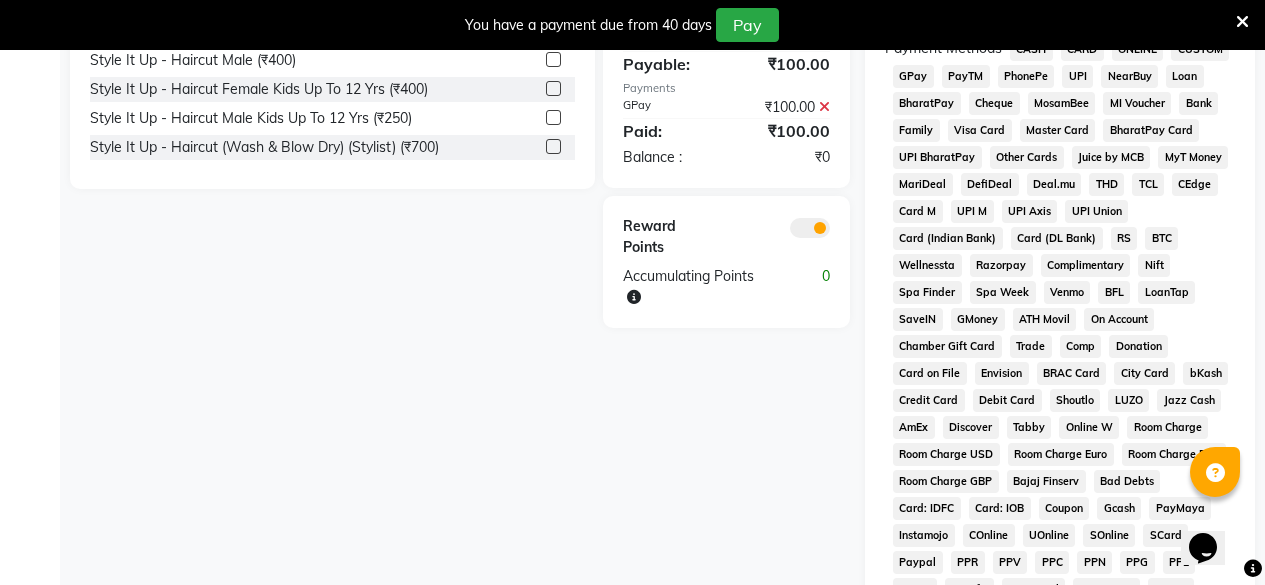 scroll, scrollTop: 783, scrollLeft: 0, axis: vertical 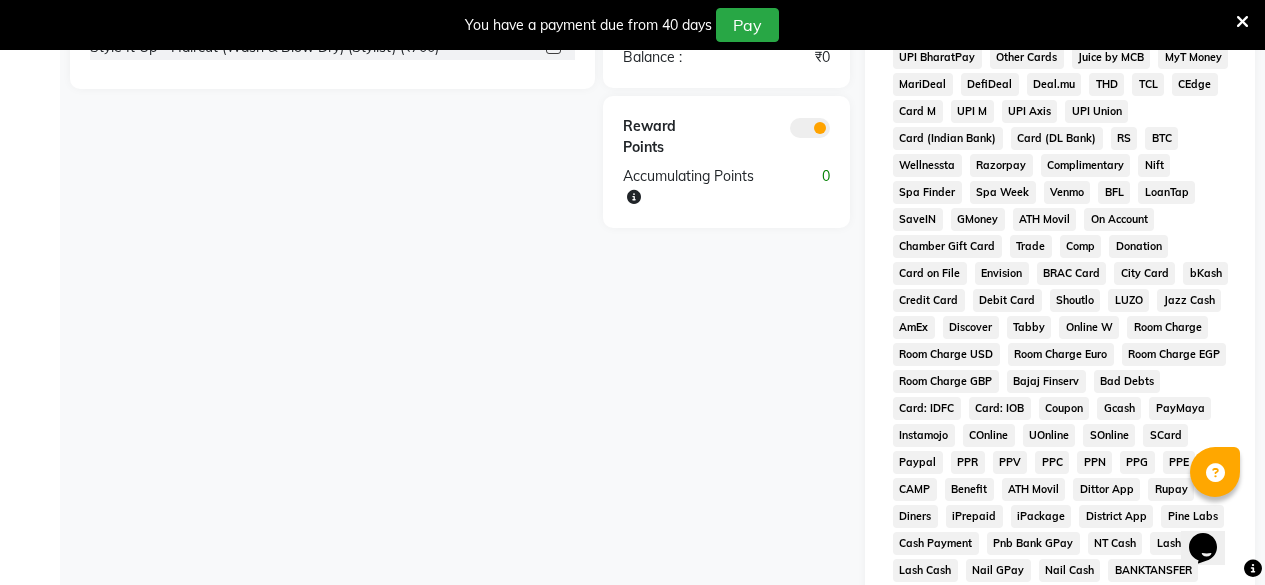 click on "Client +91 [PHONE] Date [DATE] Invoice Number V/2025 V/2025-26 0440 Services Stylist Service Qty Price Disc Total Action [NAME] Threading-Upper Lip 1 50 0 F | 0 % 50 [NAME] Threading  - Upper Lip / Eyebrow 1 50 0 F | 0 % 50 Select  Service  Product  Membership  Package Voucher Prepaid Gift Card  Select Stylist DIVINE Rajeshwari saif shah savita suryavanshi [NAME] Style It Up - Haircut Fringes (₹200)  Style It Up - Haircut Trim (₹500)  Style It Up - Haircut (Wash & Blow Dry) (Expert) (₹900)  Style It Up - Haircut Male (₹400)  Style It Up - Haircut Female Kids Up To 12 Yrs (₹400)  Style It Up - Haircut Male Kids Up To 12 Yrs (₹250)  Style It Up - Haircut (Wash & Blow Dry) (Stylist) (₹700)  back massage (₹1200)  jr stylist haircut (₹250)  morroccon male spa short hair (₹1500)  morroccon male spa long (₹1800)  half back/half front bead wax (₹850)  full front/back bead wax (₹1150)  catridge fullback/front wax (₹650)  catridge half back/front wax (₹400)  neck wax (₹250)   :" 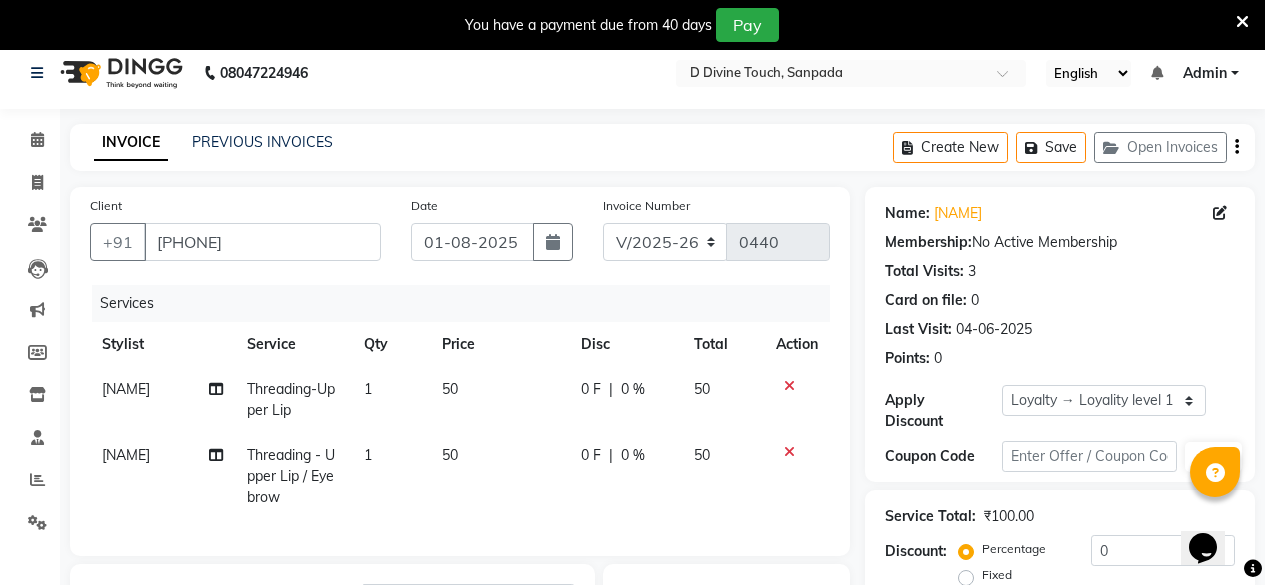 scroll, scrollTop: 17, scrollLeft: 0, axis: vertical 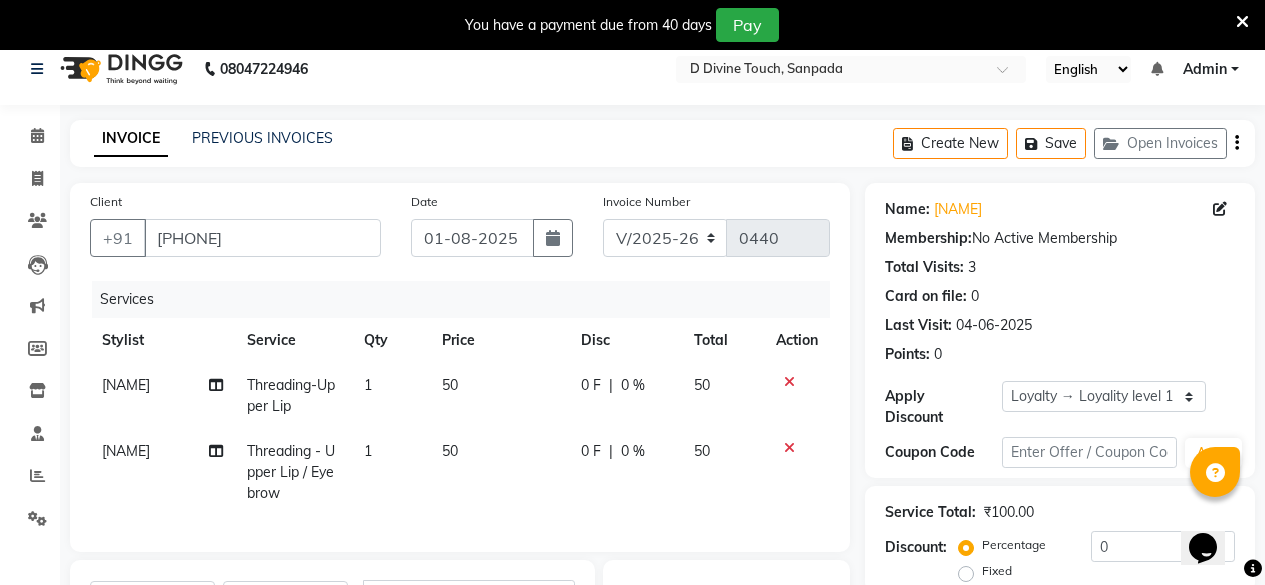 click on "[NAME]" 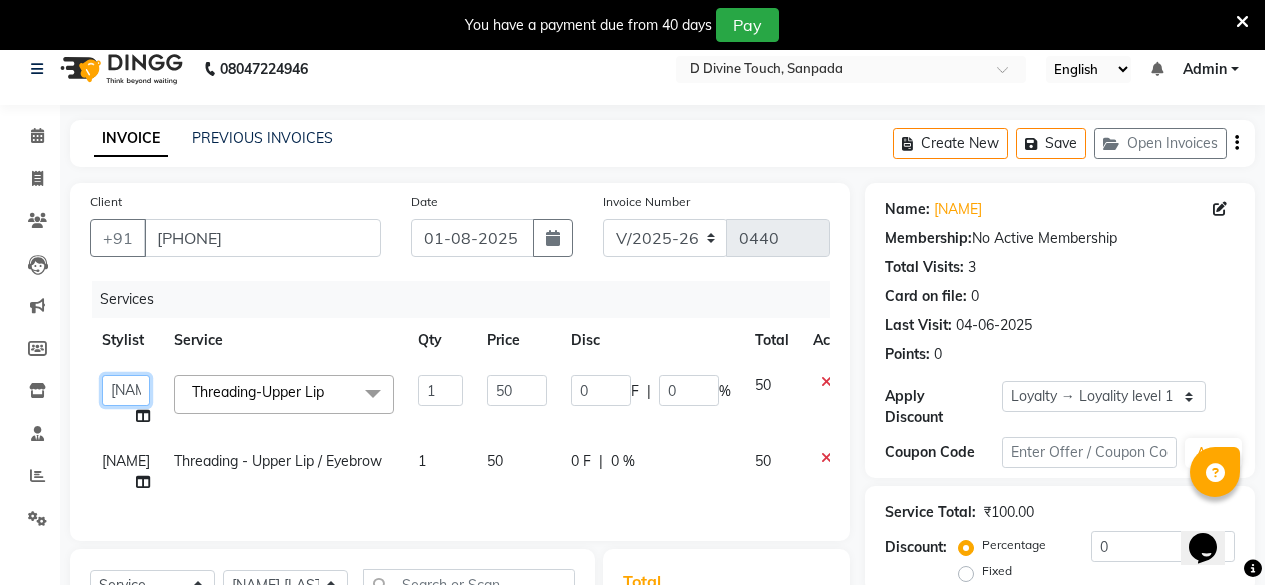 click on "DIVINE   Rajeshwari   saif shah   savita suryavanshi   [NAME]" 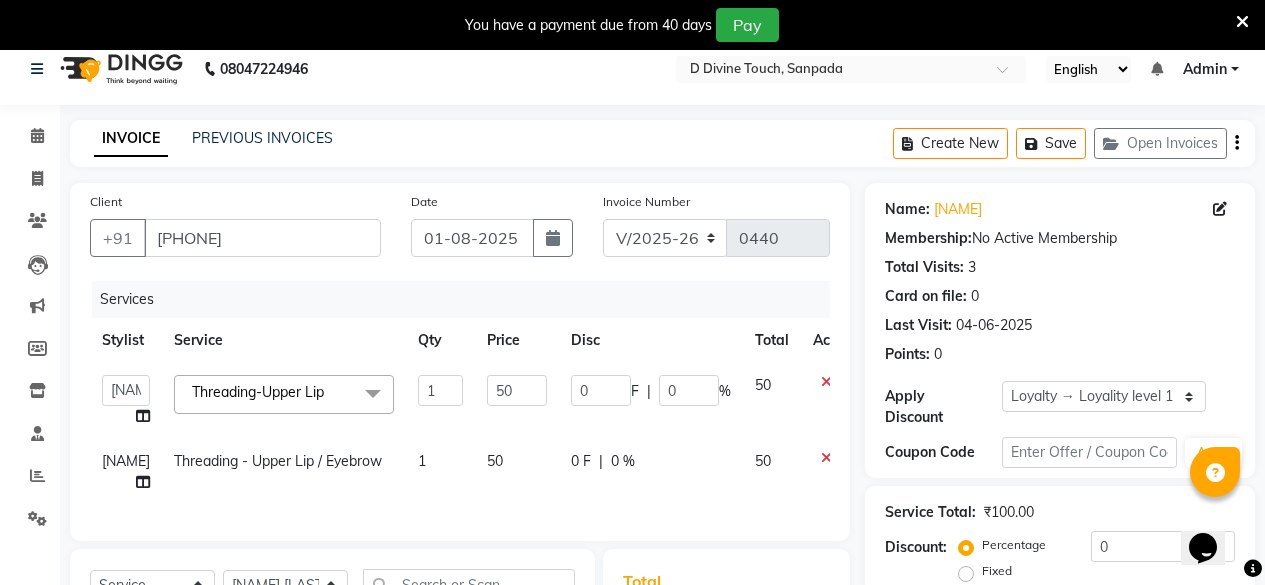 select on "85207" 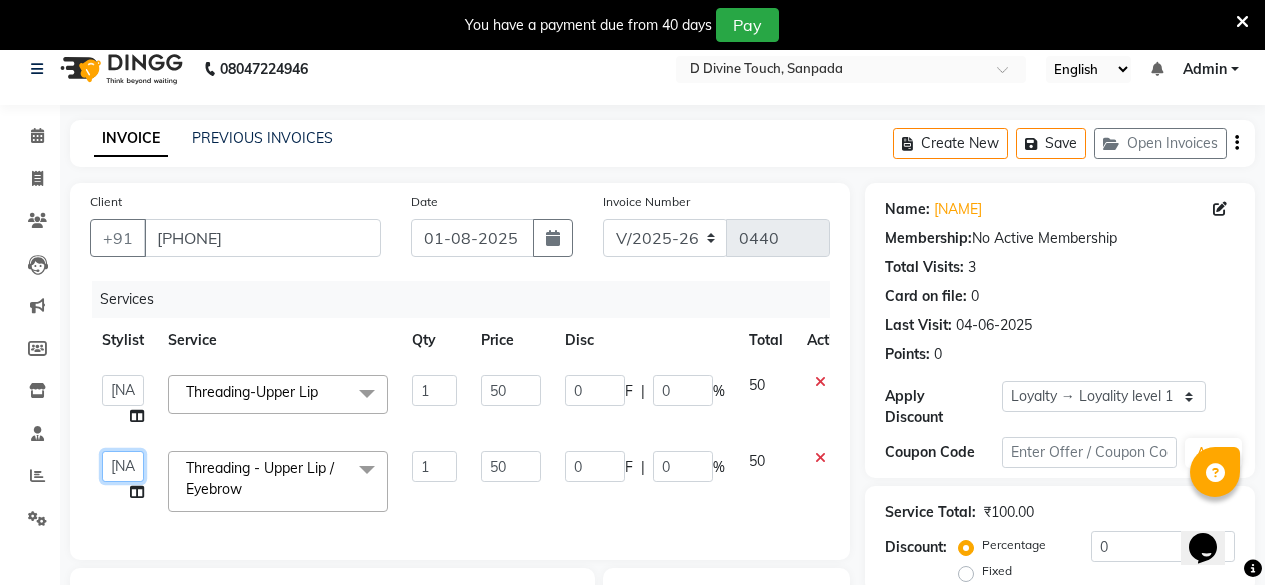 click on "DIVINE   Rajeshwari   saif shah   savita suryavanshi   [NAME]" 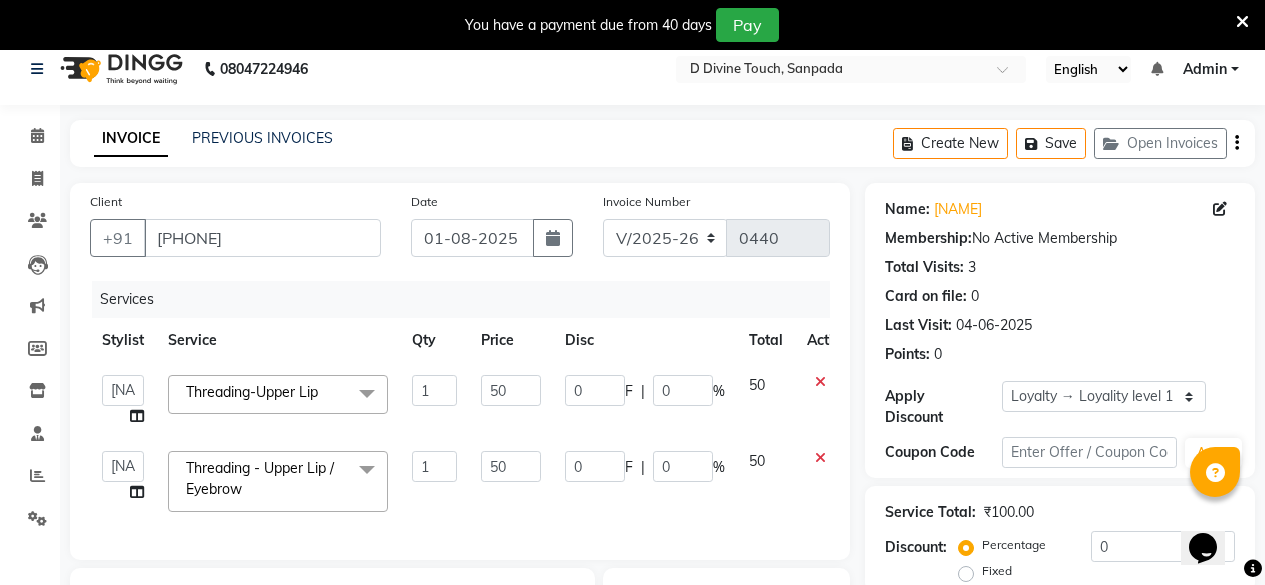 select on "85207" 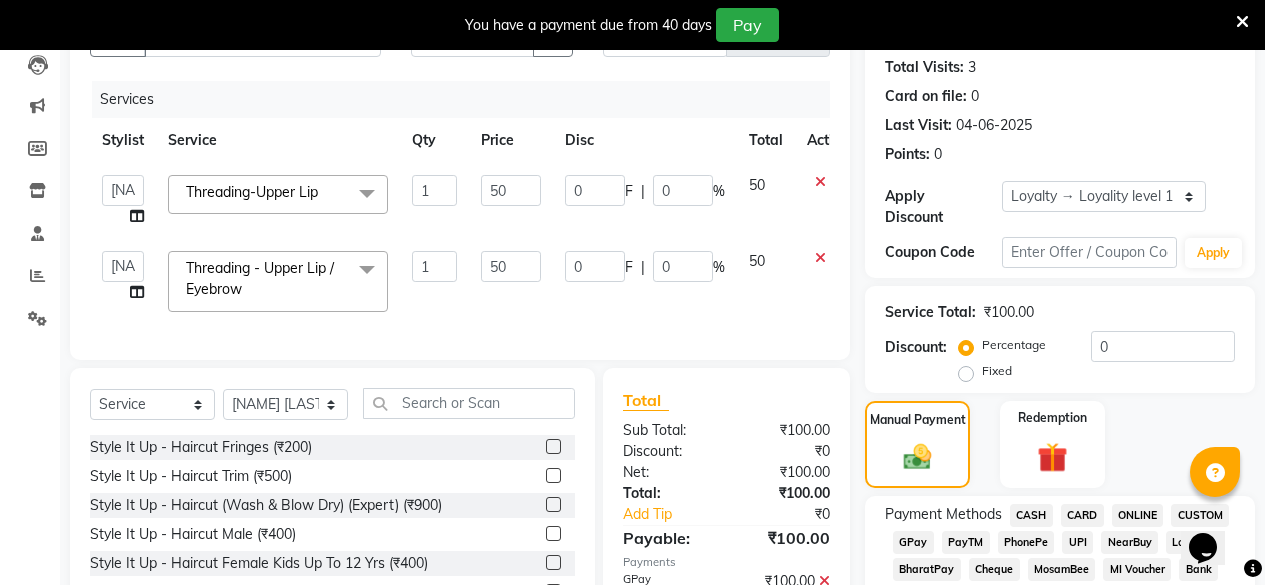 scroll, scrollTop: 617, scrollLeft: 0, axis: vertical 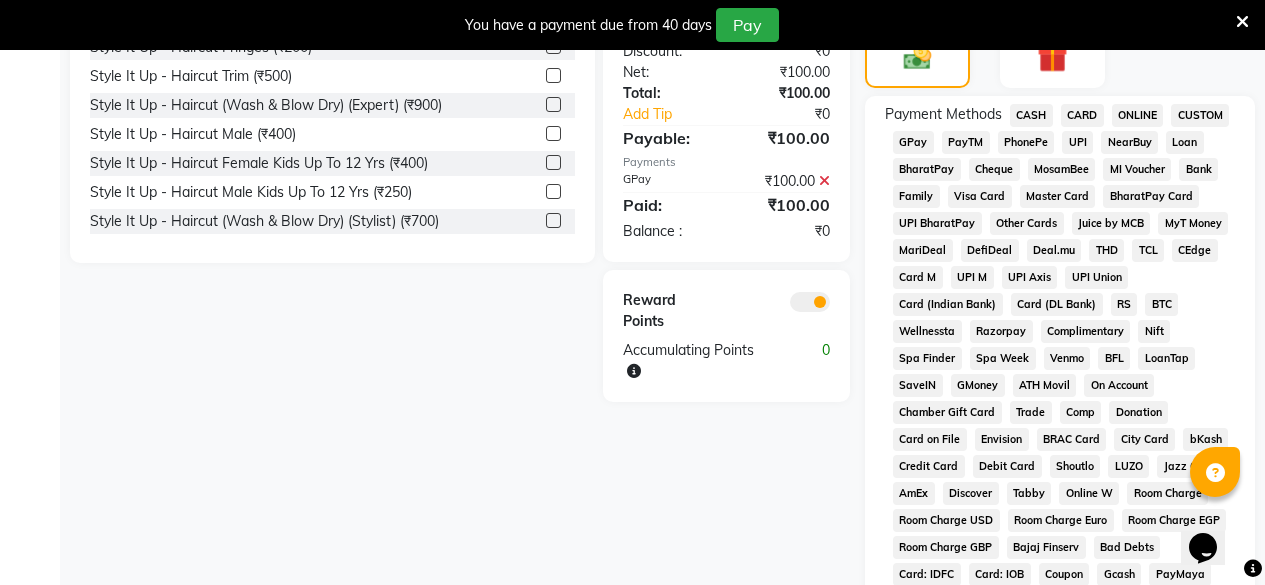click on "Client +91 [PHONE] Date 01-08-2025 Invoice Number V/2025 V/2025-26 0440 Services Stylist Service Qty Price Disc Total Action  DIVINE   [NAME]   [NAME]   [NAME]   [NAME]   [NAME]  Threading-Upper Lip  x Style It Up - Haircut Fringes Style It Up - Haircut Trim Style It Up - Haircut (Wash & Blow Dry) (Expert) Style It Up - Haircut Male Style It Up - Haircut Female Kids Up To 12 Yrs Style It Up - Haircut Male Kids Up To 12 Yrs Style It Up - Haircut (Wash & Blow Dry) (Stylist) back massage jr stylist haircut morroccon male spa short hair morroccon male spa long half back/half front bead wax full front/back bead wax catridge fullback/front wax catridge half back/front wax tin wax full arm tin wax full leg tin wax full waxing brazallian wax crown touchup male haircut advance detan pedicure advancen detan manicure foot reflexology back polishing neck wax Beard Colour buttock wax cv quick glow mask keratin short hair keratin medium hair keratin long hair keratine male short hair male wash&haircut 1 50 0" 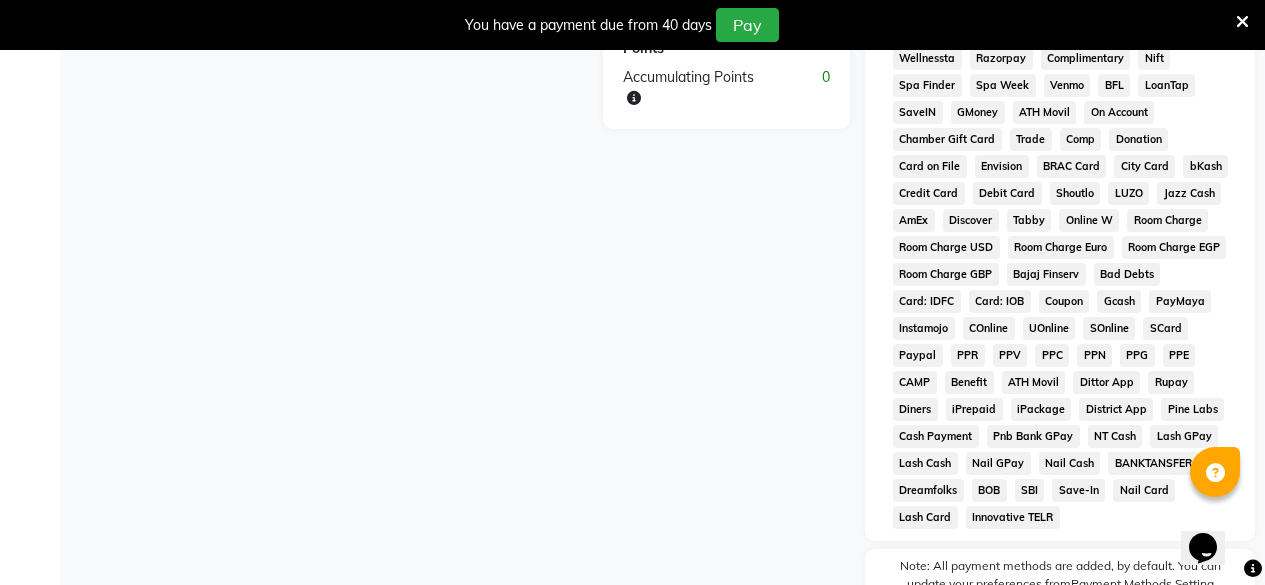 scroll, scrollTop: 1090, scrollLeft: 0, axis: vertical 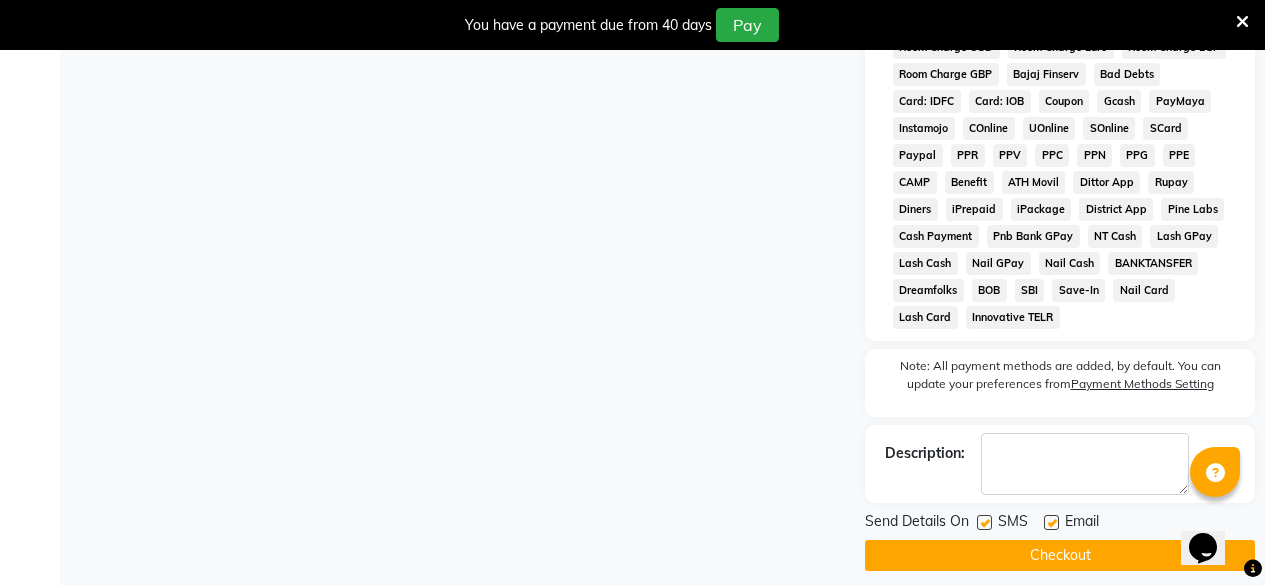 click on "Checkout" 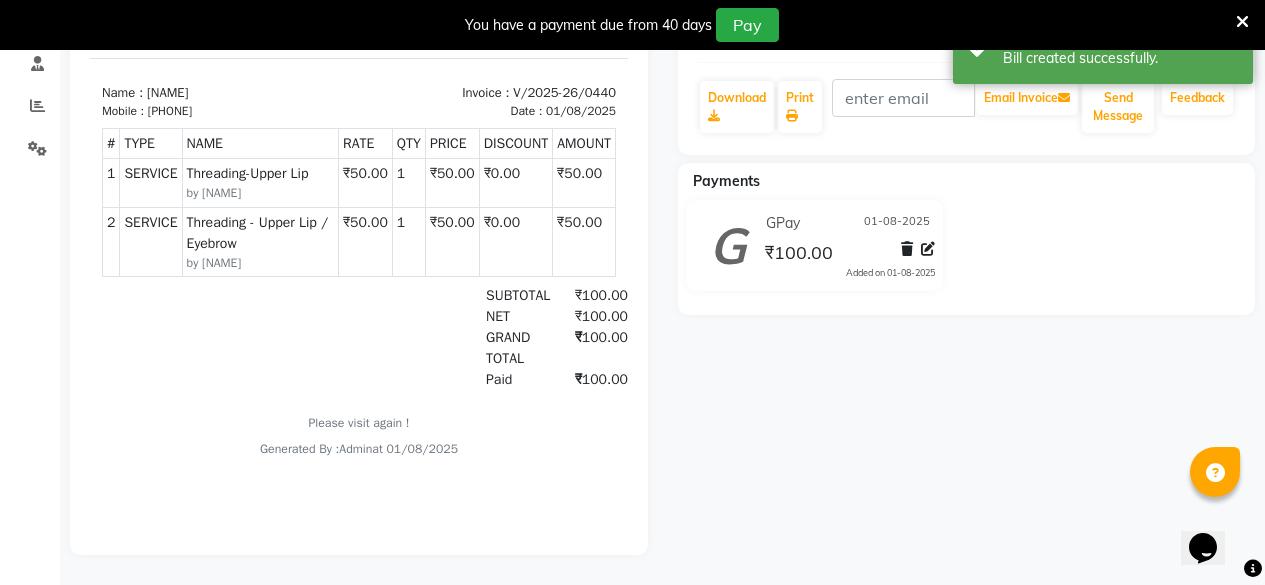 scroll, scrollTop: 0, scrollLeft: 0, axis: both 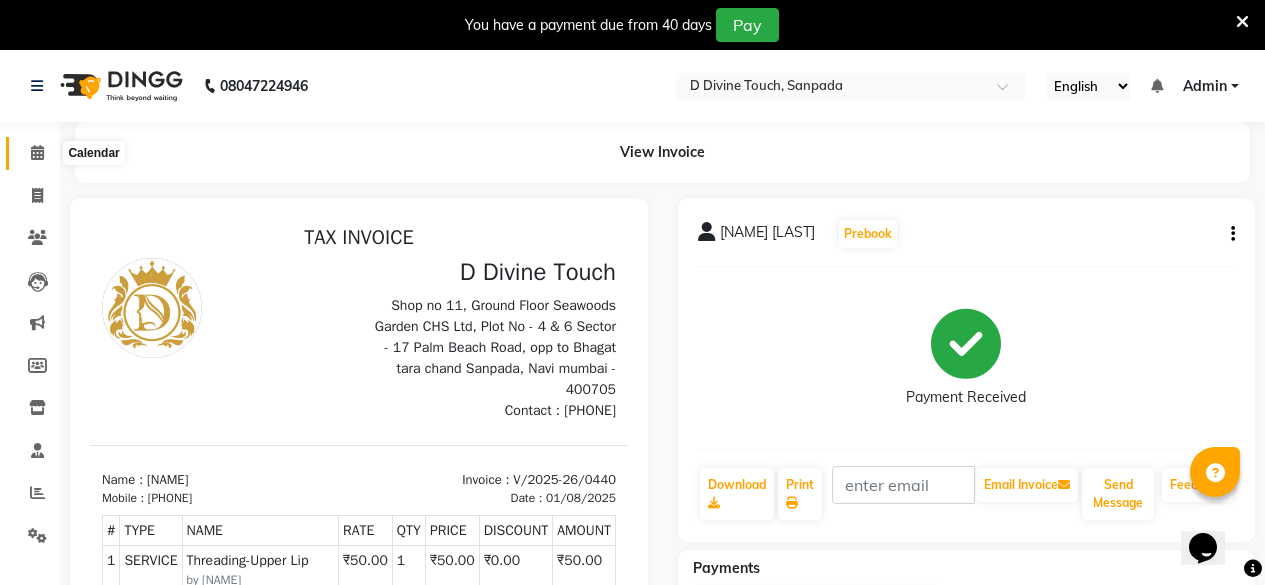 click 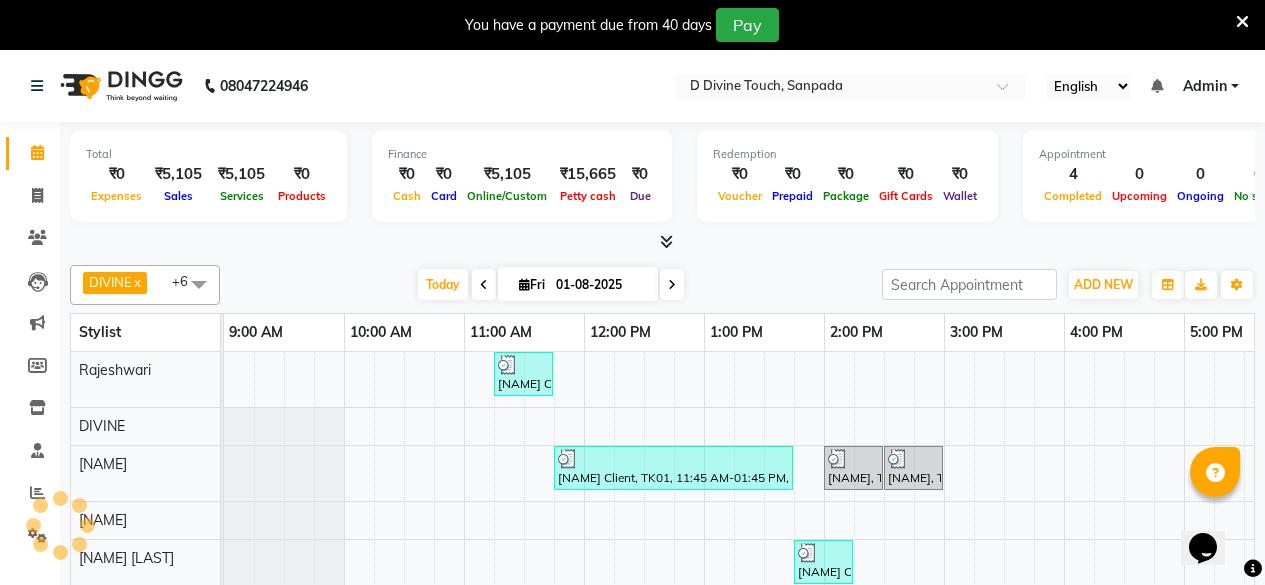 scroll, scrollTop: 0, scrollLeft: 530, axis: horizontal 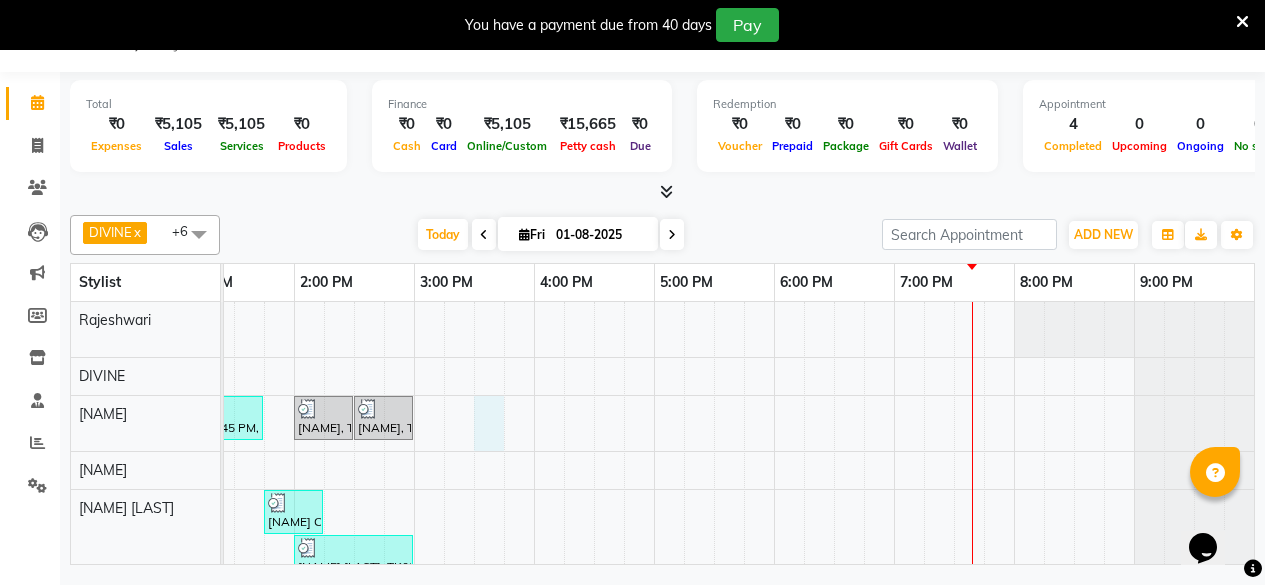 click on "[NAME] Client, TK01, 11:15 AM-11:45 AM, Advanced Rejuvenating Treatment - Sensitive Skin     [NAME] Client, TK01, 11:45 AM-01:45 PM, Colour Palette Touch Up Without Ammonia Free 4' (₹1500),Detan - Face Neck (₹350)     [NAME] [NAME], TK02, 02:00 PM-02:30 PM, Threading  - Upper Lip / Eyebrow     [NAME] [NAME], TK02, 02:30 PM-03:00 PM, Threading-Upper Lip     [NAME] Client, TK01, 01:45 PM-02:15 PM, Hand & Foot Treatment - Classic Pedicure (₹750)     [NAME] [NAME], TK02, 02:00 PM-03:00 PM, Threading-Upper Lip,Threading  - Upper Lip / Eyebrow" at bounding box center (474, 446) 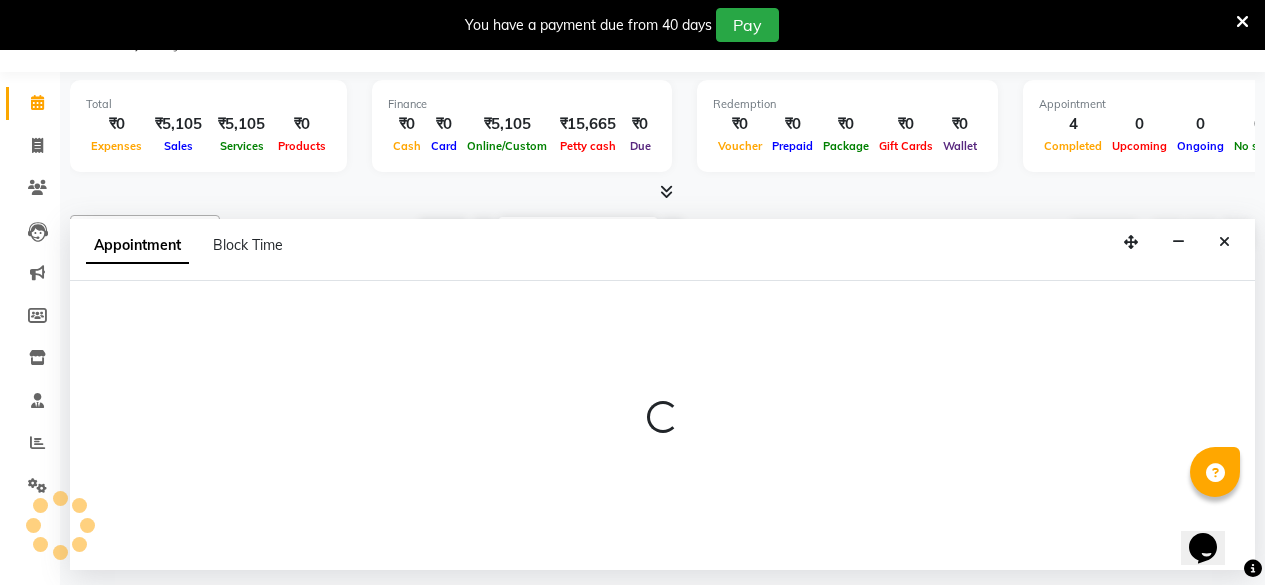 select on "44180" 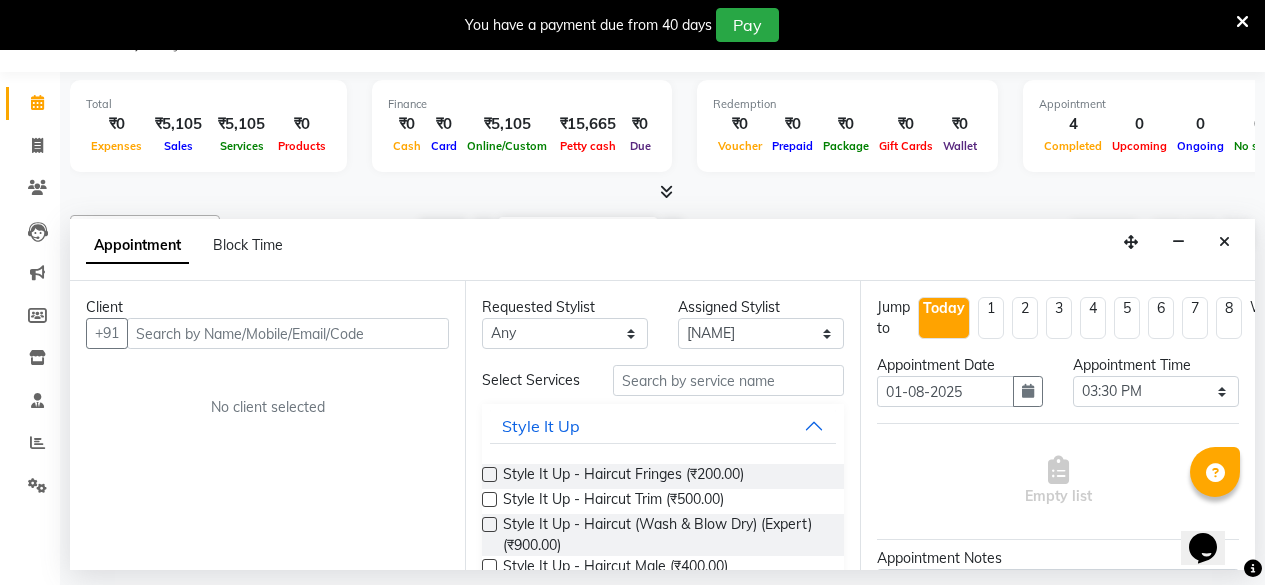 click at bounding box center (288, 333) 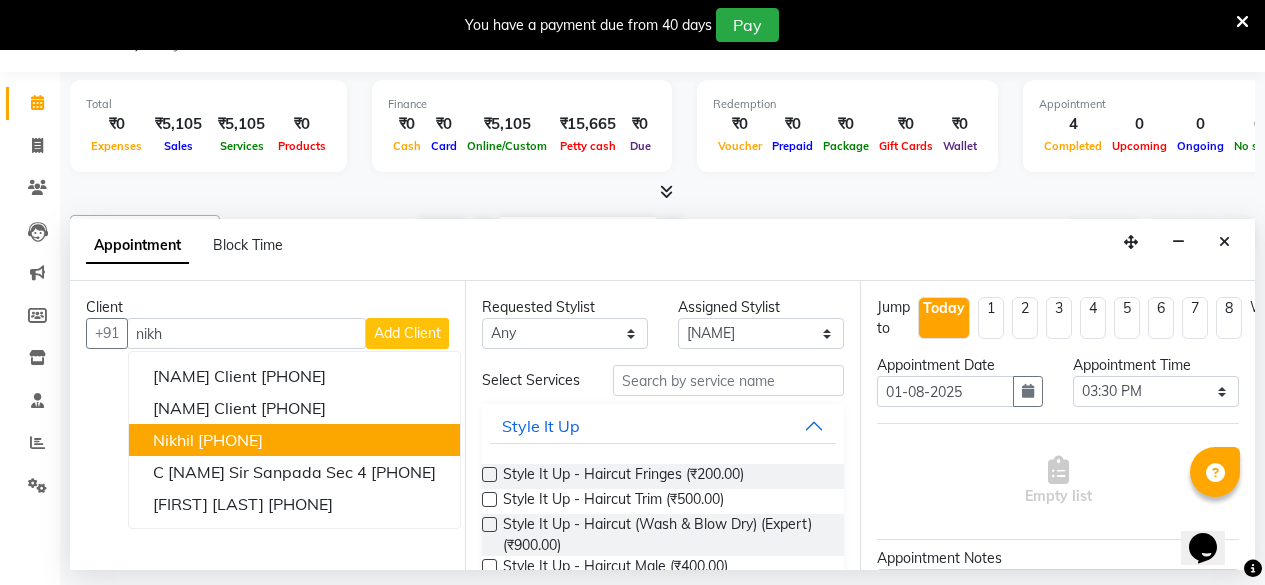 click on "[PHONE]" at bounding box center (230, 440) 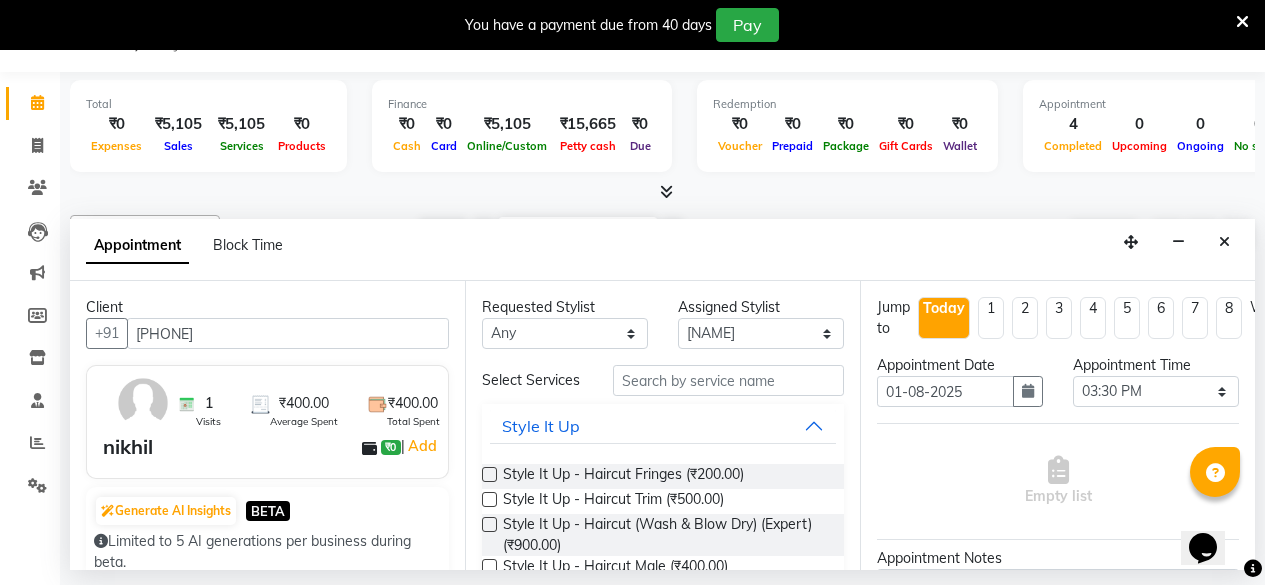 type on "[PHONE]" 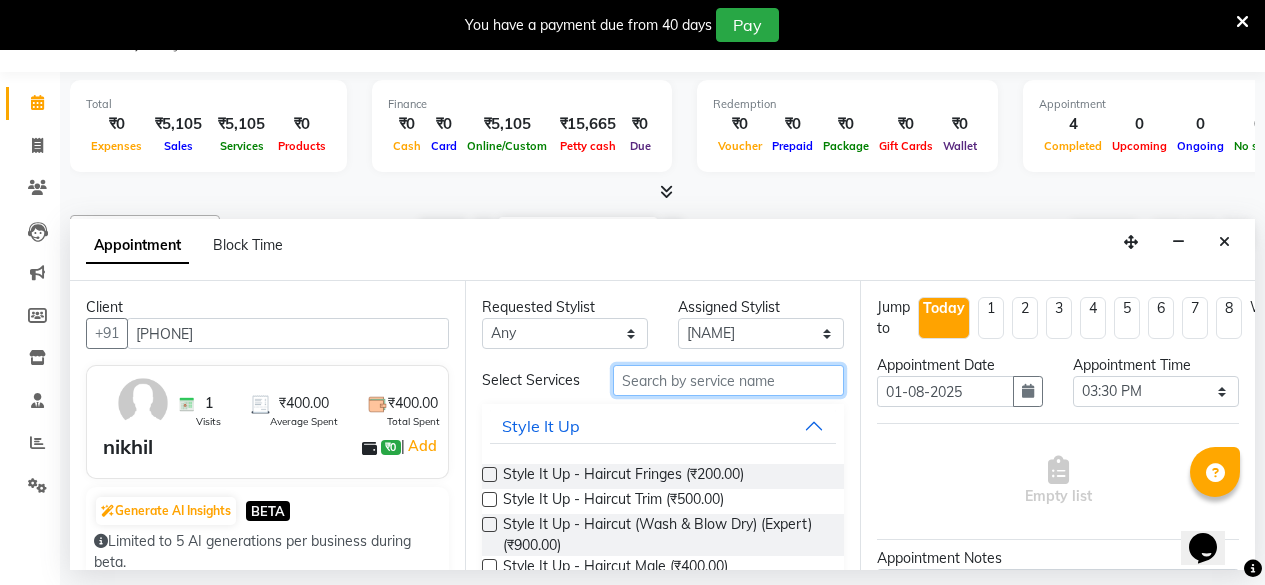 click at bounding box center [728, 380] 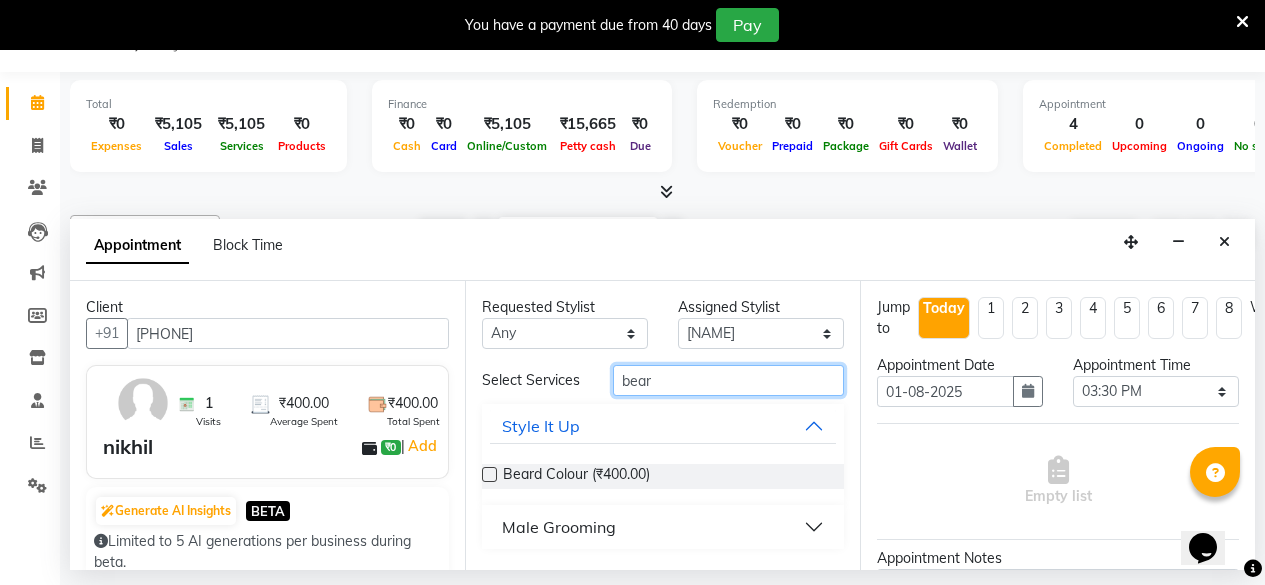 type on "bear" 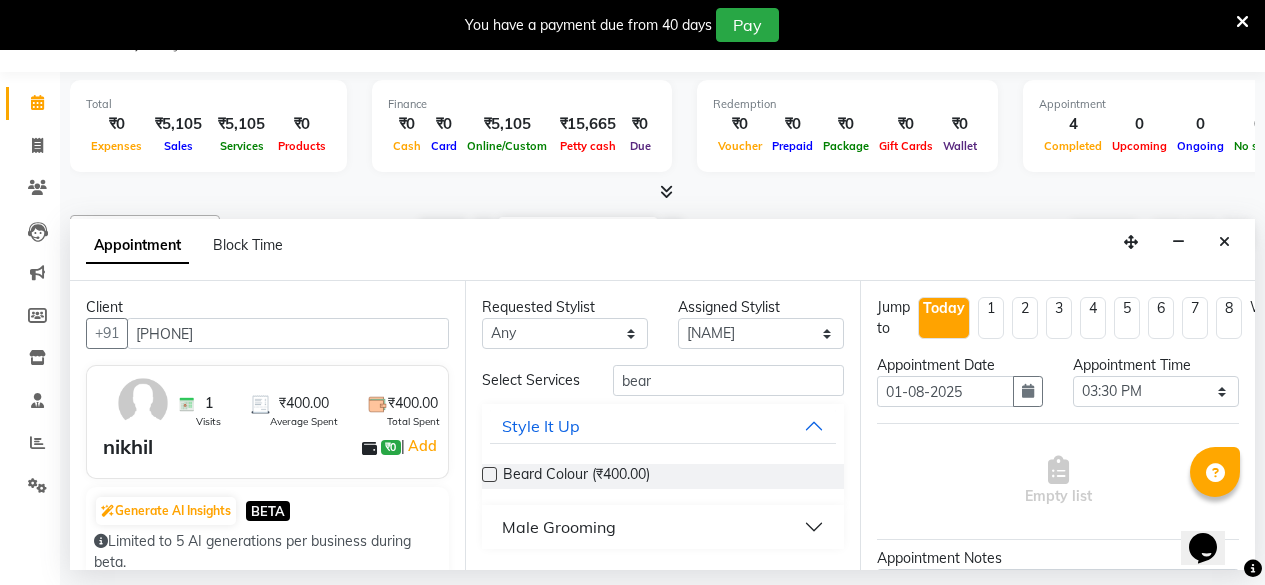 click on "Male Grooming" at bounding box center (663, 527) 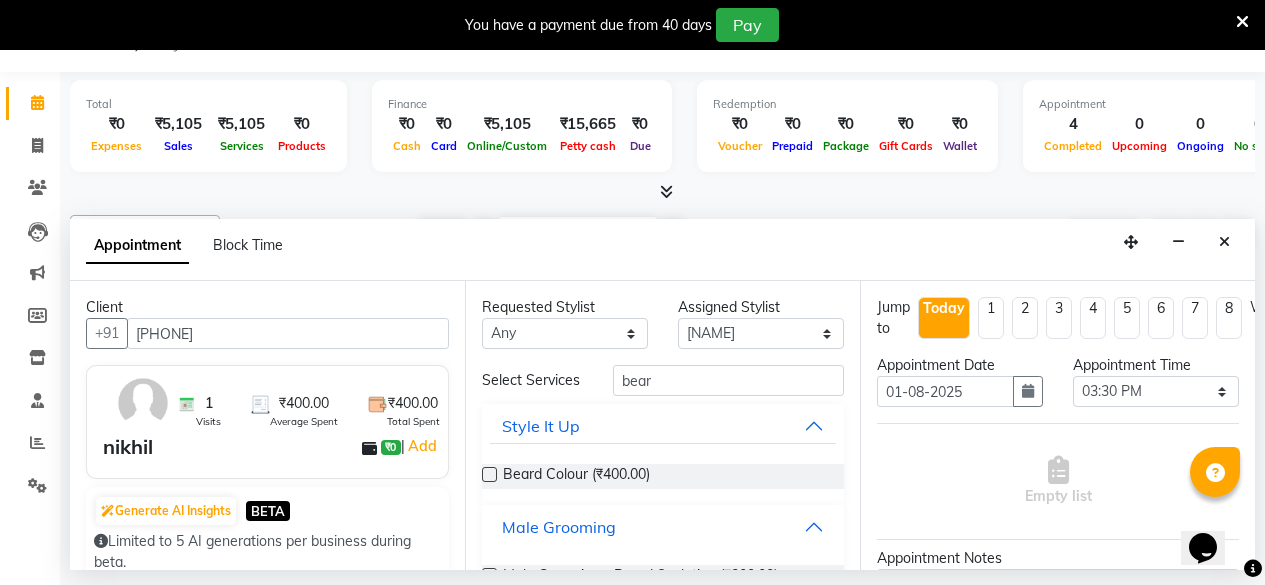 scroll, scrollTop: 113, scrollLeft: 0, axis: vertical 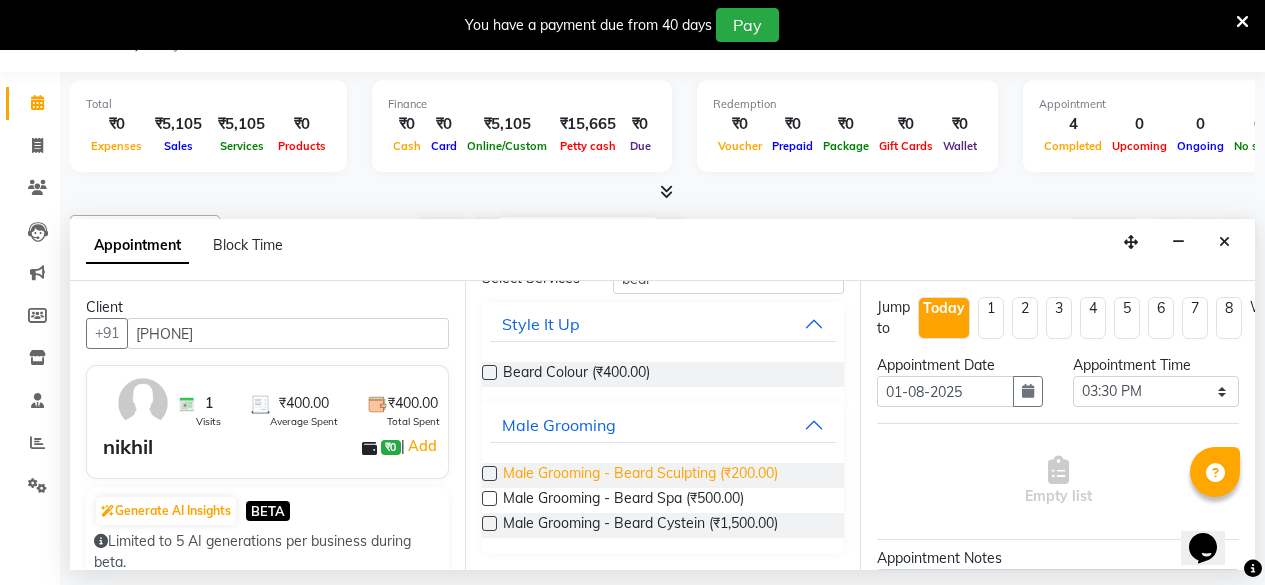 click on "Male Grooming - Beard Sculpting (₹200.00)" at bounding box center [640, 475] 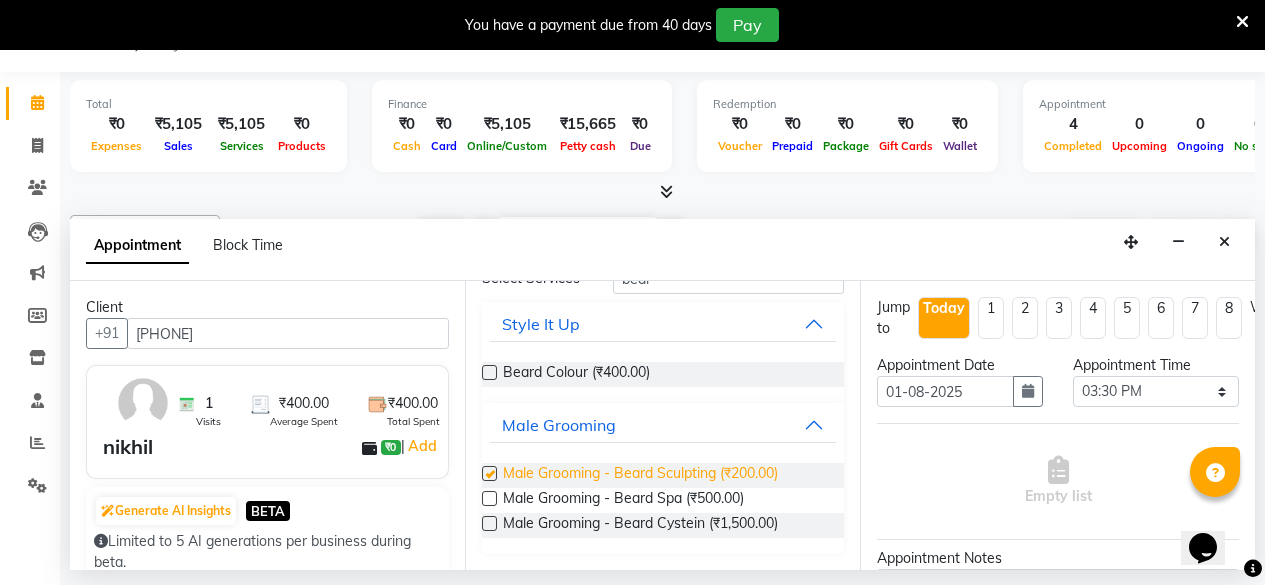 checkbox on "false" 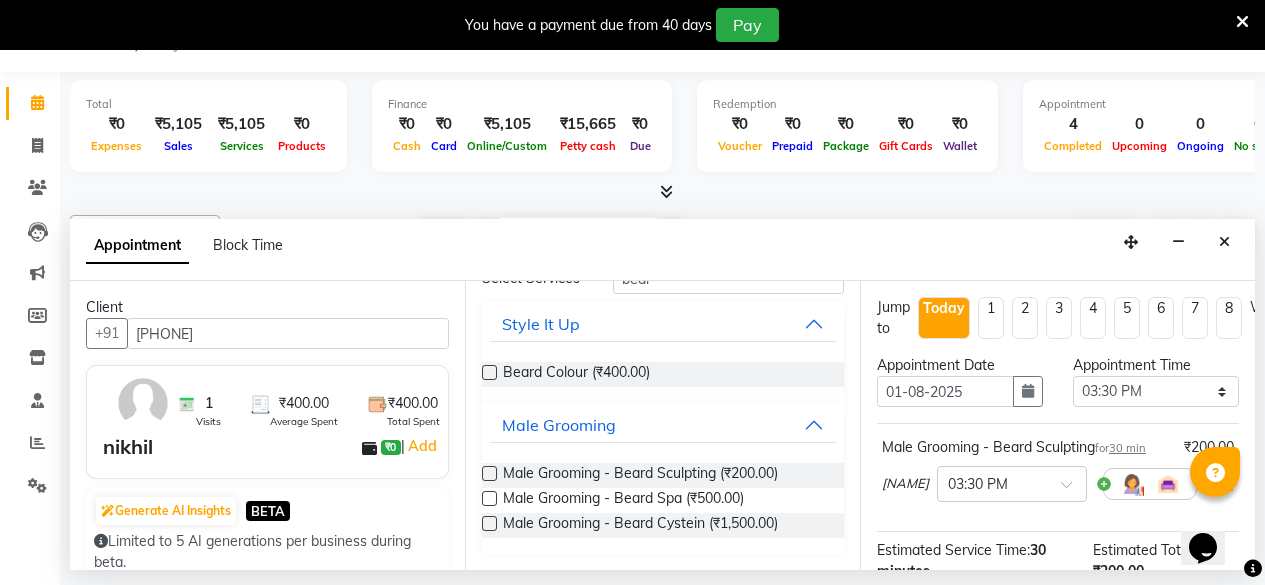 scroll, scrollTop: 273, scrollLeft: 0, axis: vertical 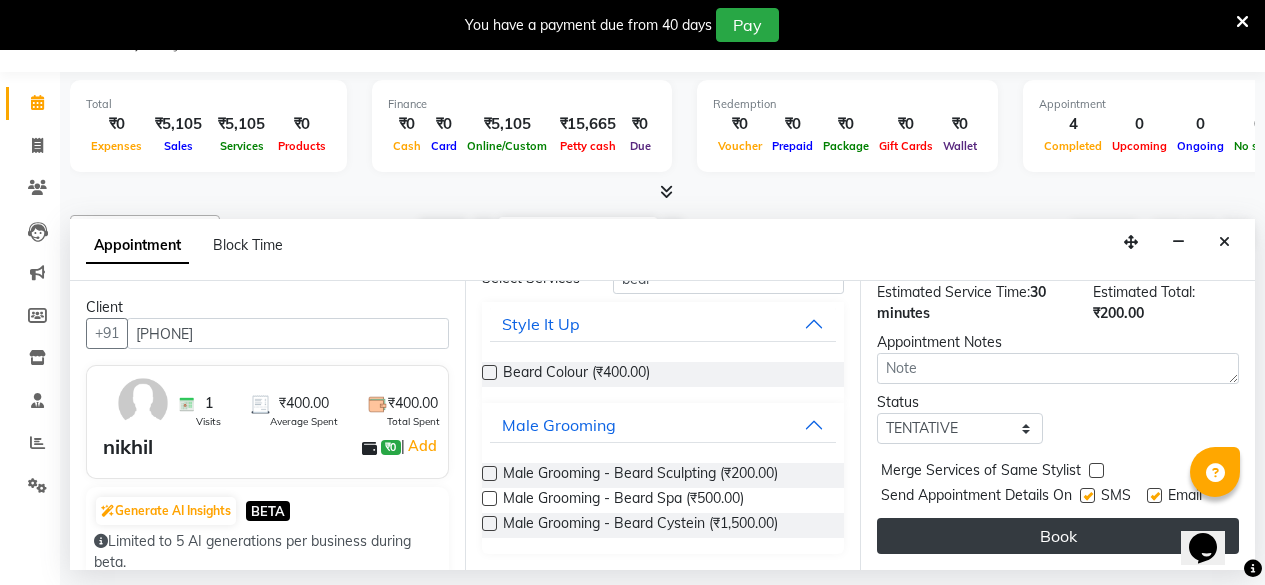 click on "Book" at bounding box center [1058, 536] 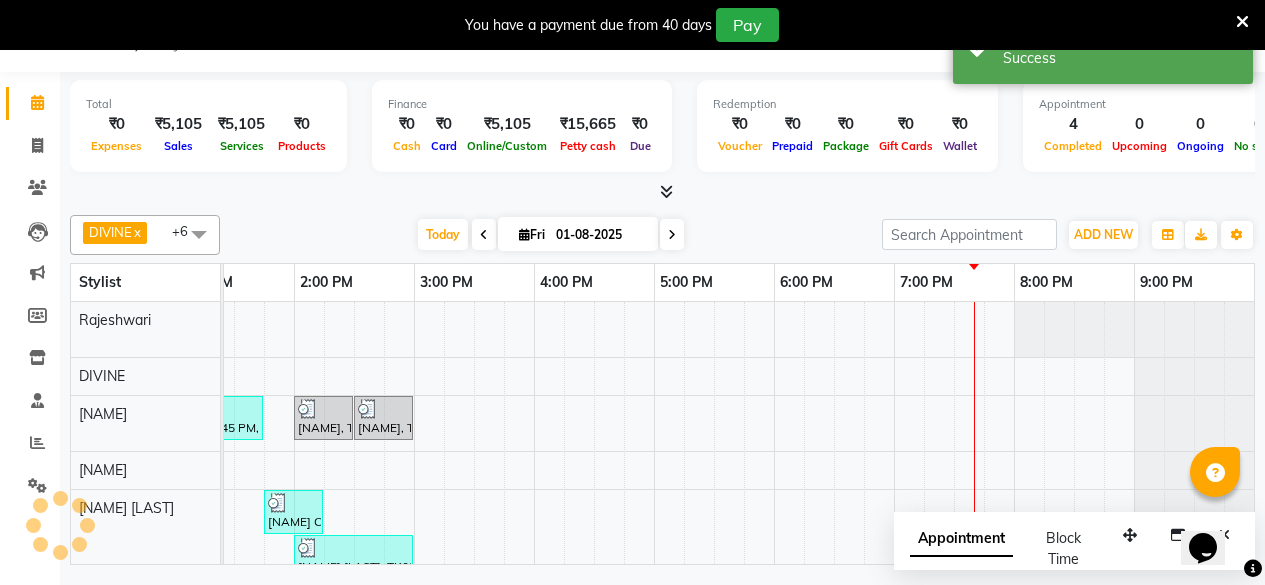 scroll, scrollTop: 0, scrollLeft: 0, axis: both 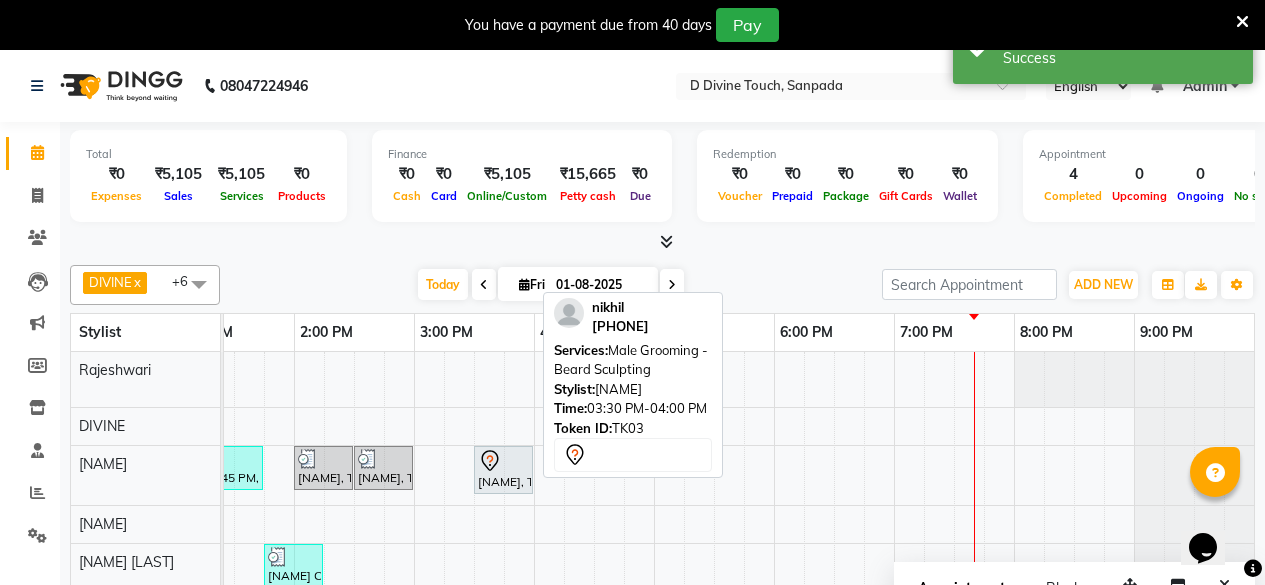 click on "[NAME], TK03, 03:30 PM-04:00 PM, Male Grooming - Beard Sculpting" at bounding box center [503, 470] 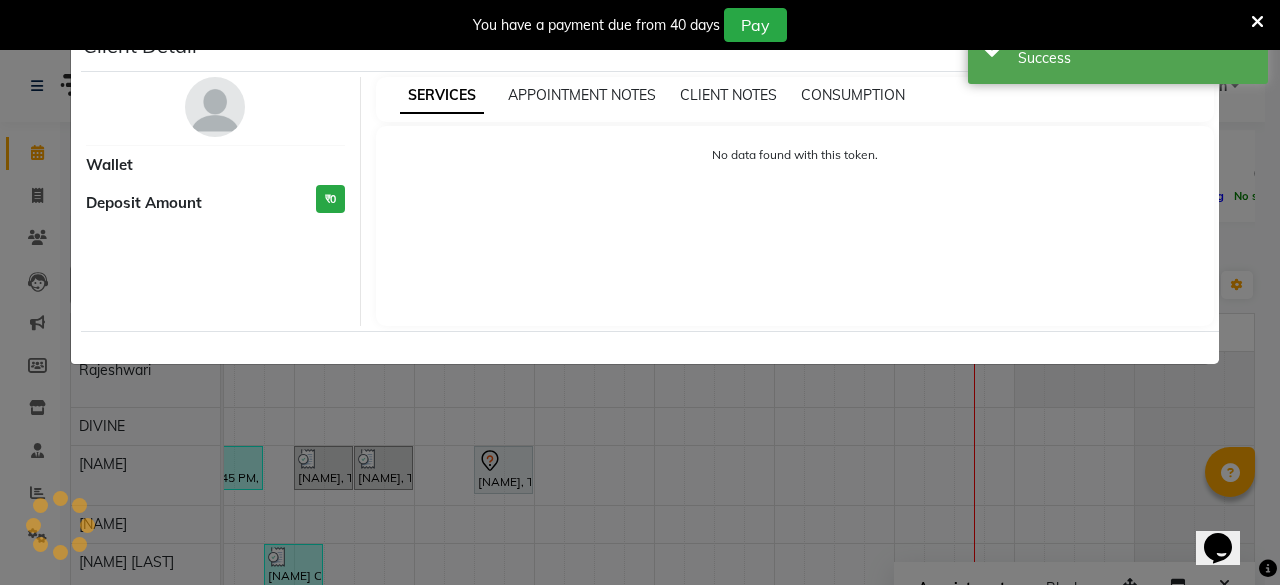 select on "7" 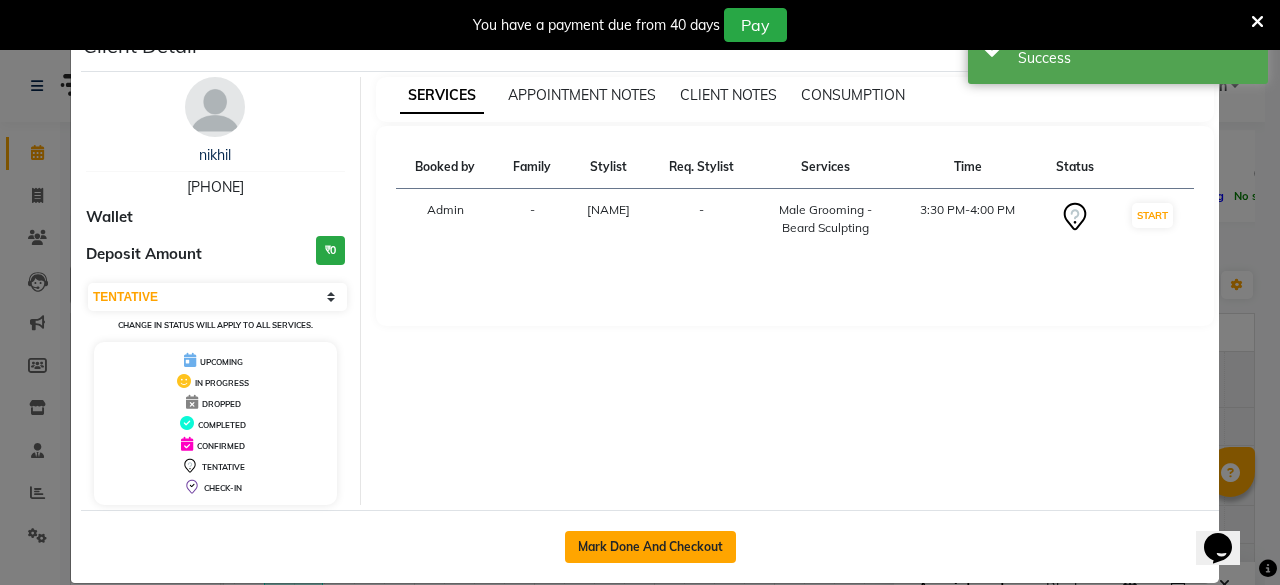 click on "Mark Done And Checkout" 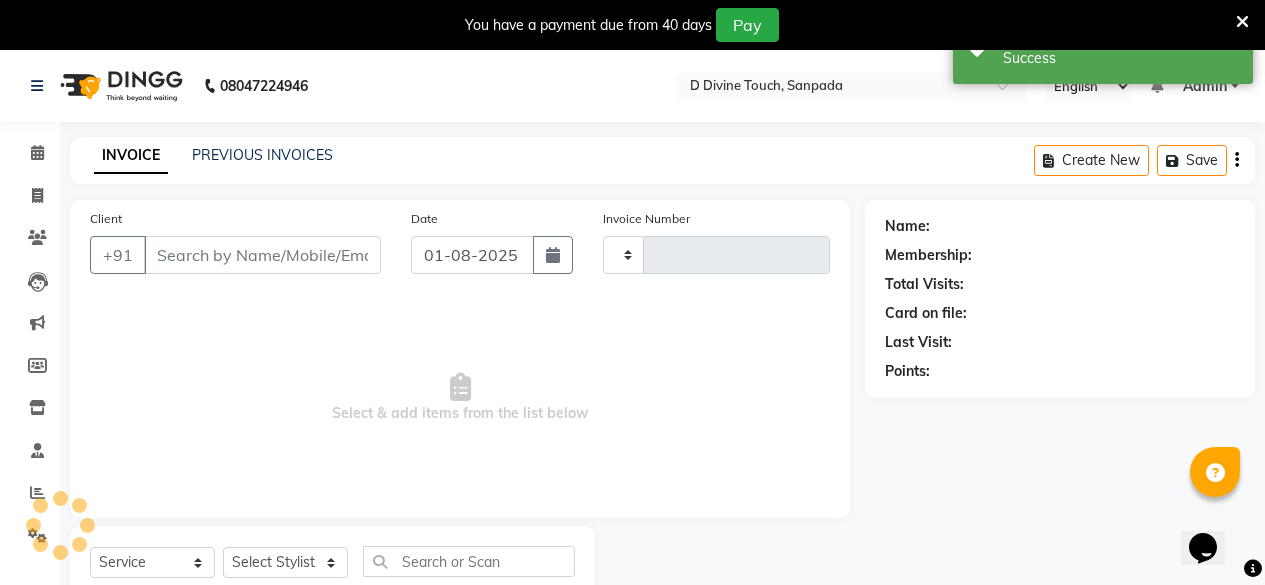 type on "0441" 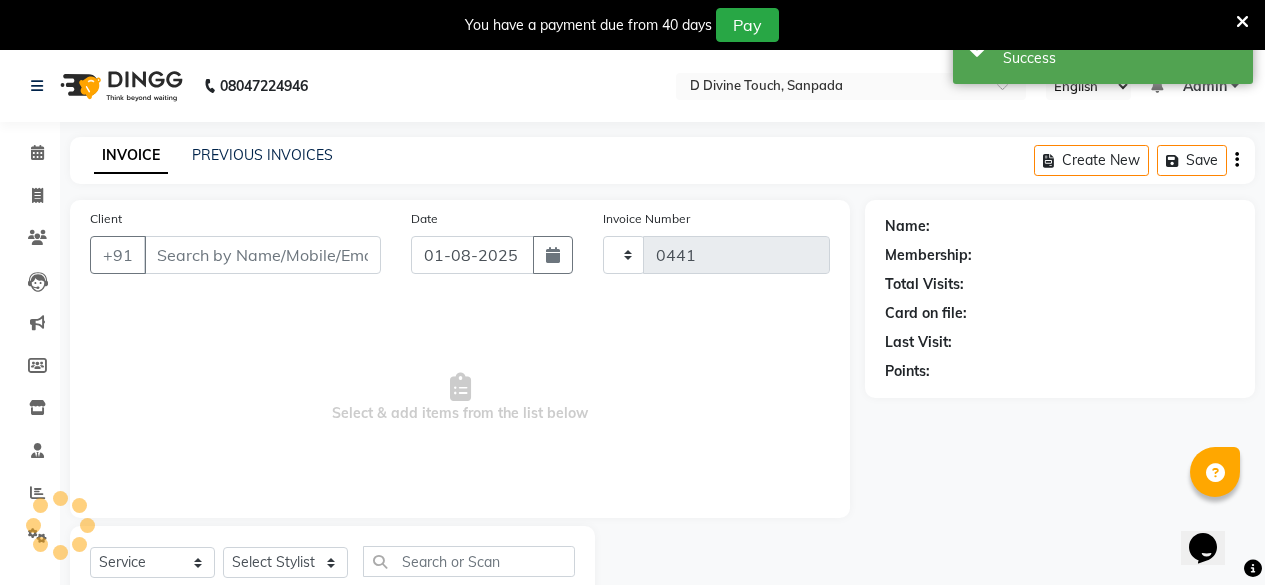 select on "5314" 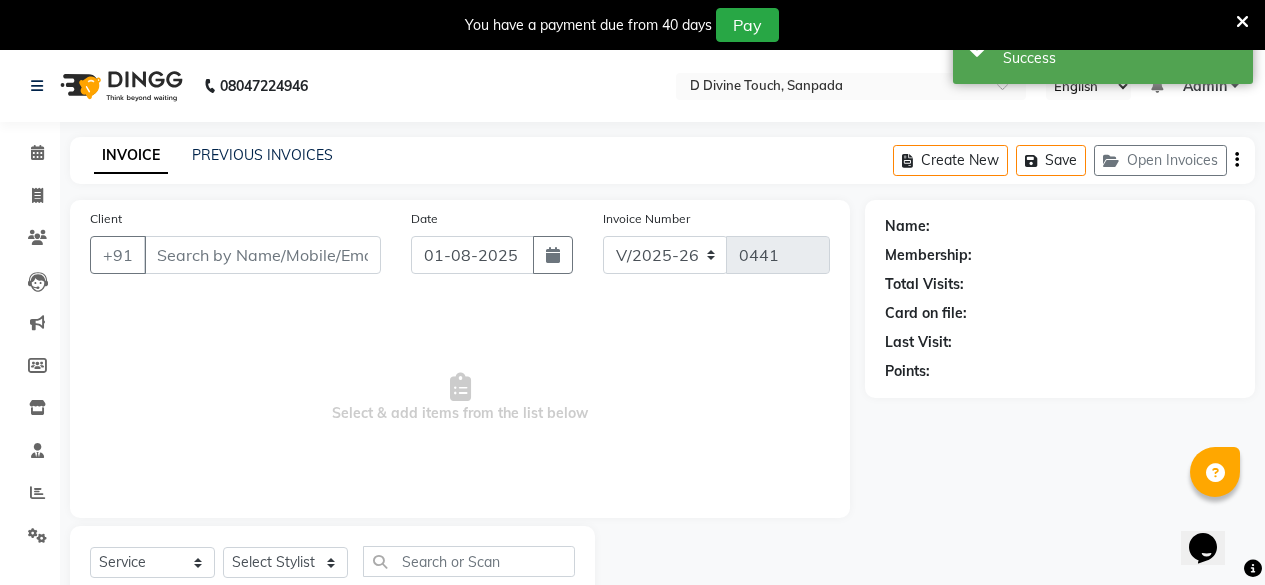 type on "[PHONE]" 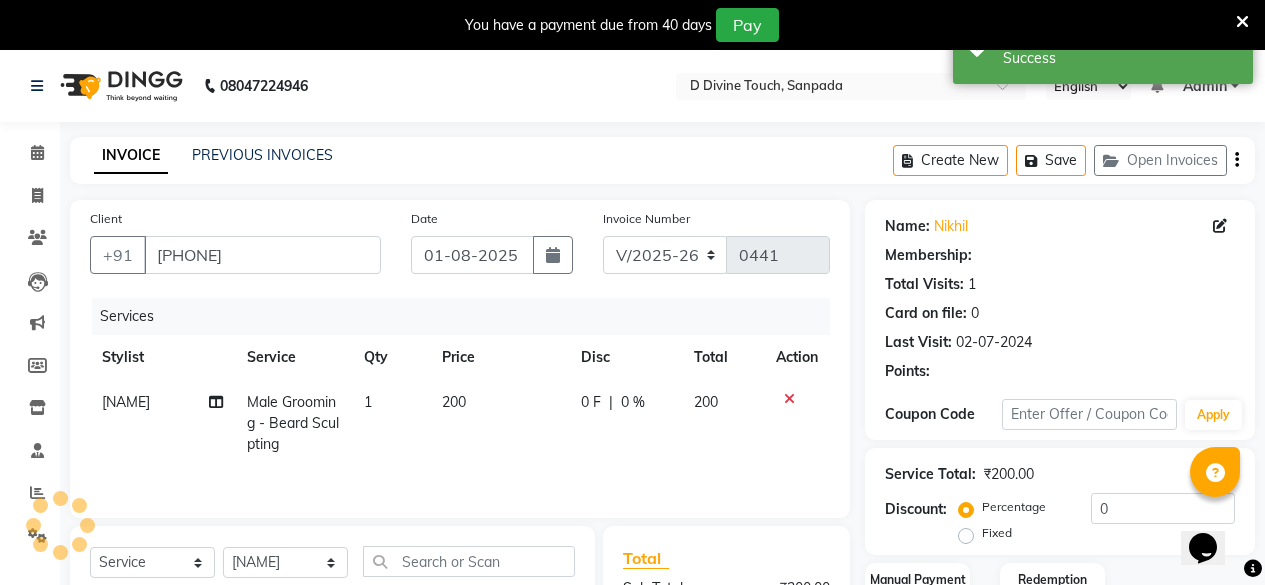 select on "1: Object" 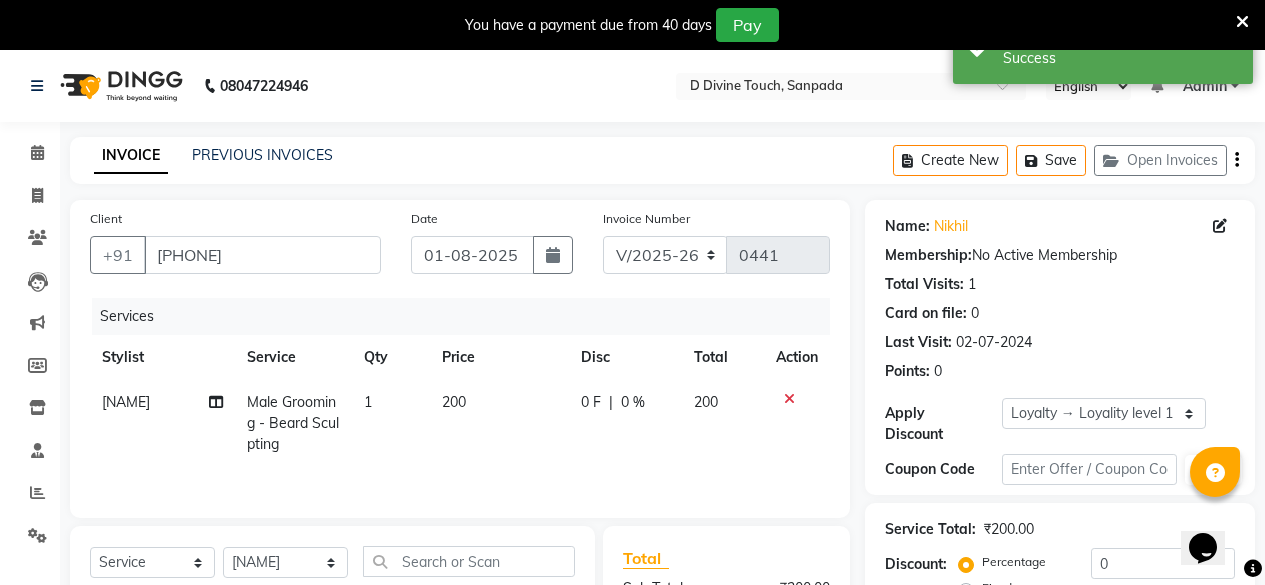 click on "200" 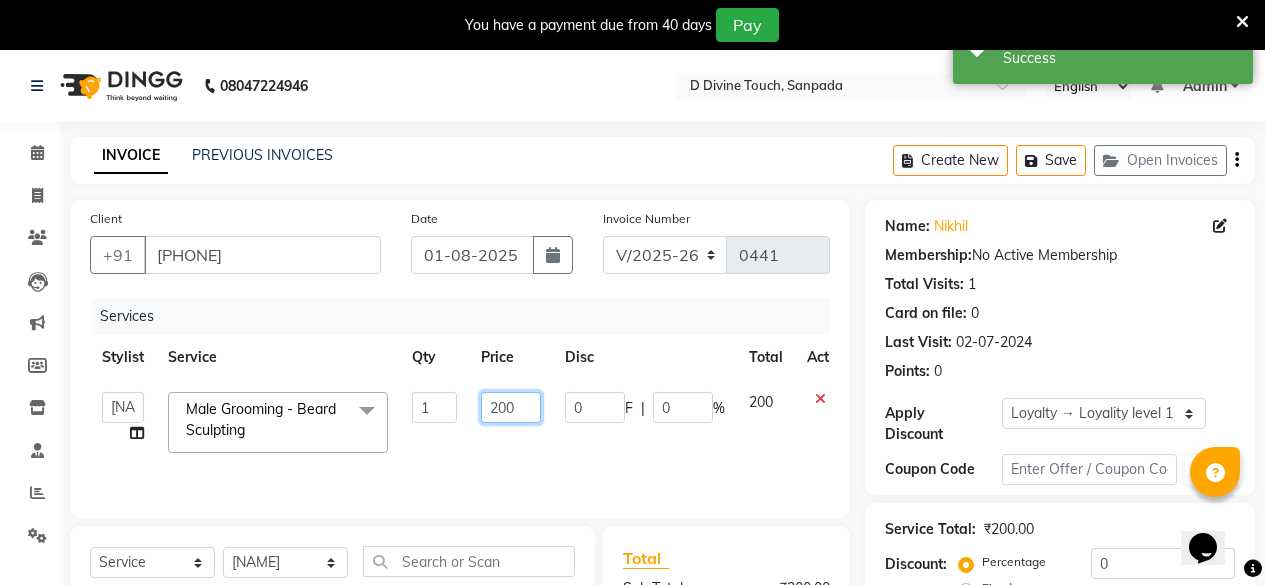 click on "200" 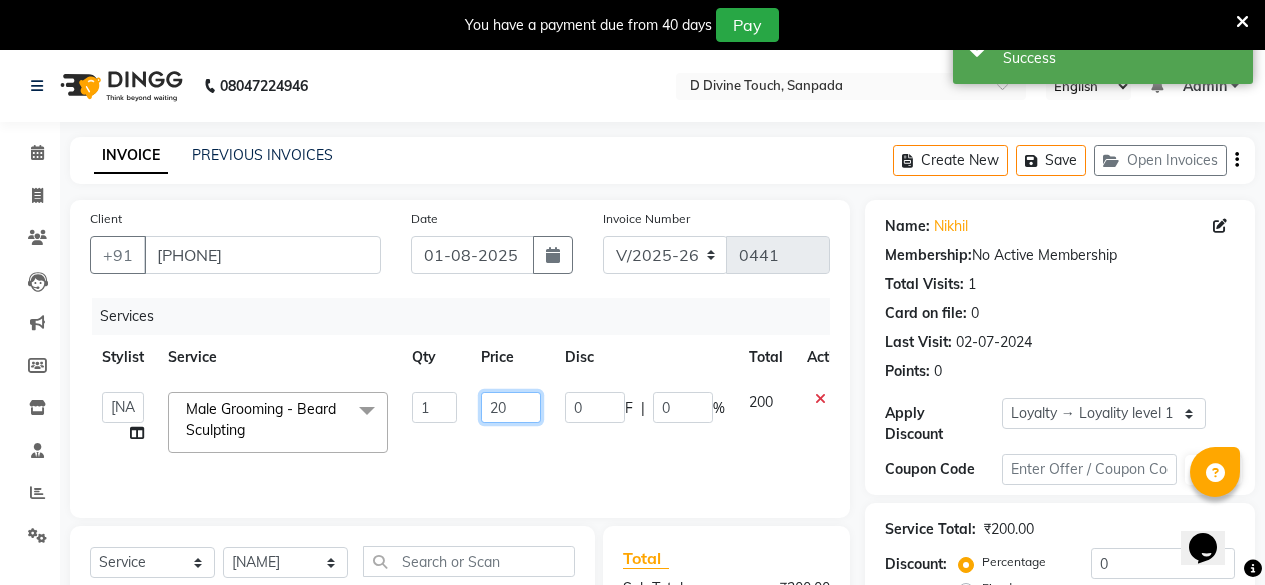 type on "2" 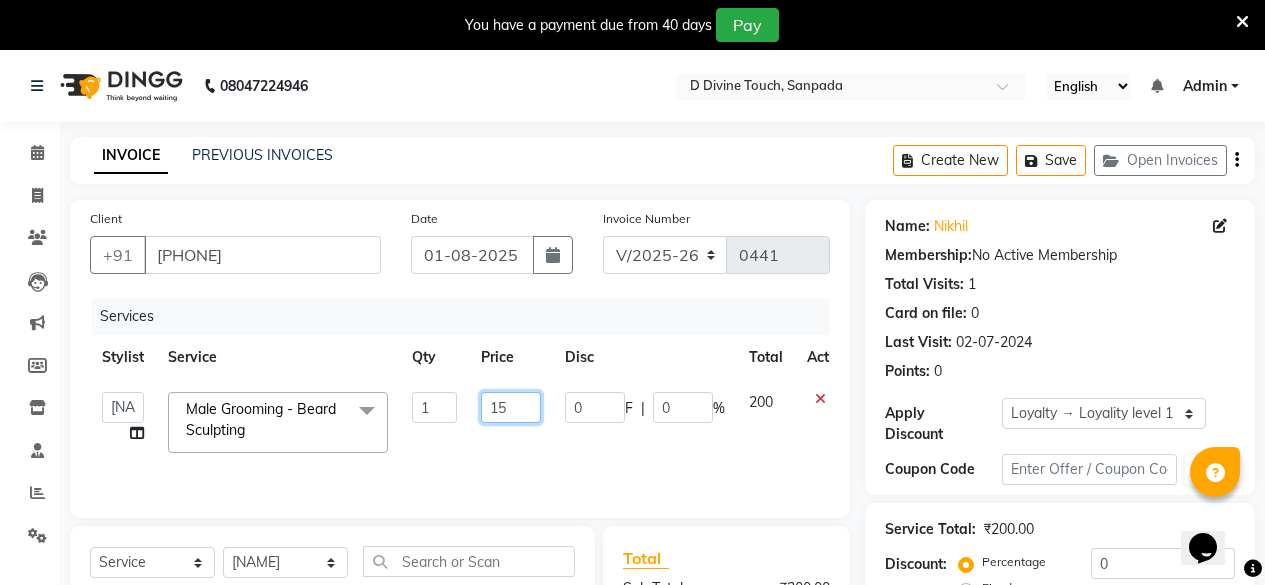 type on "150" 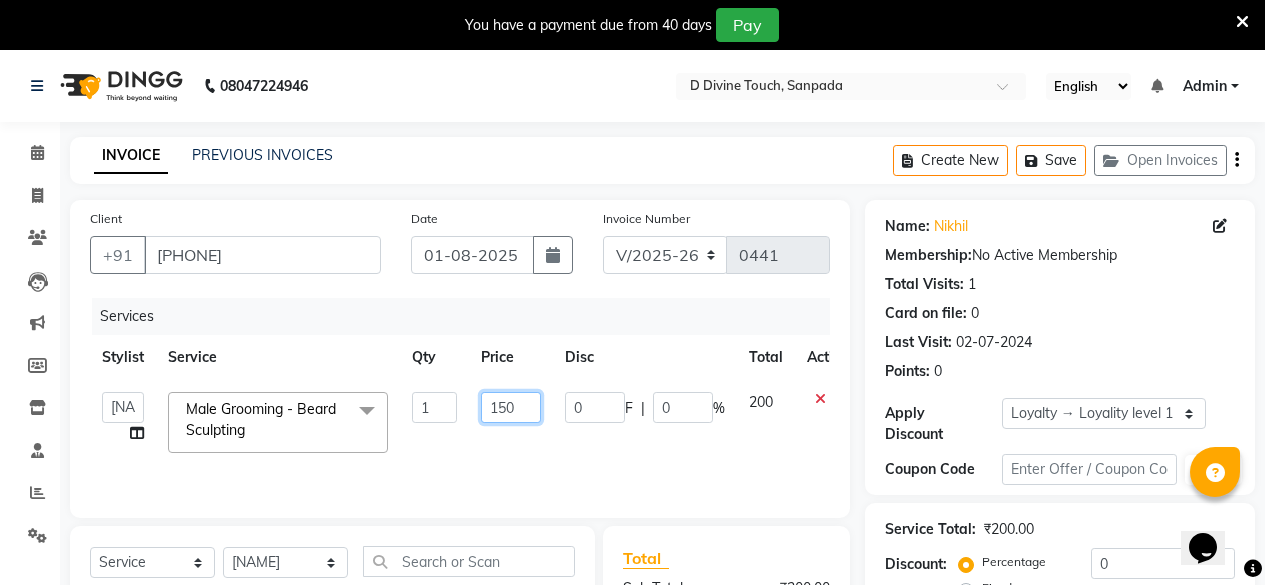 scroll, scrollTop: 266, scrollLeft: 0, axis: vertical 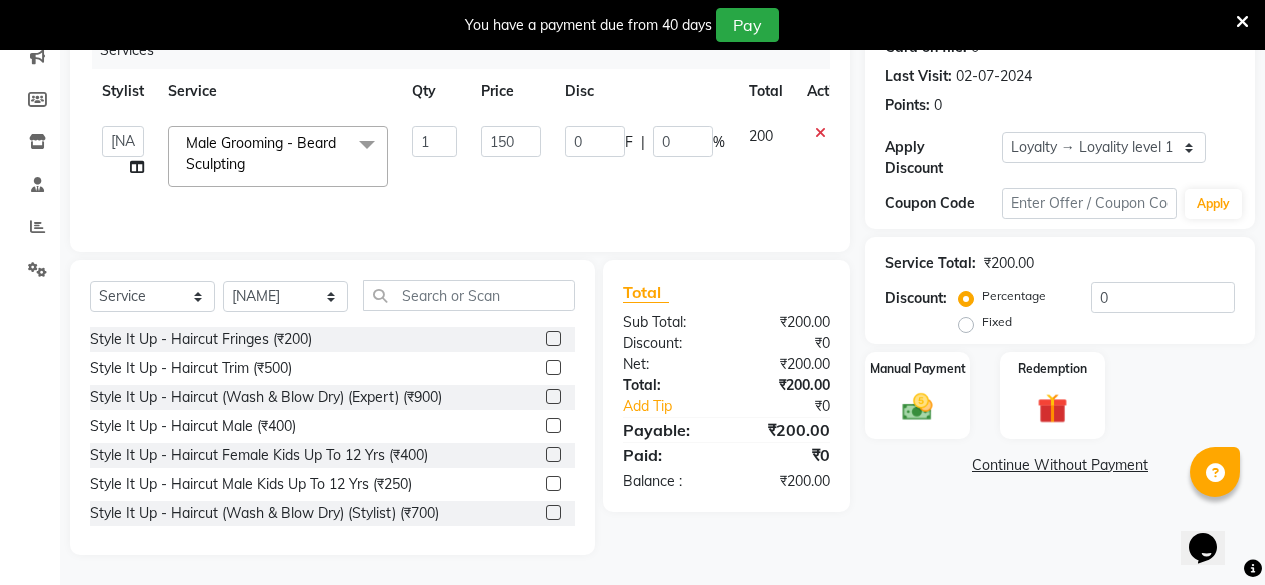 click on "Name: [NAME] Membership:  No Active Membership  Total Visits:  1 Card on file:  0 Last Visit:   [DATE] Points:   0  Apply Discount Select  Loyalty → Loyality level 1  Coupon Code Apply Service Total:  ₹200.00  Discount:  Percentage   Fixed  0 Manual Payment Redemption  Continue Without Payment" 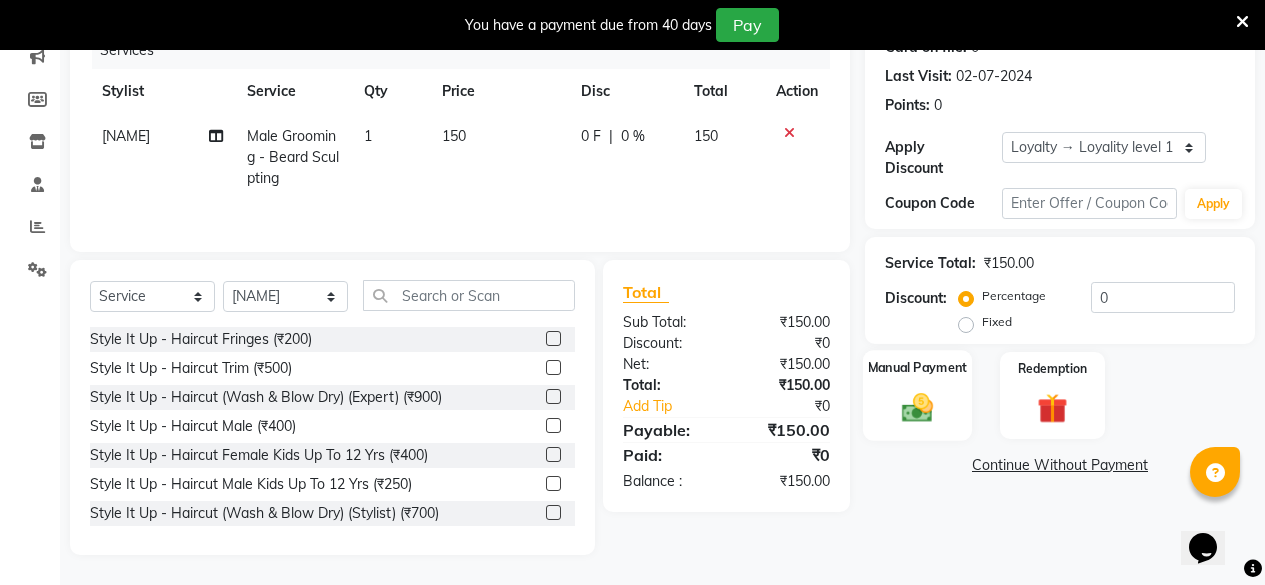 click on "Manual Payment" 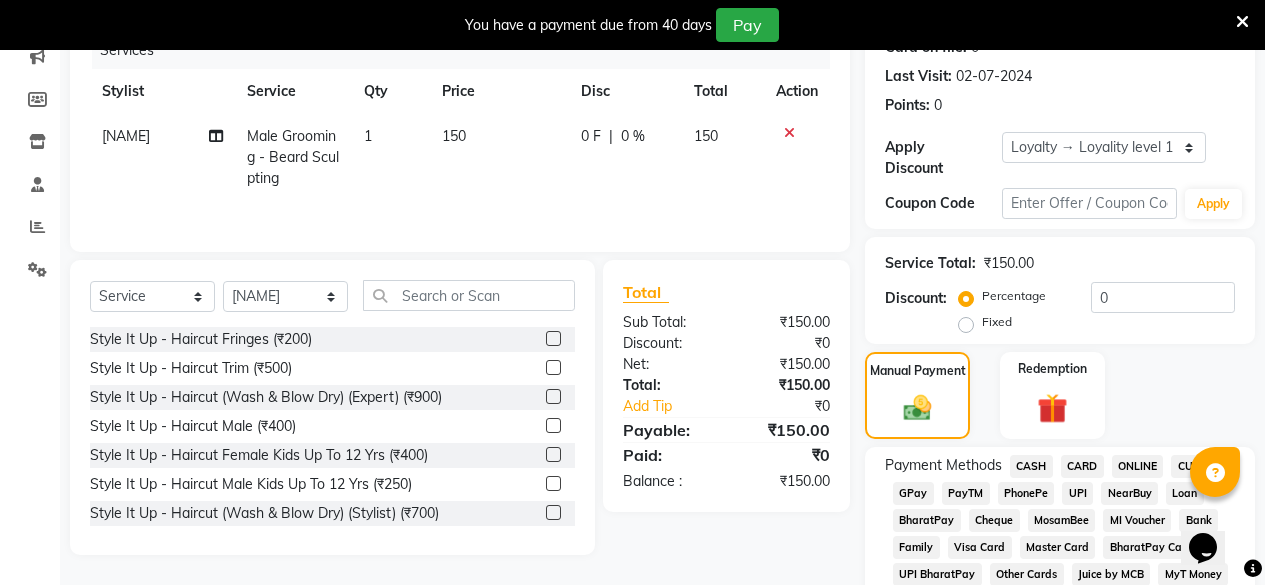 click on "GPay" 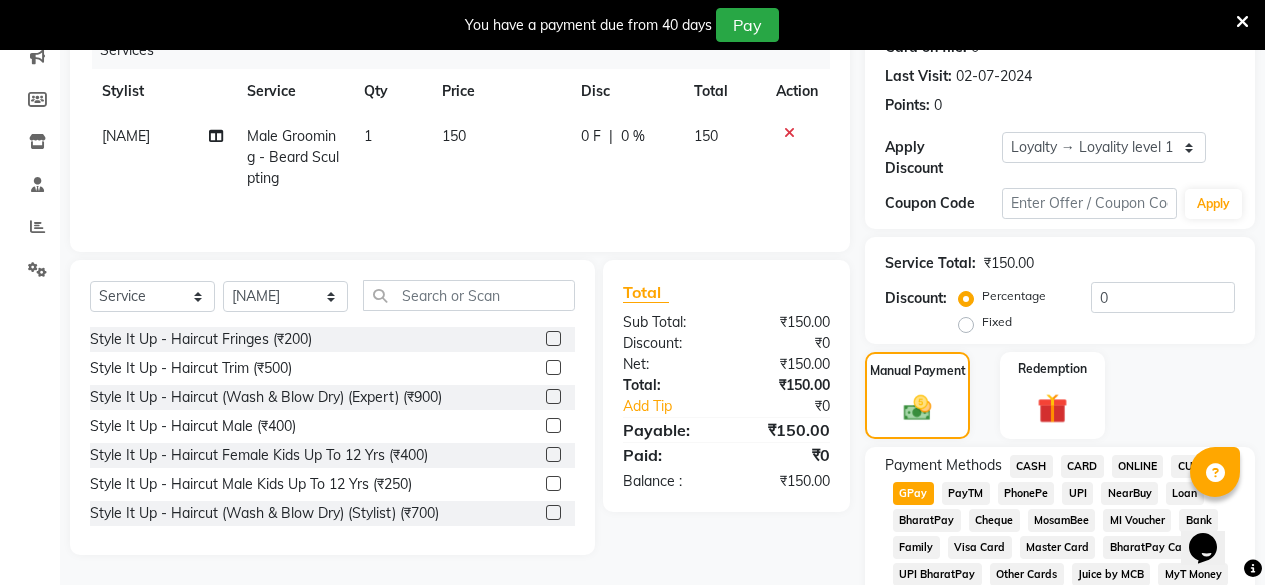 click on "GPay" 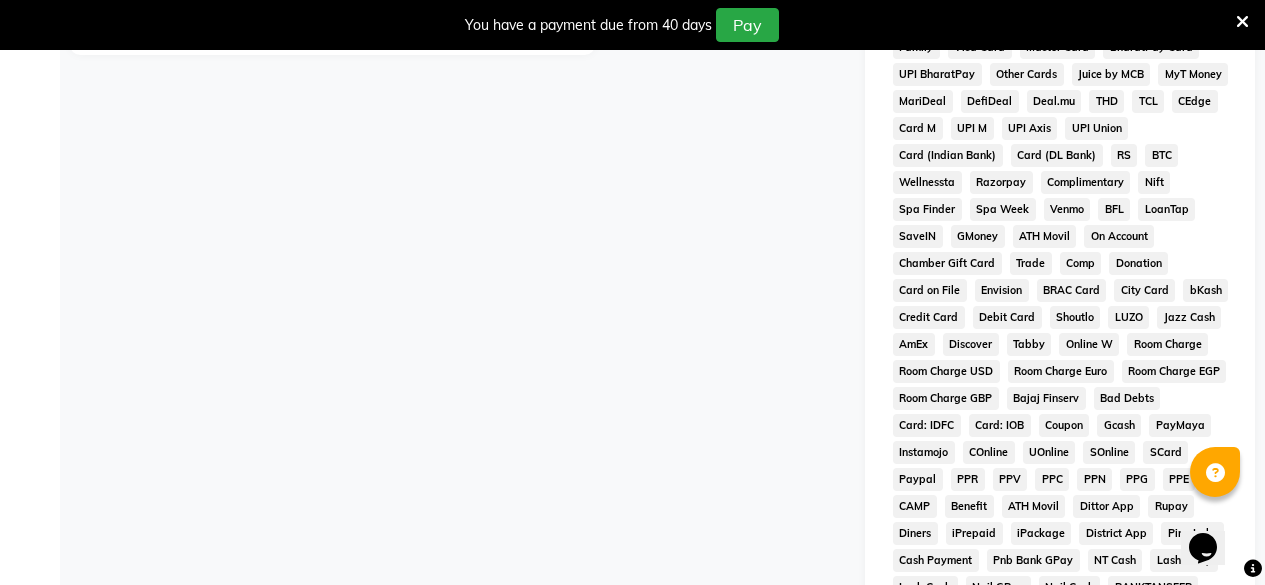 scroll, scrollTop: 1083, scrollLeft: 0, axis: vertical 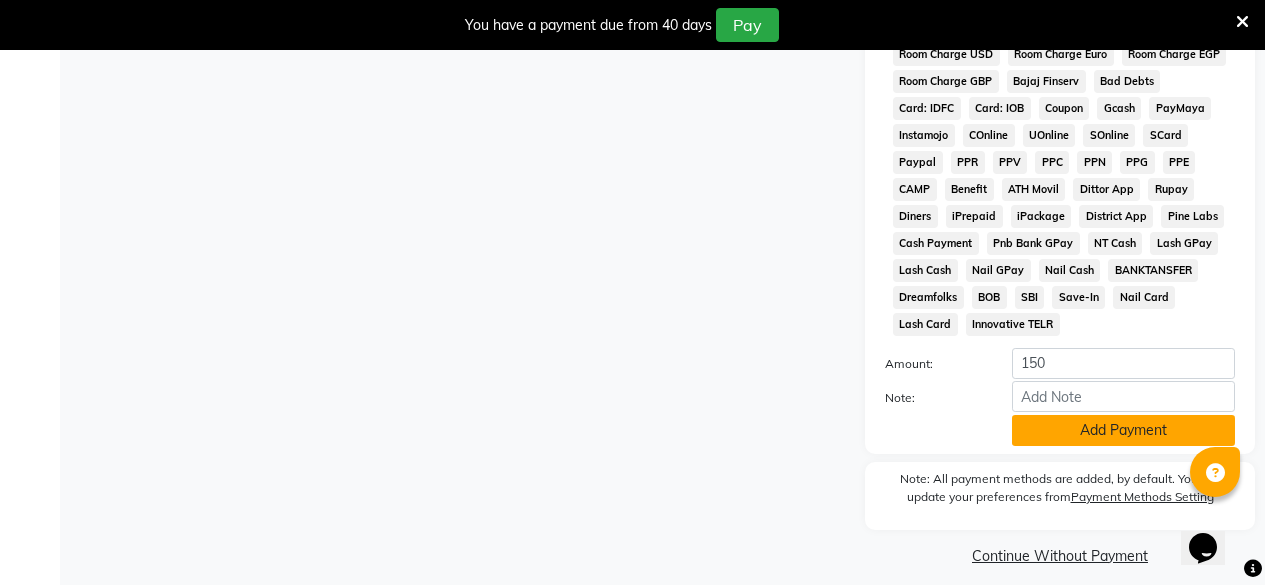 click on "Add Payment" 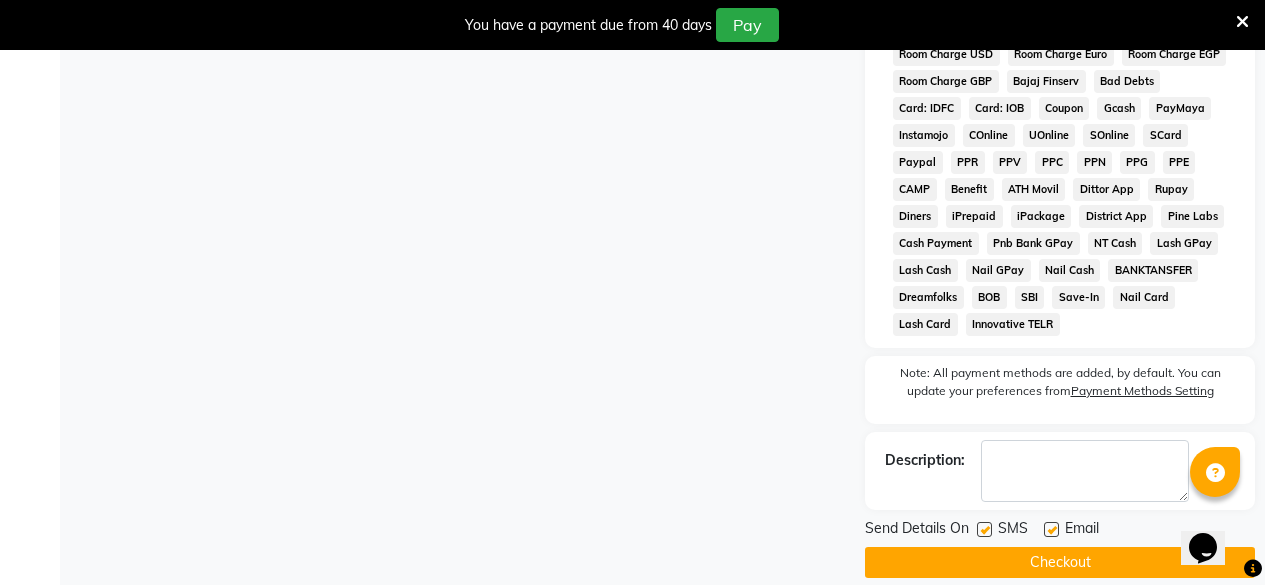 scroll, scrollTop: 1090, scrollLeft: 0, axis: vertical 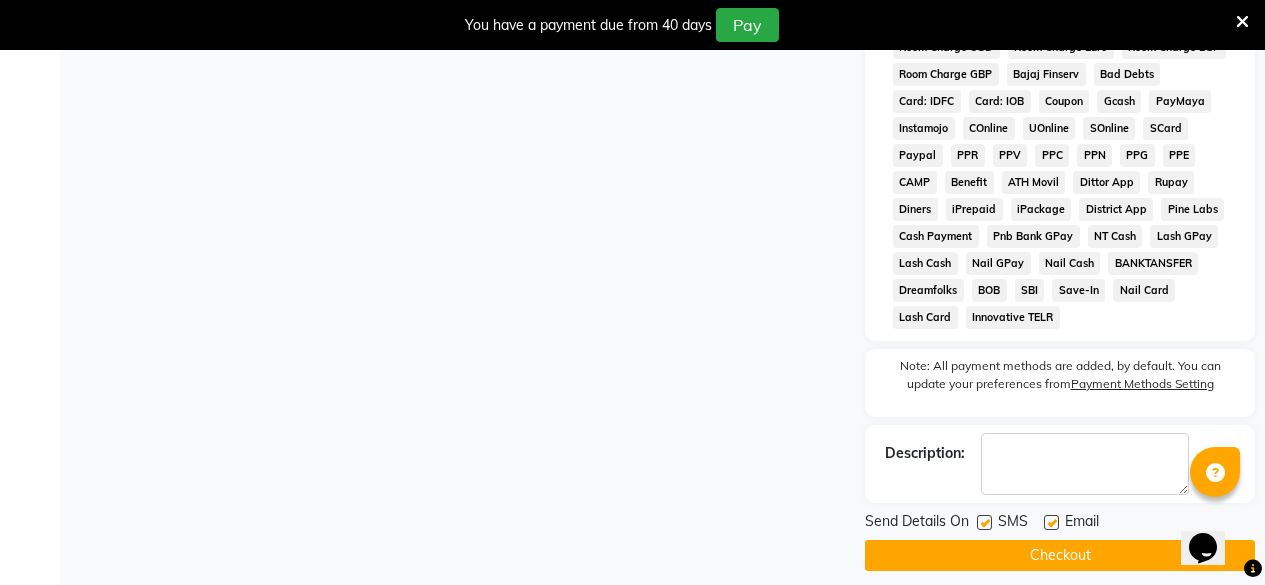 click on "Checkout" 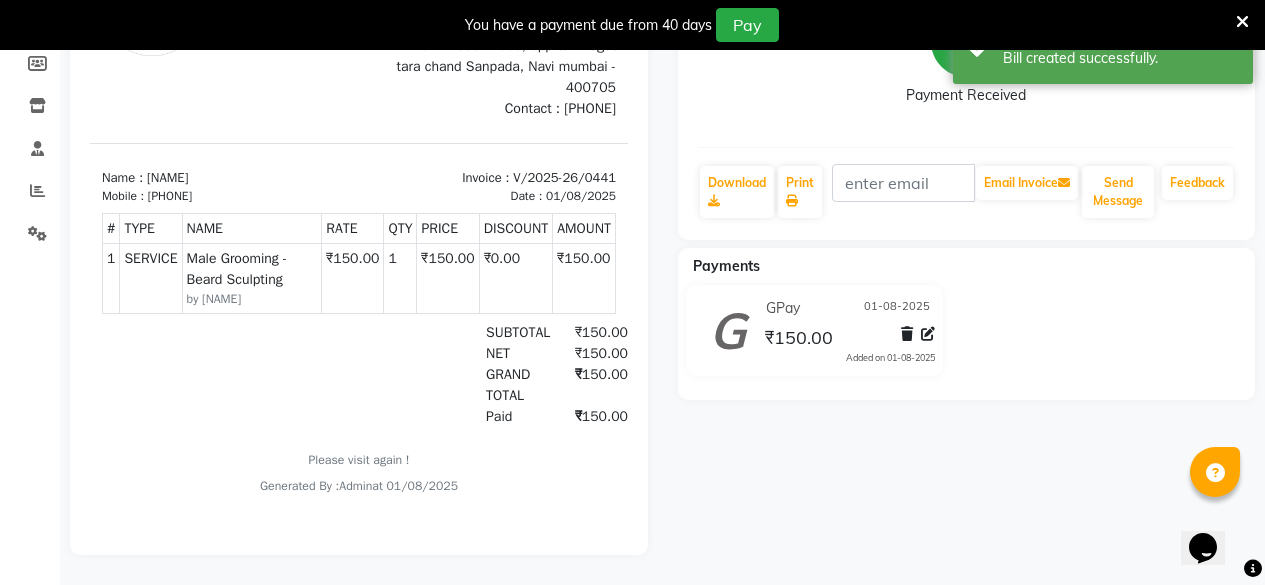 scroll, scrollTop: 0, scrollLeft: 0, axis: both 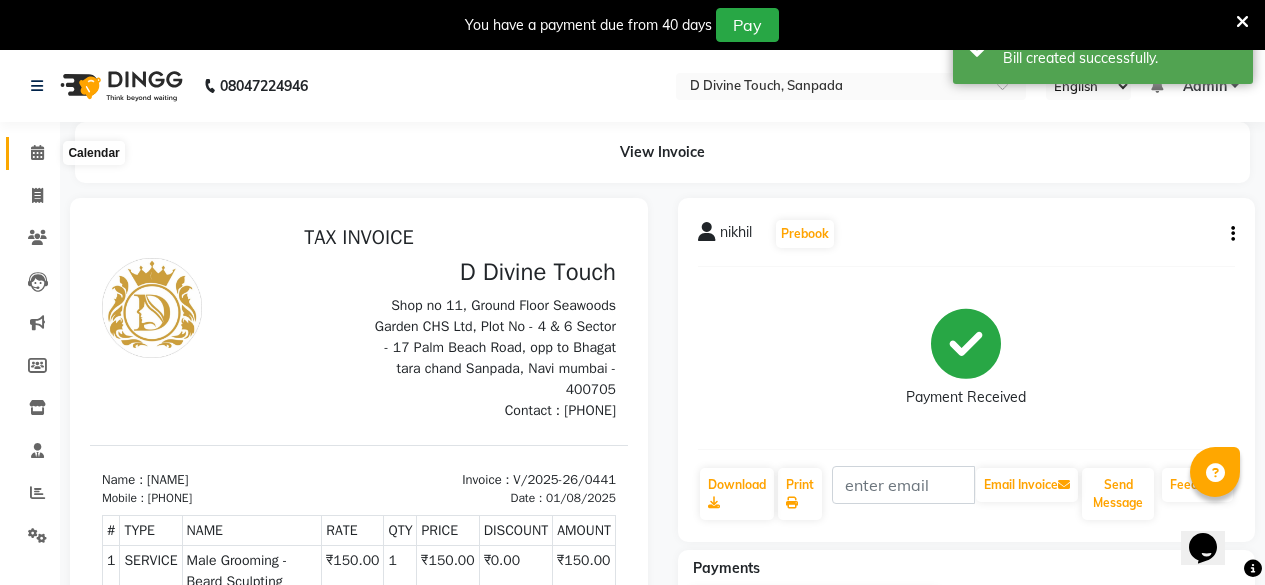 click 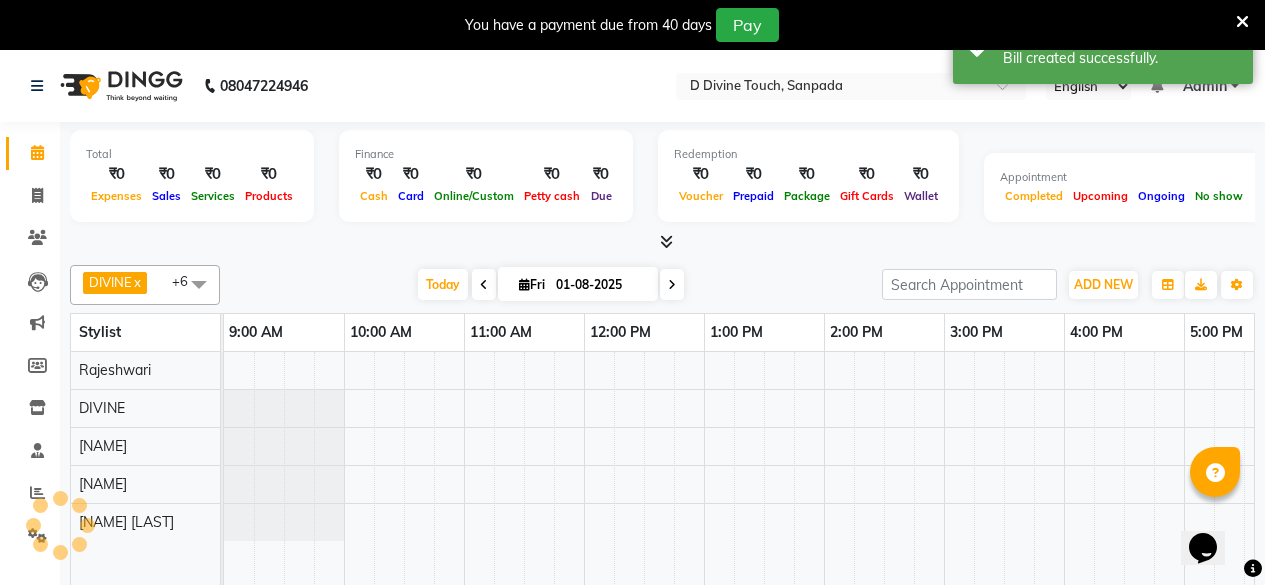 scroll, scrollTop: 0, scrollLeft: 515, axis: horizontal 